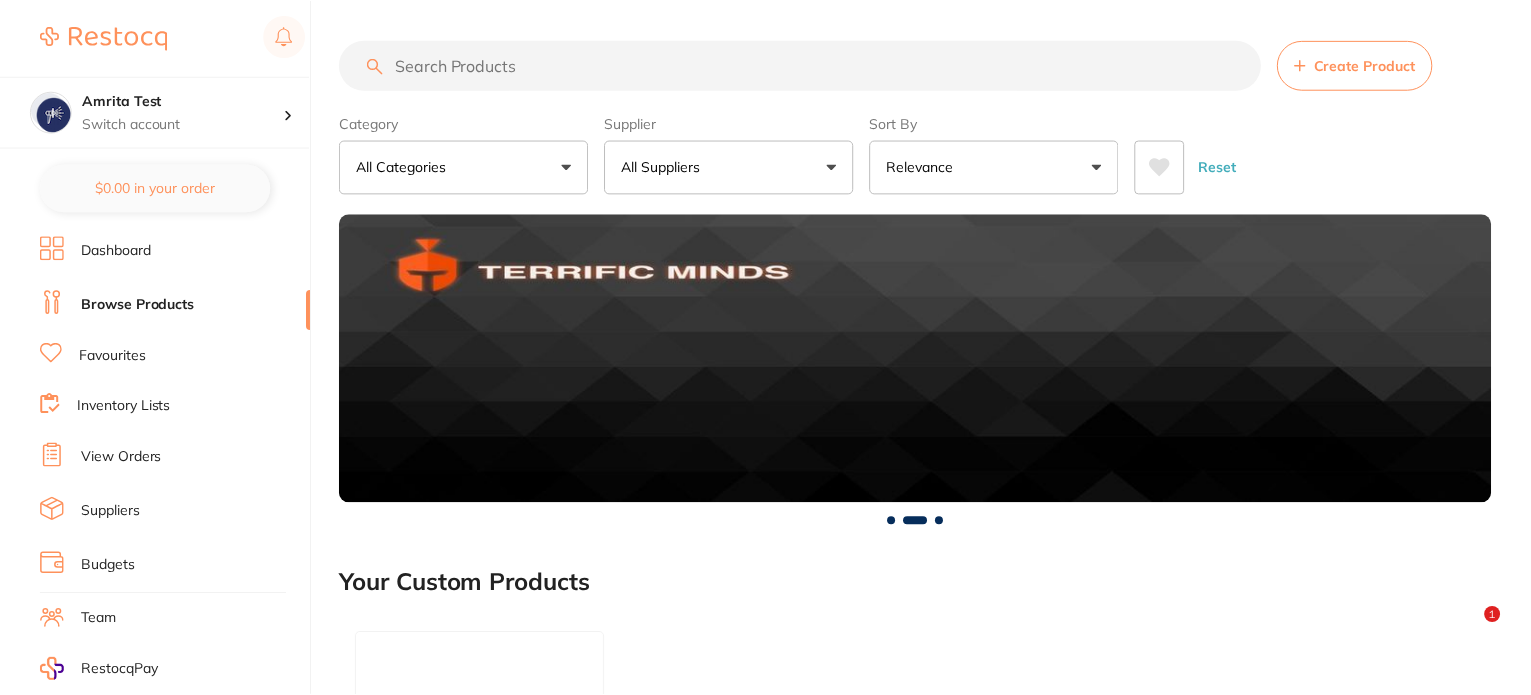 scroll, scrollTop: 0, scrollLeft: 0, axis: both 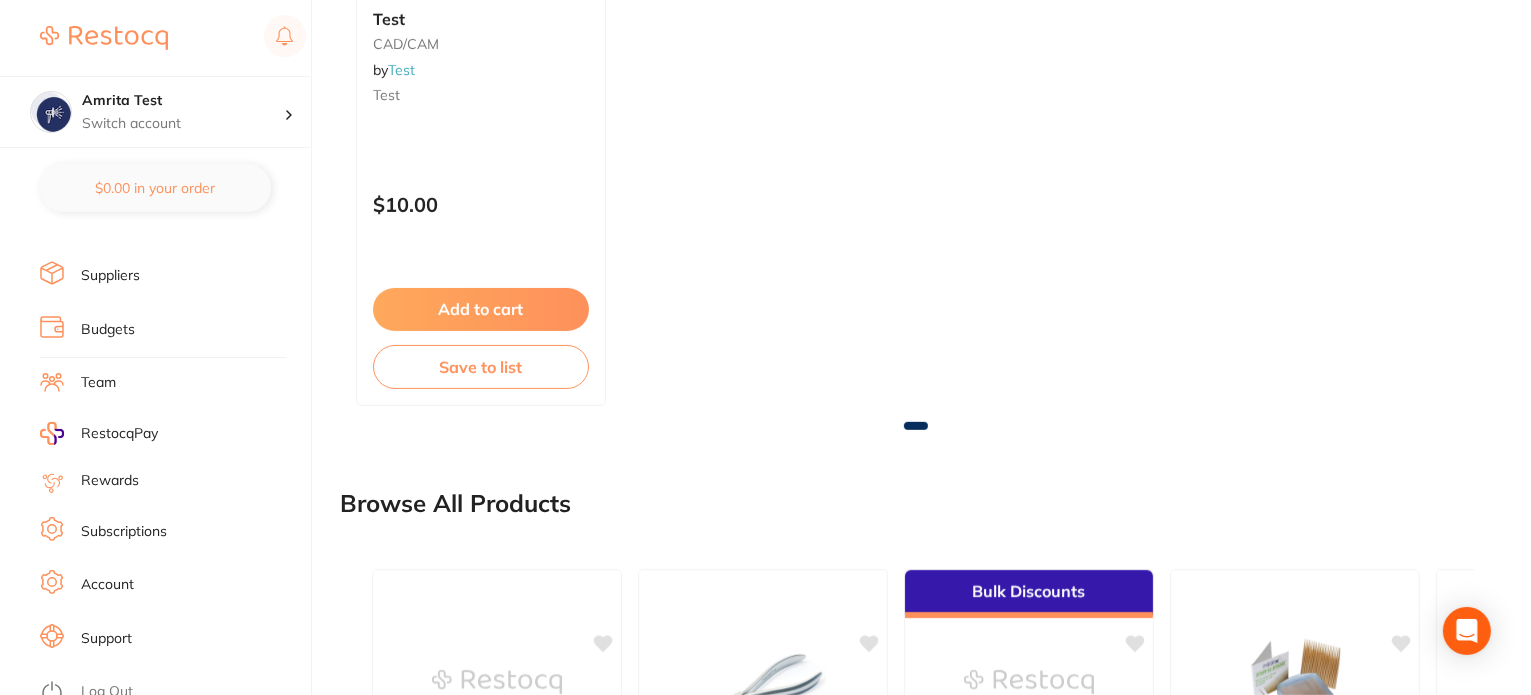 click on "Log Out" at bounding box center [107, 692] 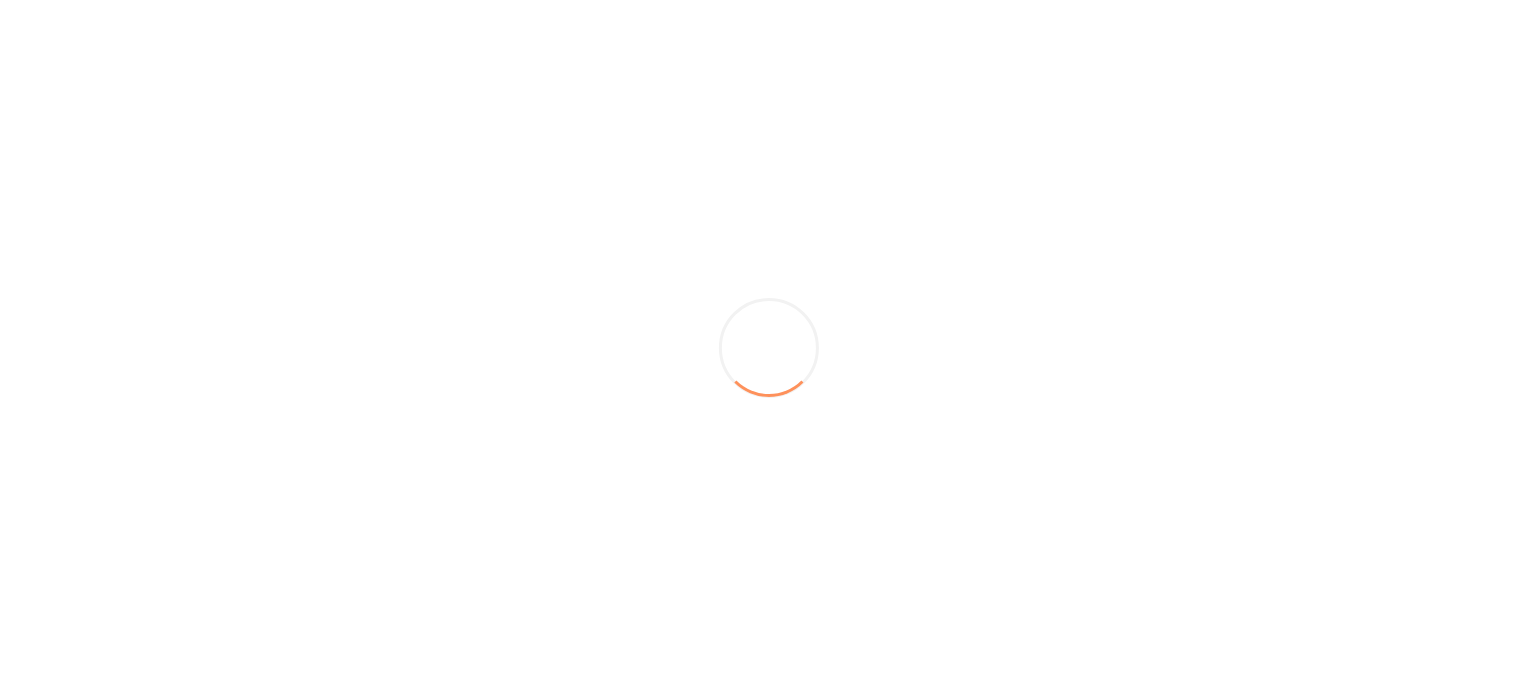 scroll, scrollTop: 0, scrollLeft: 0, axis: both 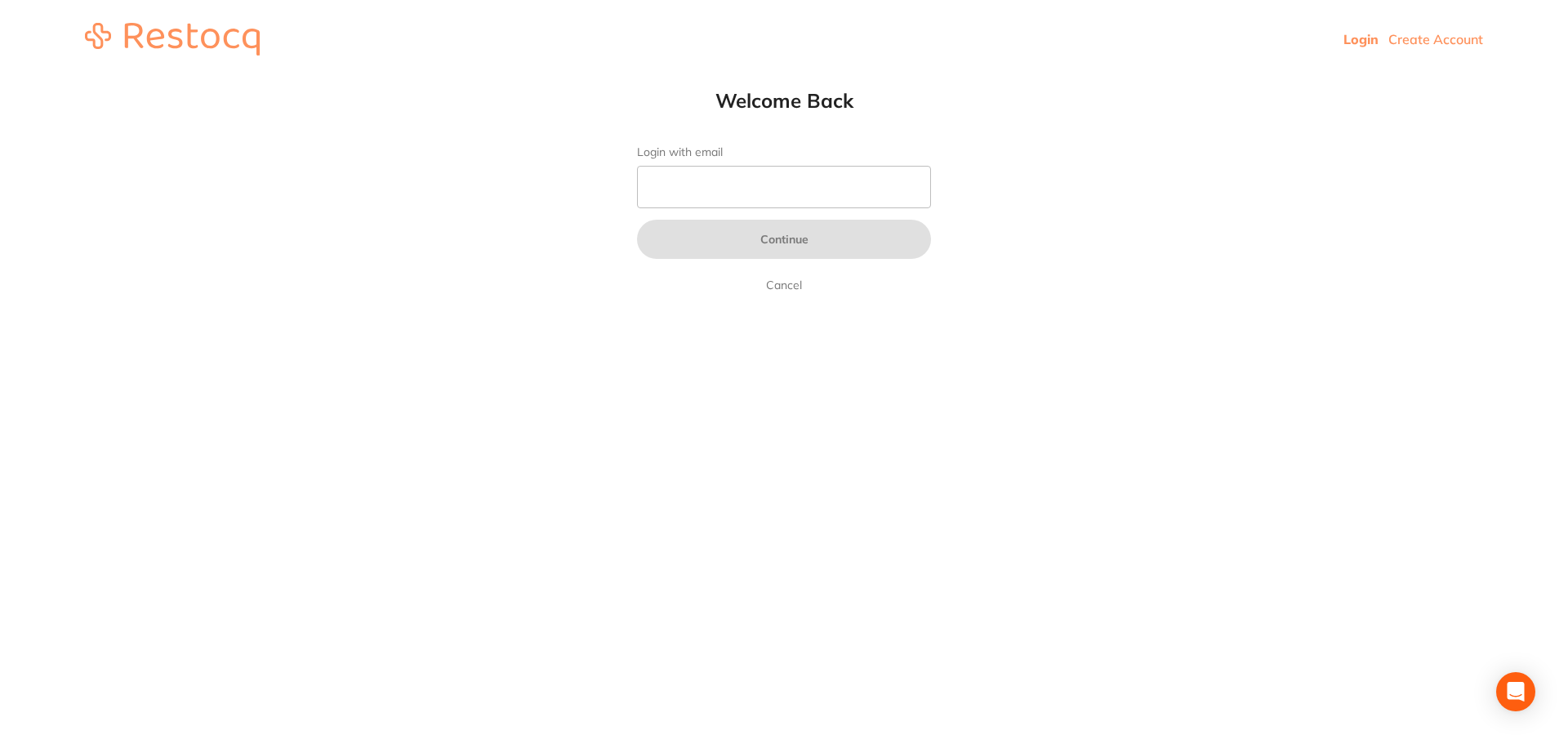 click on "Create Account" at bounding box center [1436, 39] 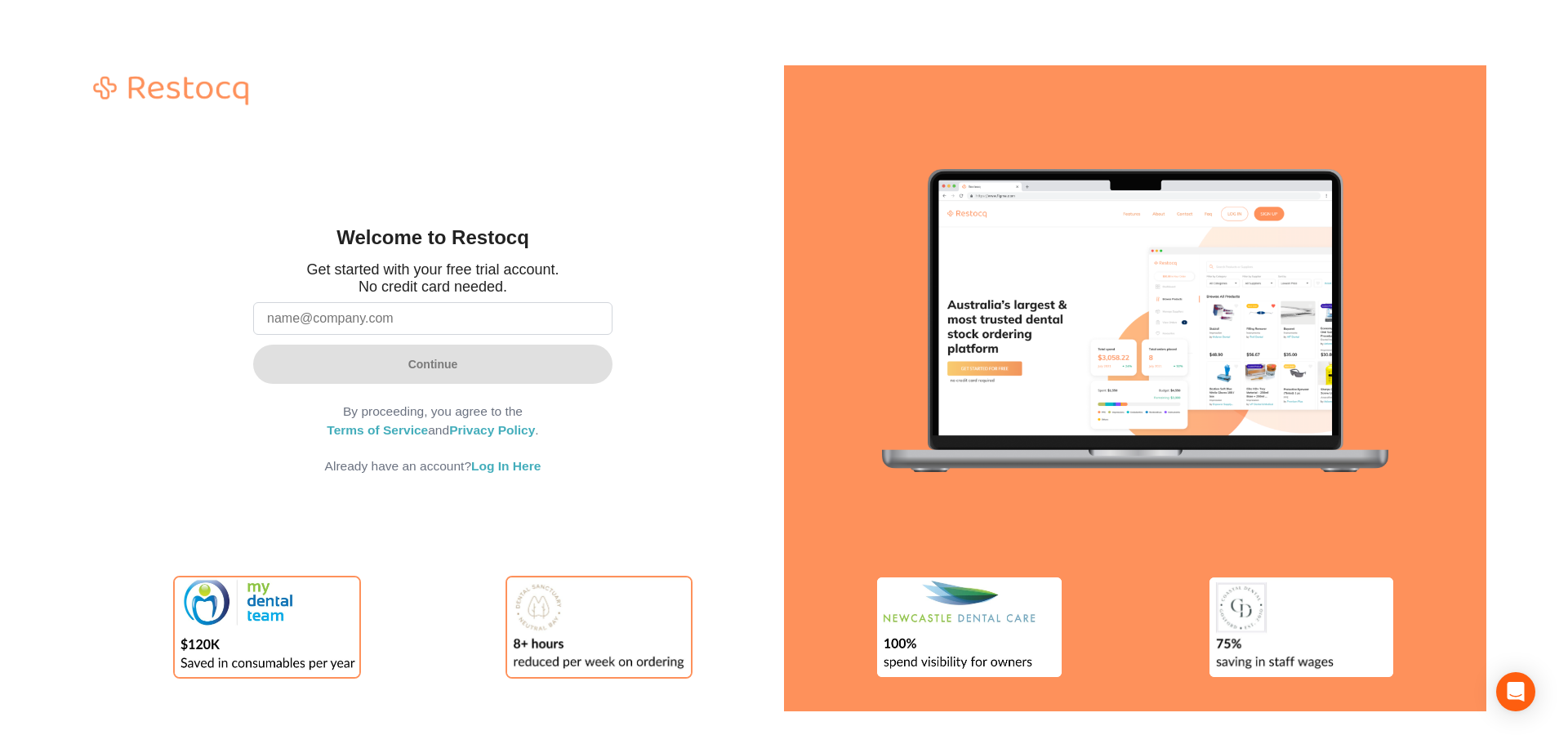 click at bounding box center [433, 319] 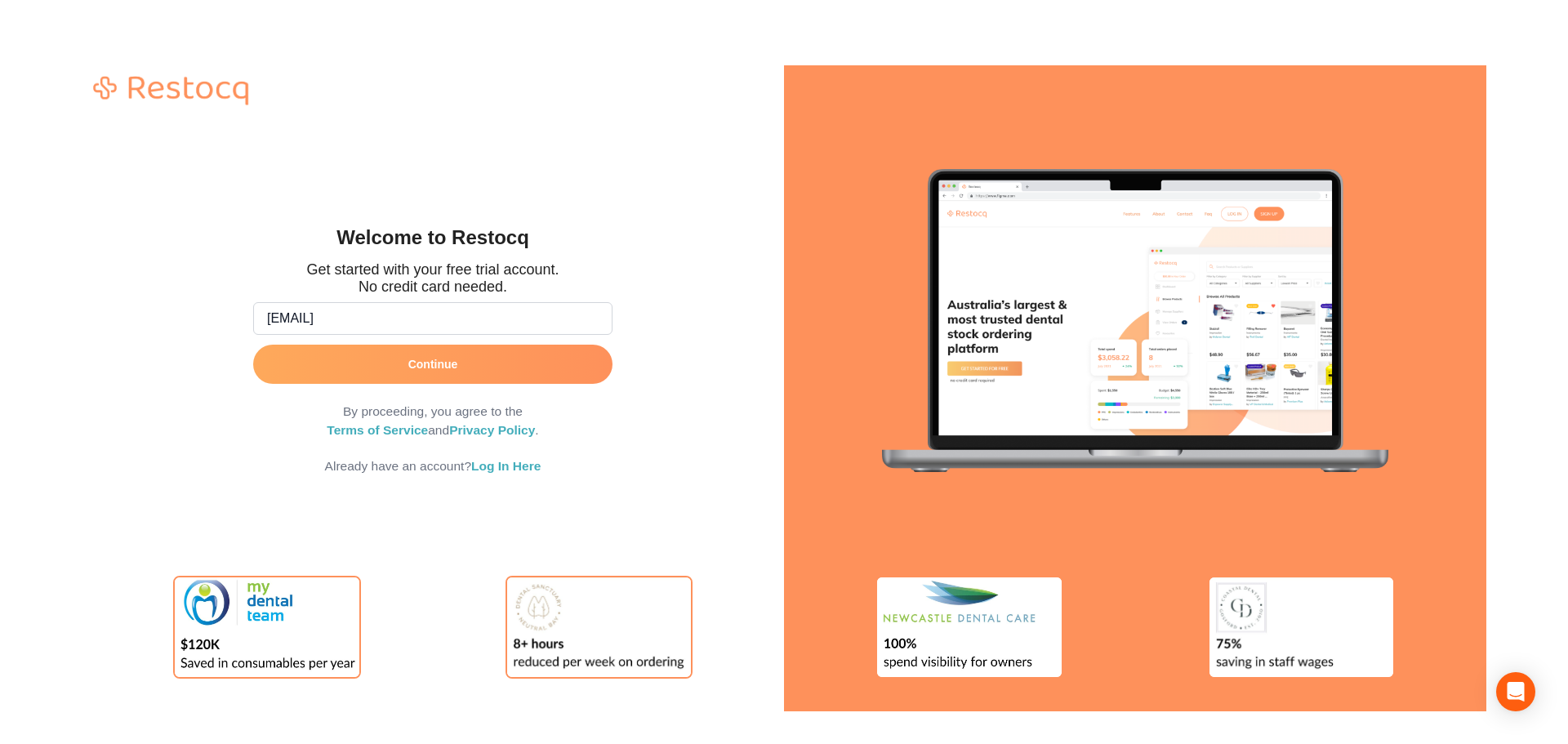 type on "amrita+60@terrificminds.com" 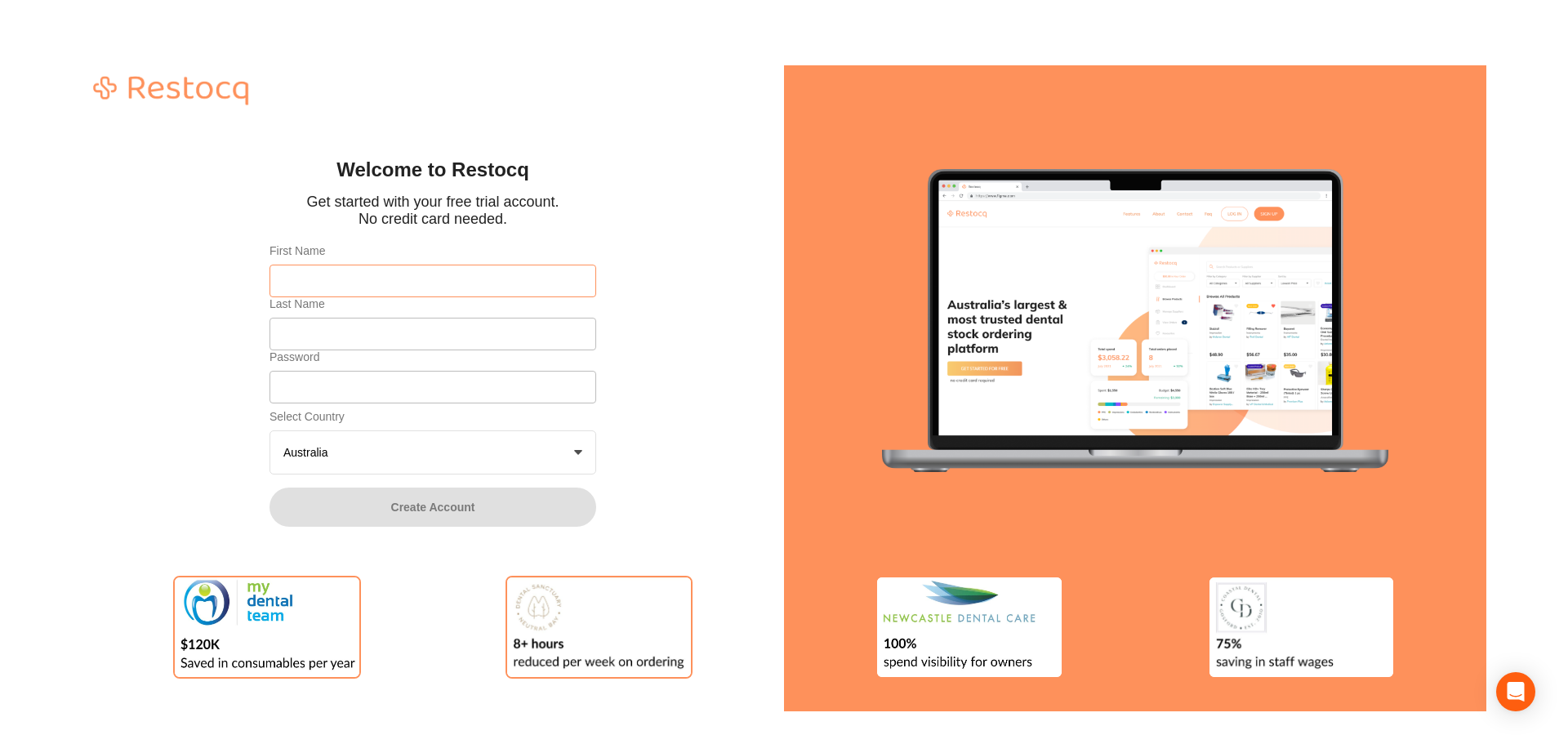 click on "First Name" at bounding box center [433, 281] 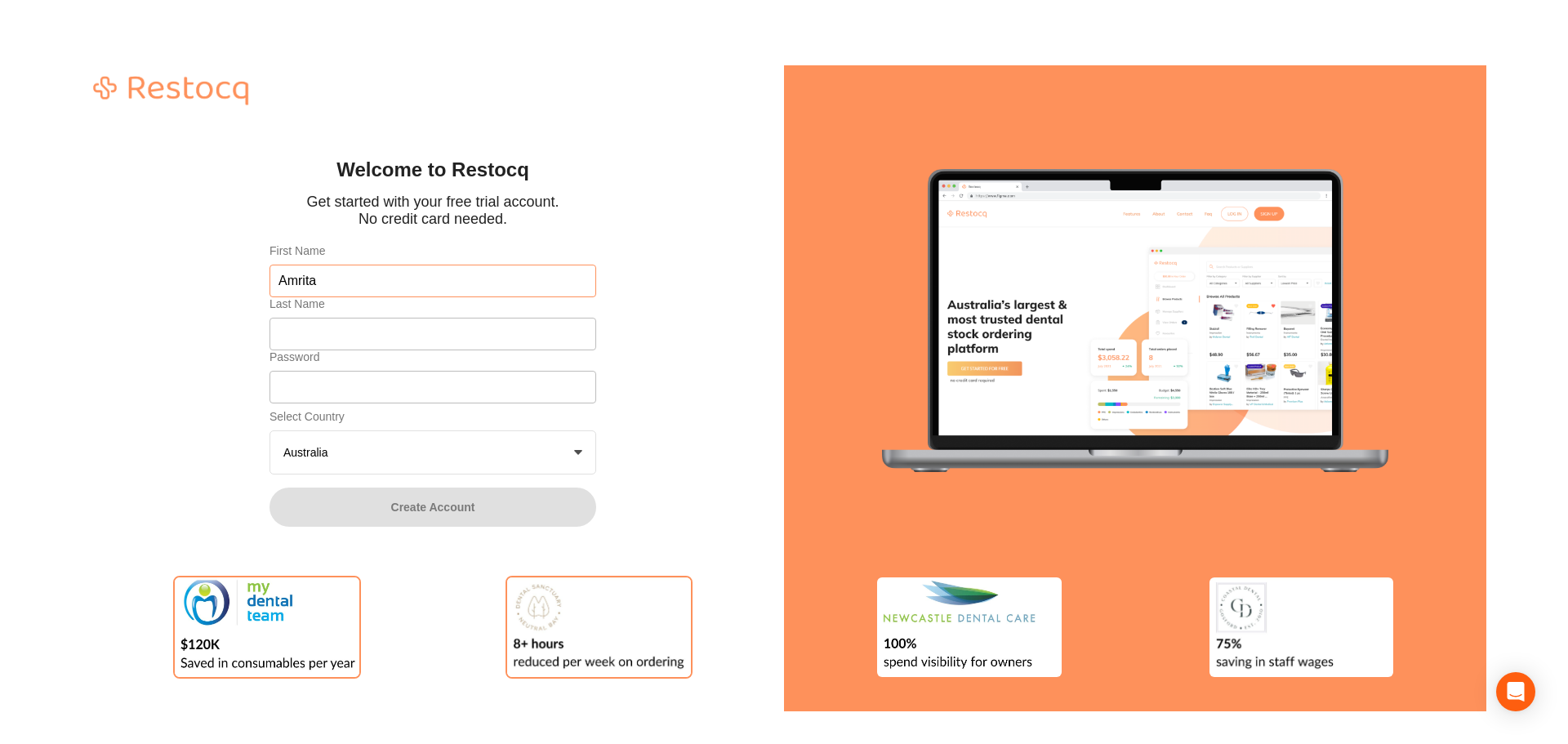 type on "Amrita" 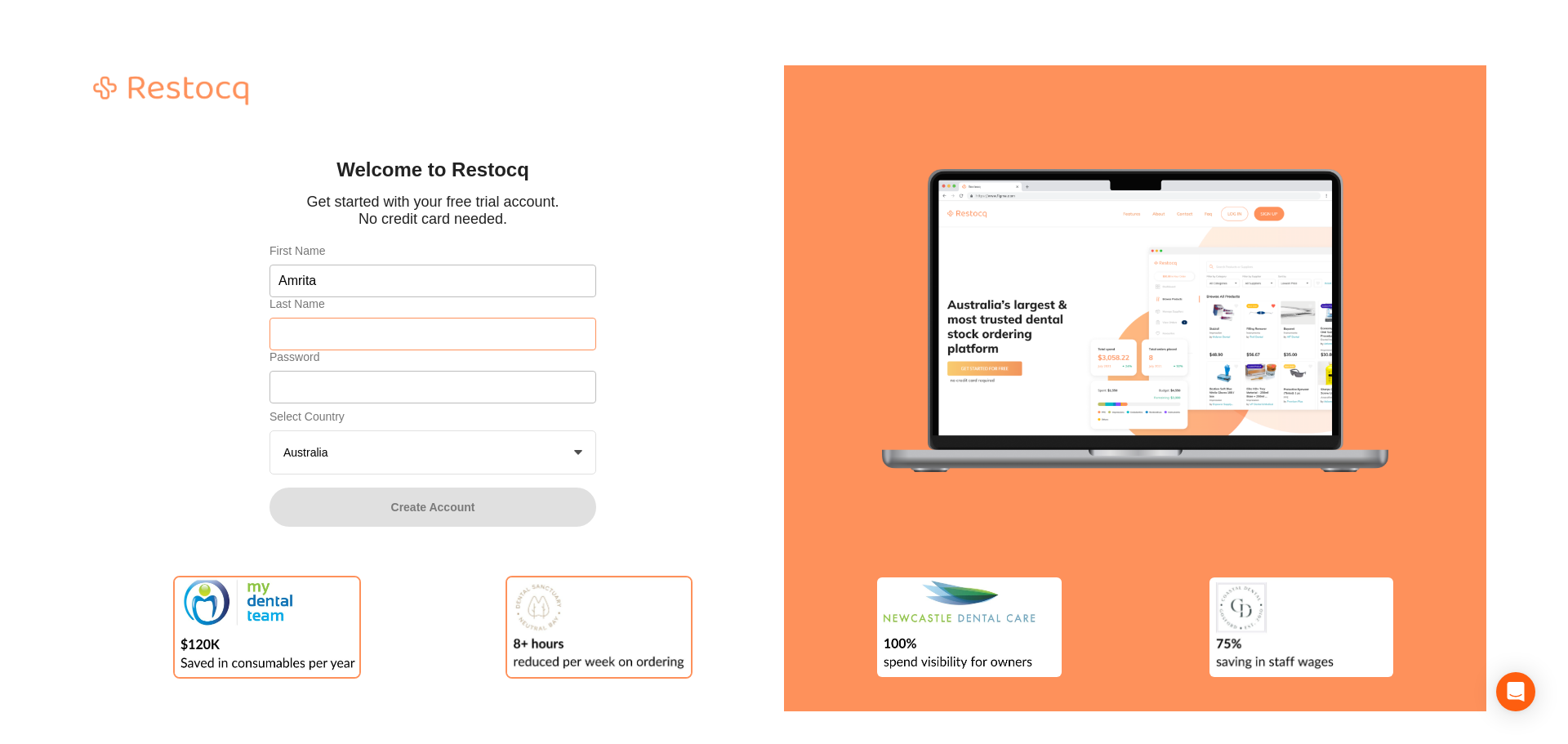 click on "Last Name" at bounding box center [433, 334] 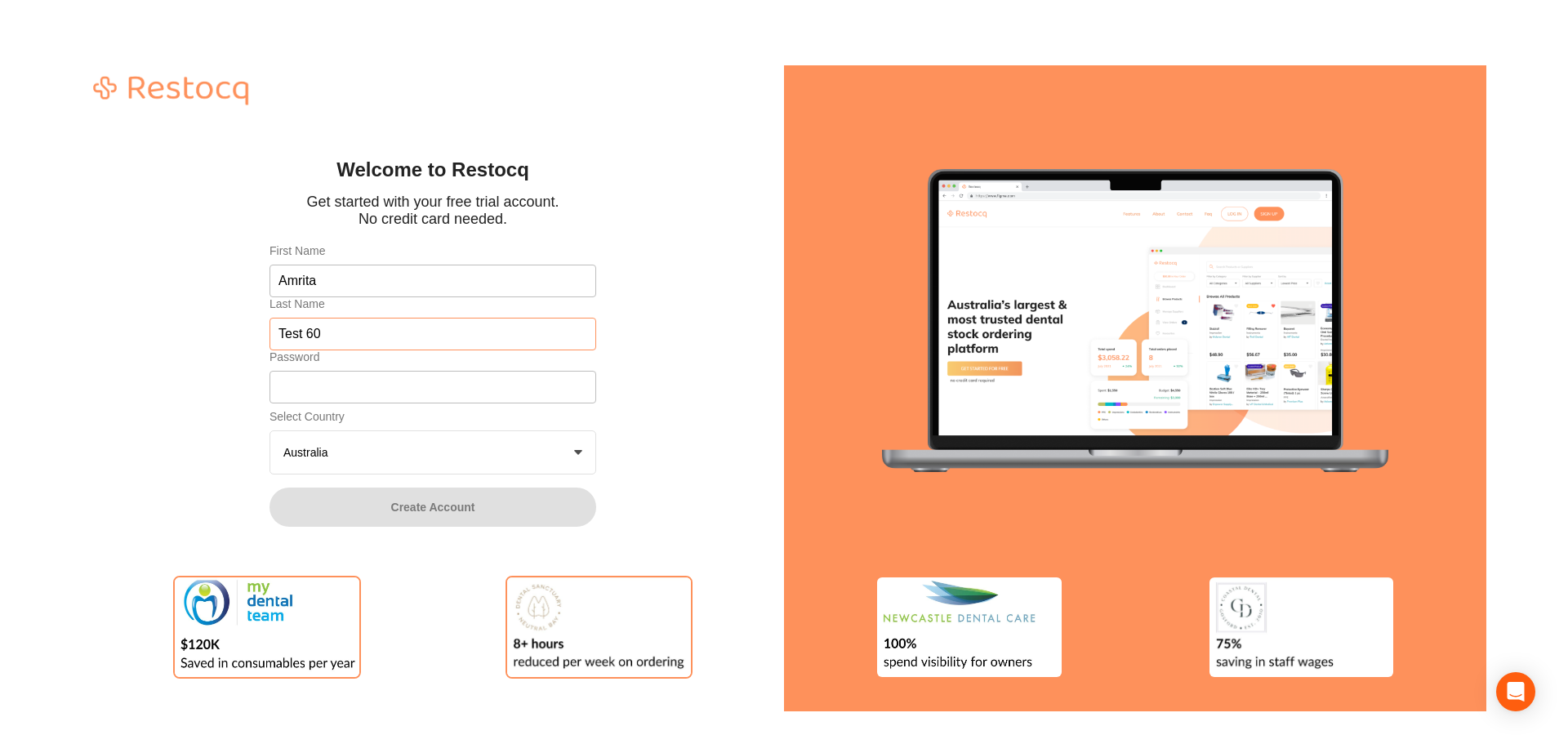 type on "Test 60" 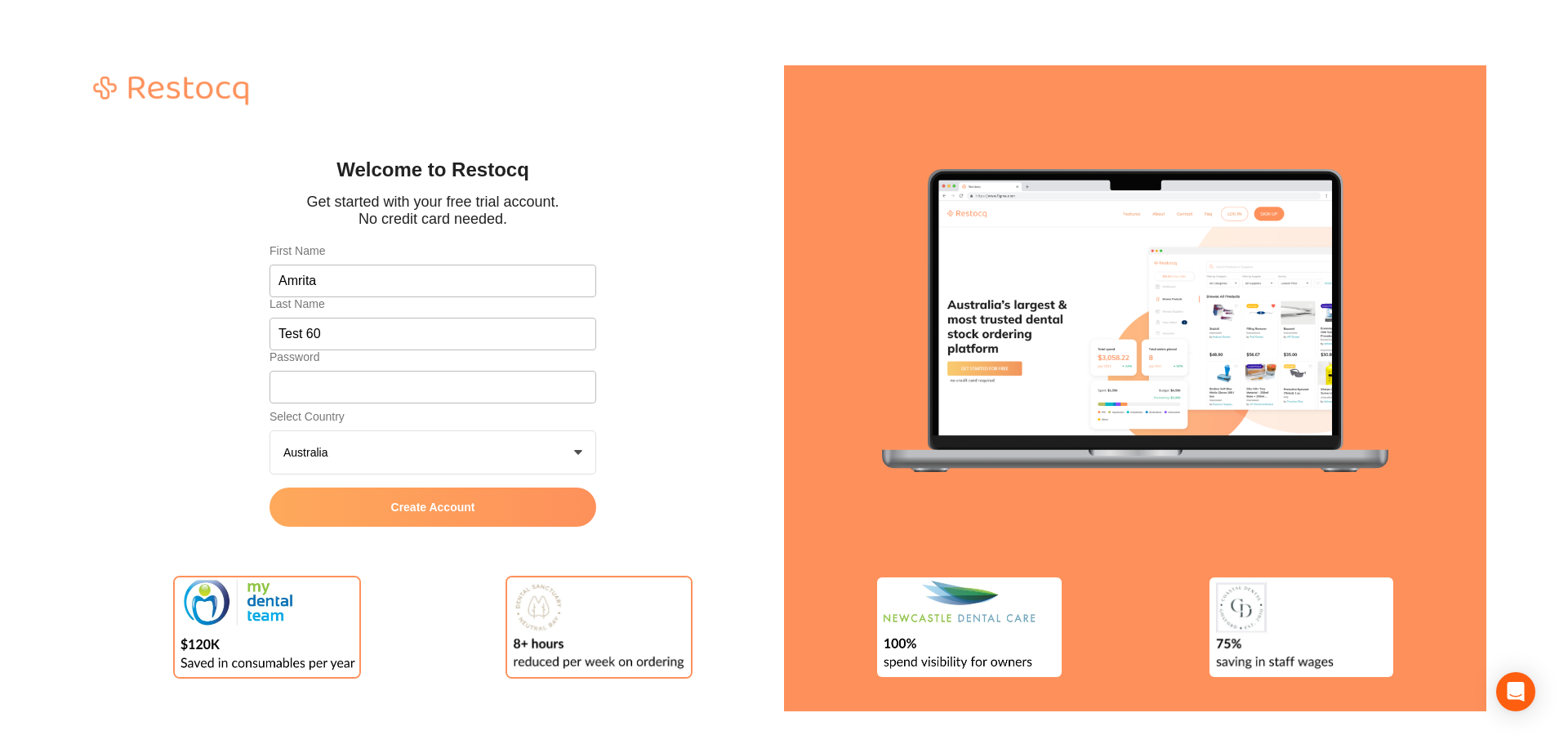 click on "Create Account" 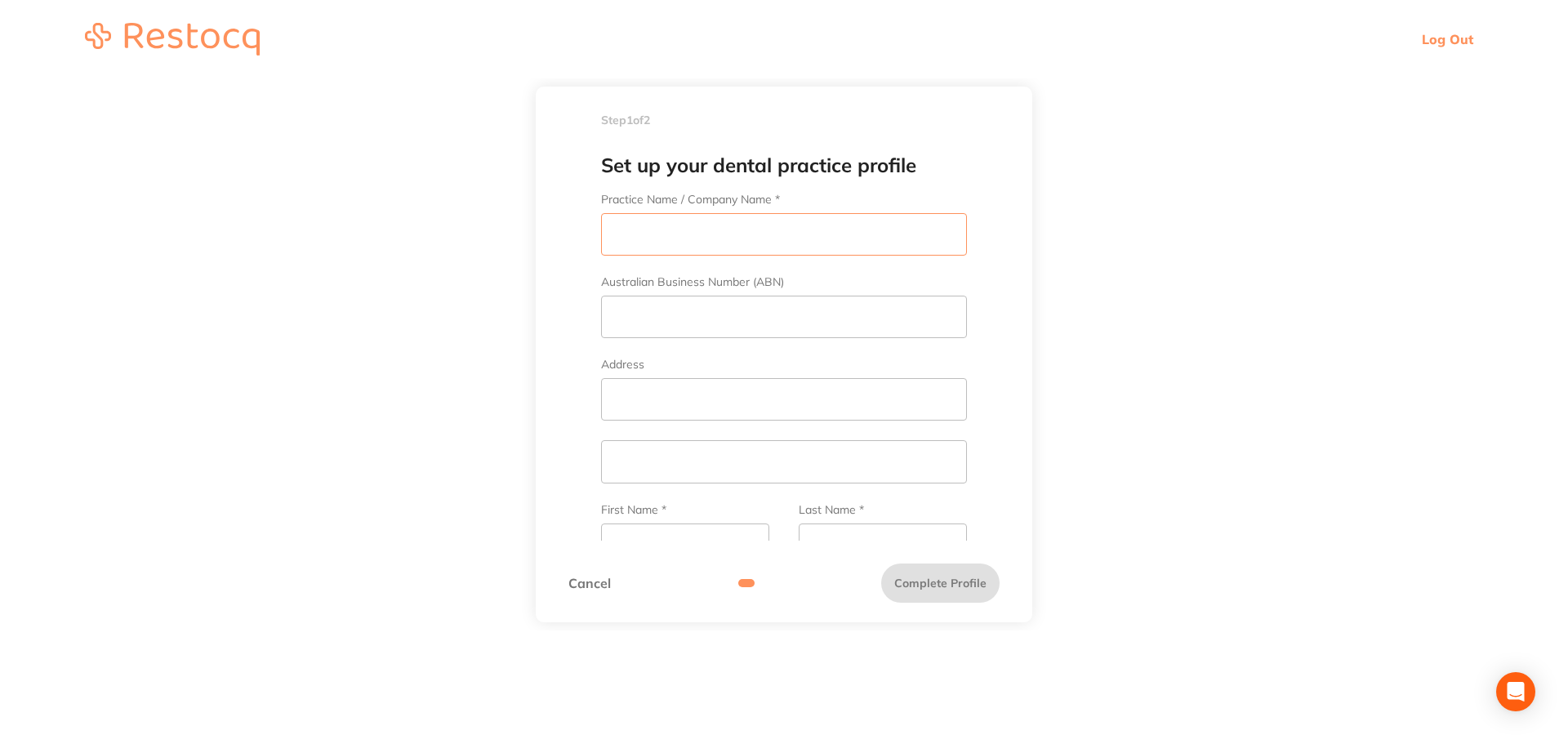 click on "Practice Name / Company Name *" at bounding box center [784, 234] 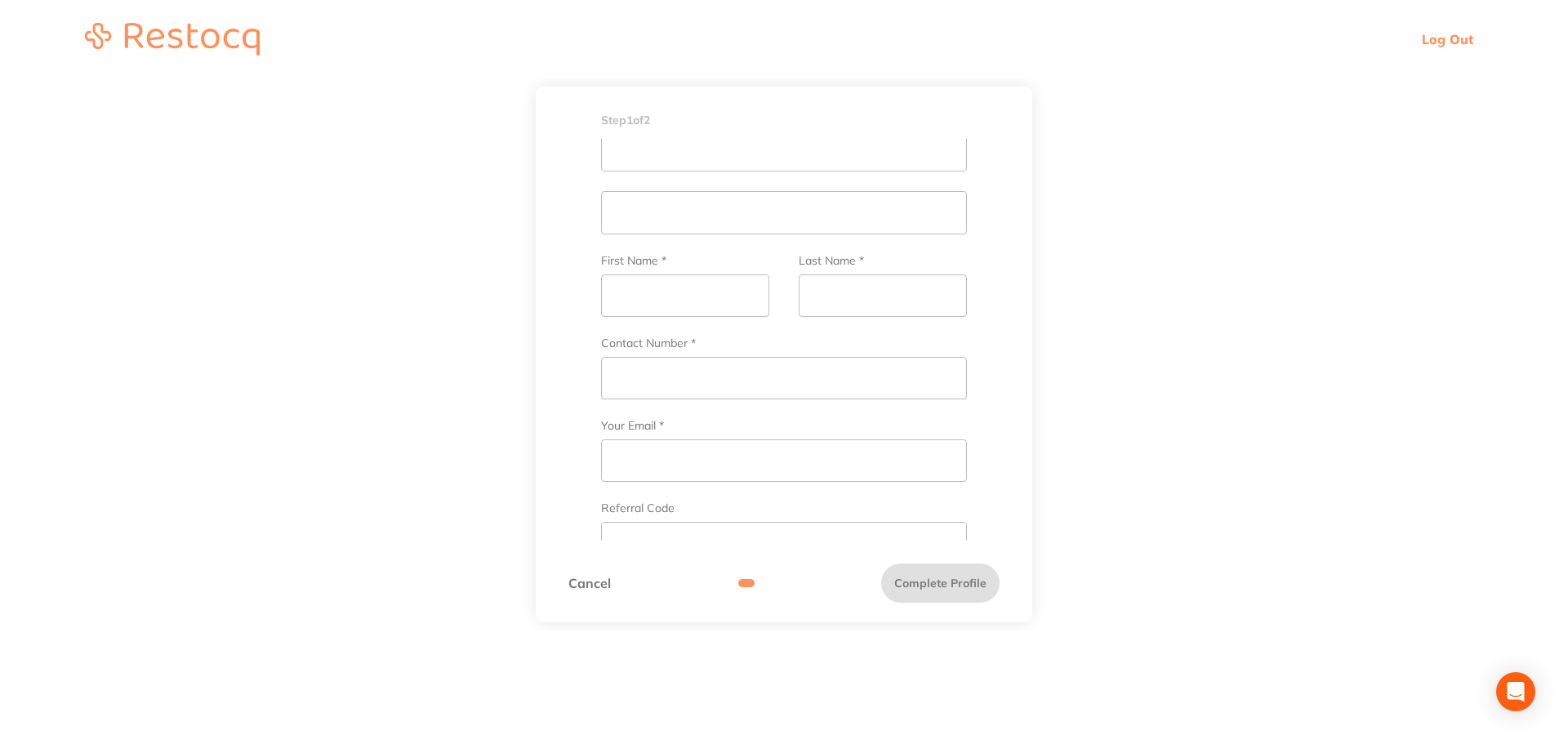 scroll, scrollTop: 408, scrollLeft: 0, axis: vertical 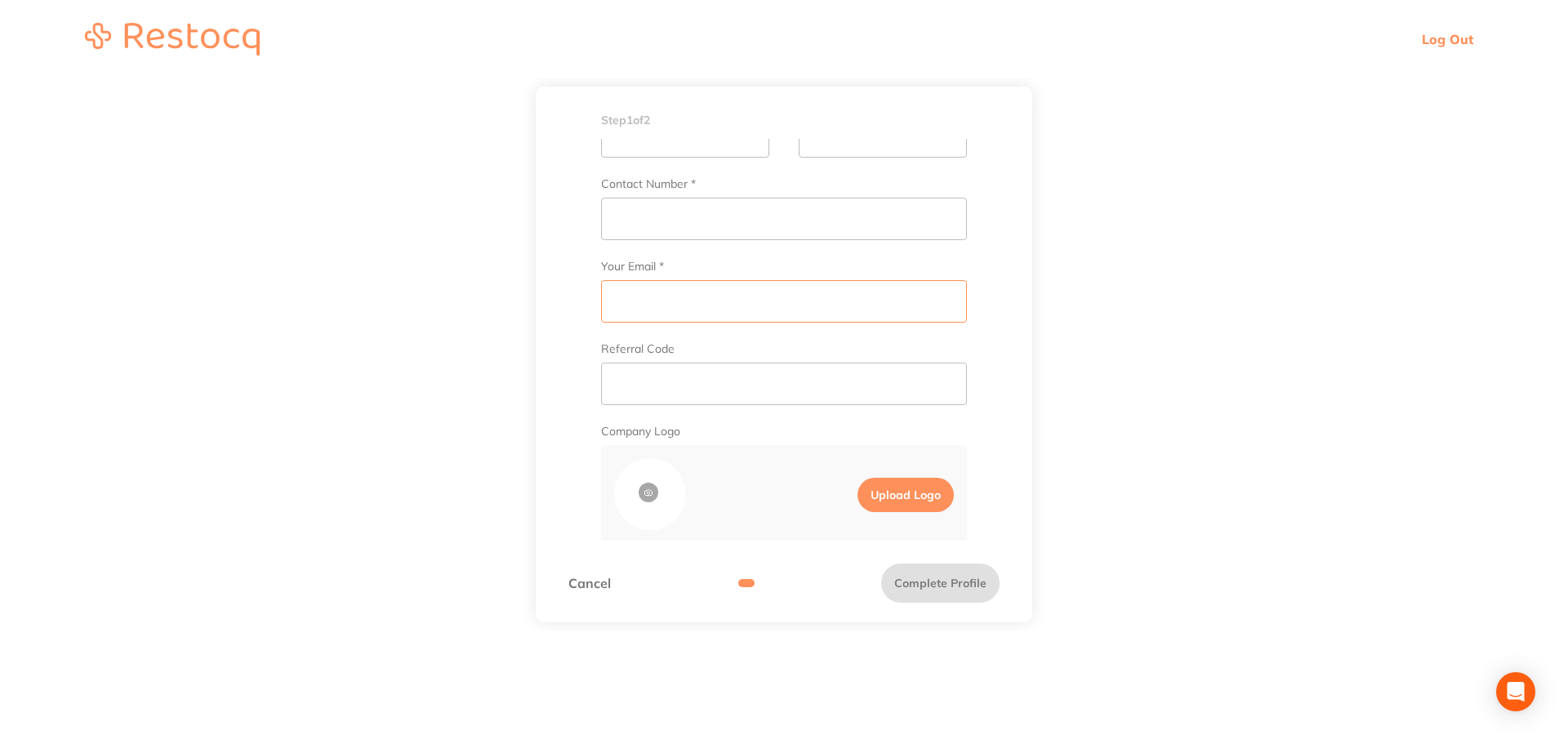 click on "Your Email *" at bounding box center [784, 301] 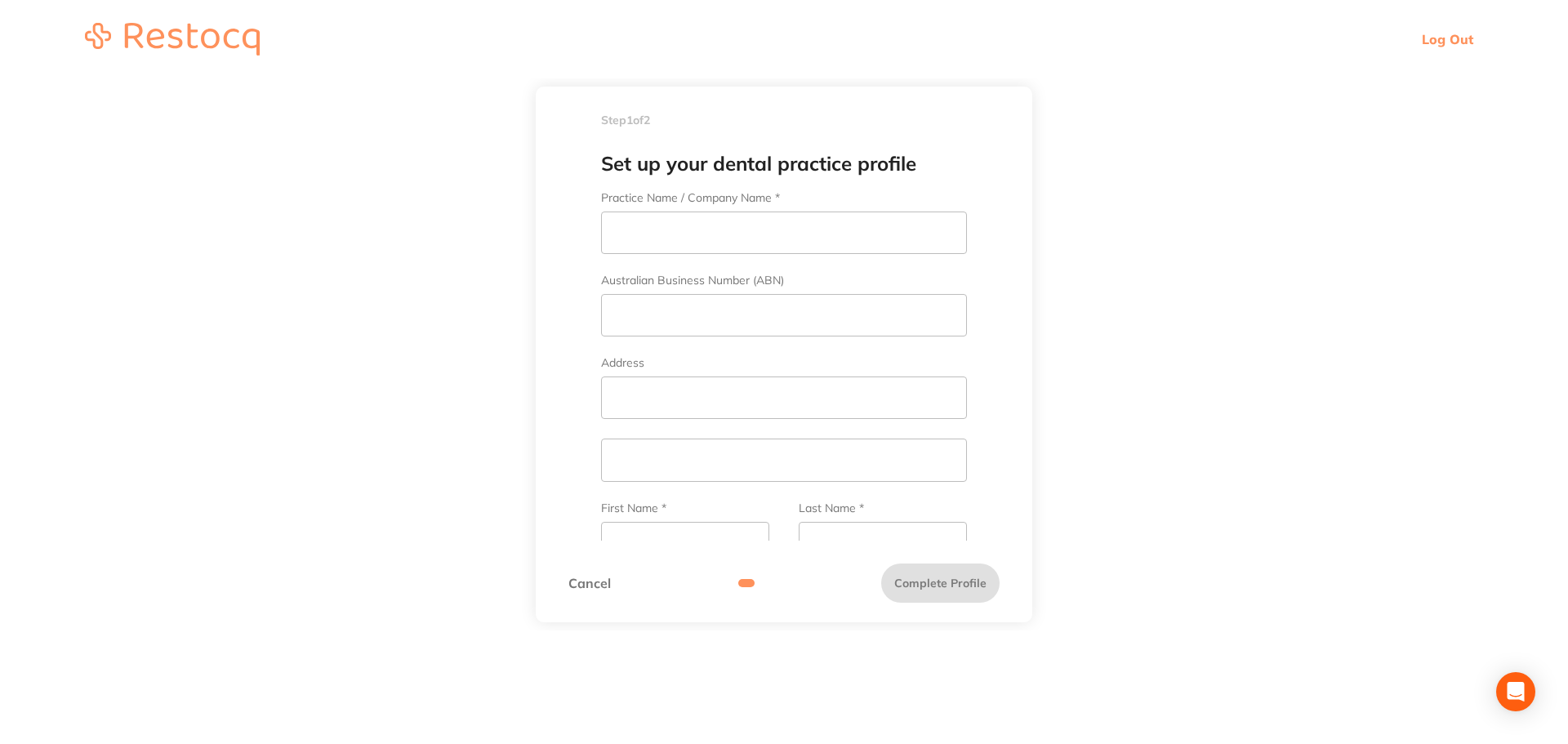scroll, scrollTop: 0, scrollLeft: 0, axis: both 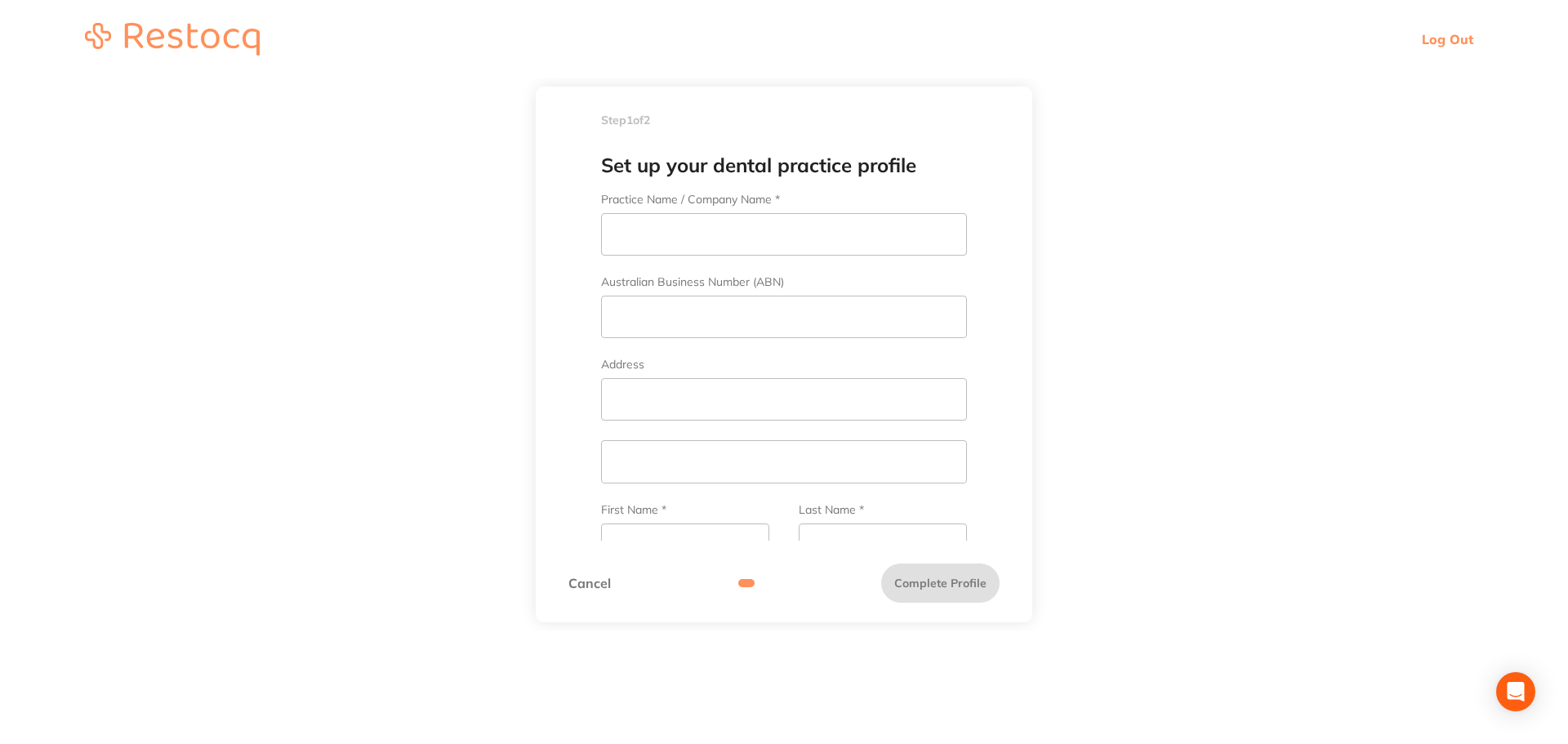 type on "[EMAIL]" 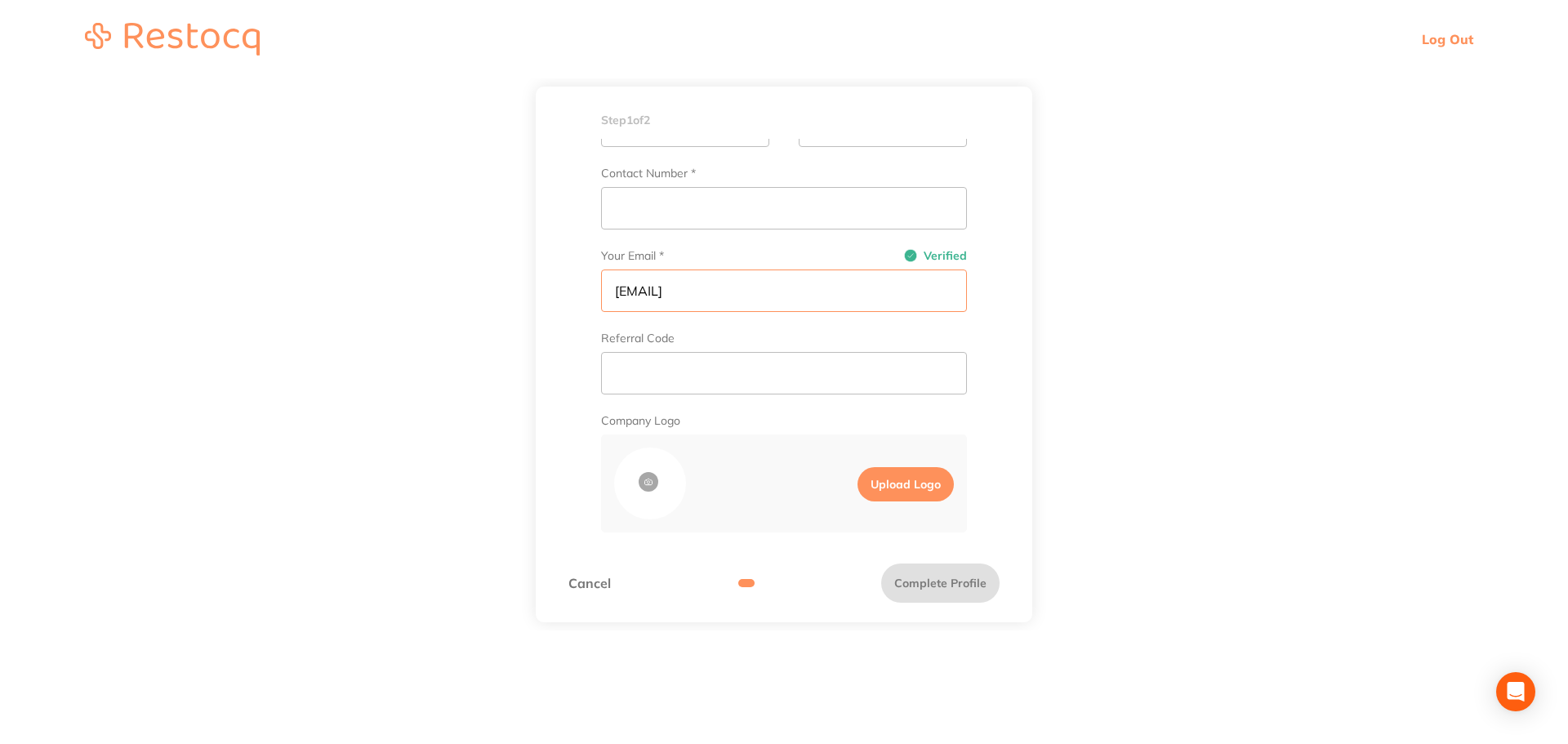 scroll, scrollTop: 470, scrollLeft: 0, axis: vertical 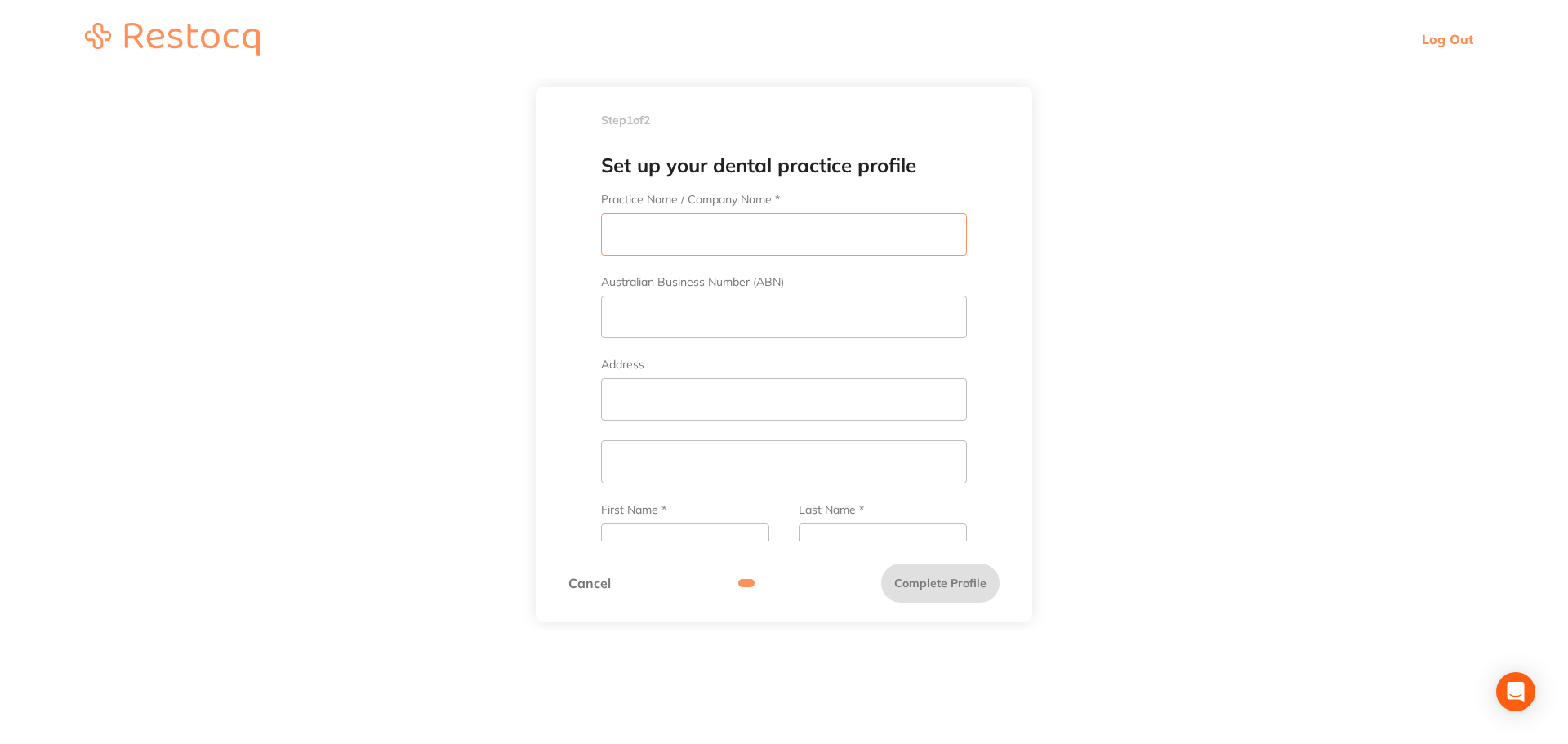 click on "Practice Name / Company Name *" at bounding box center (784, 234) 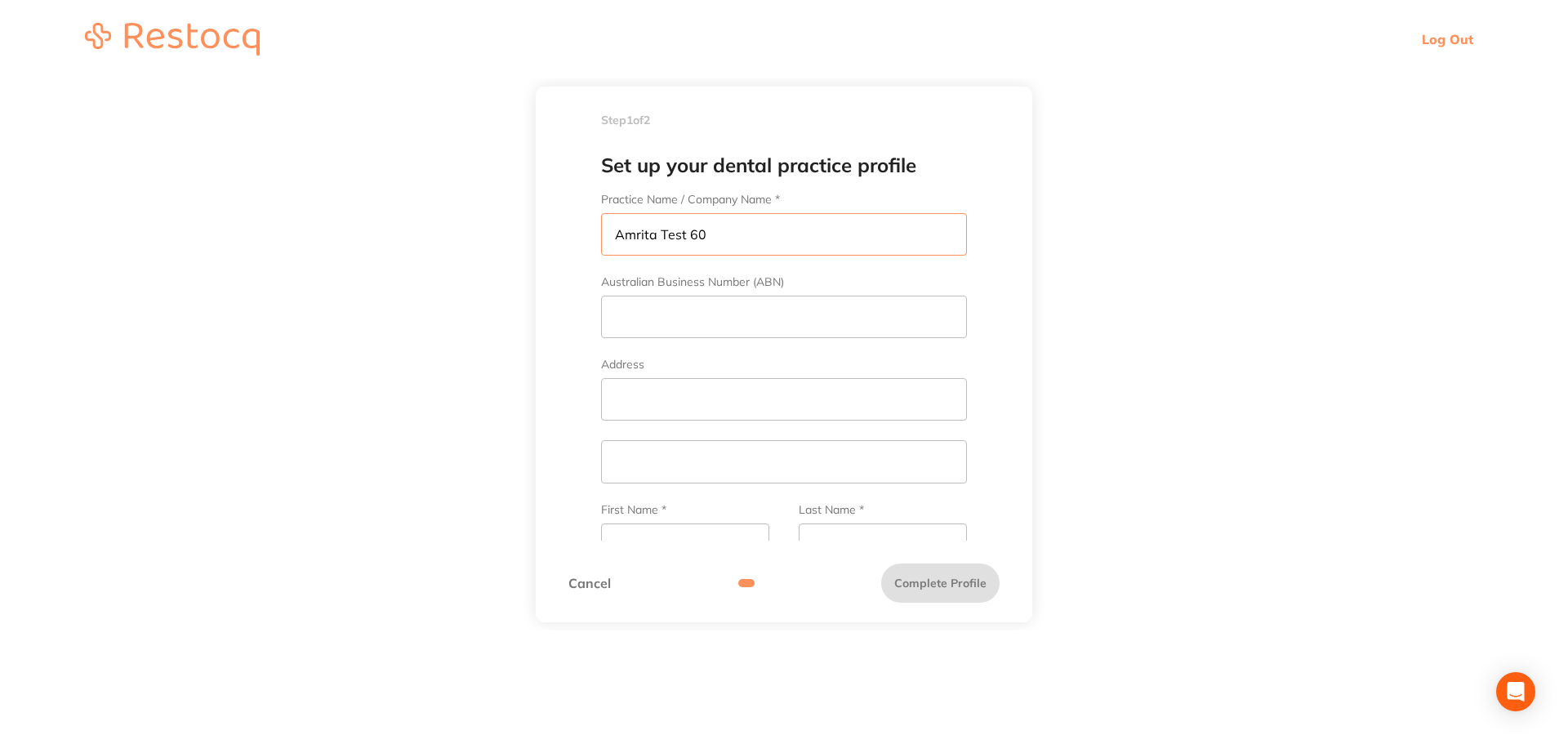 drag, startPoint x: 749, startPoint y: 231, endPoint x: 577, endPoint y: 233, distance: 172.01163 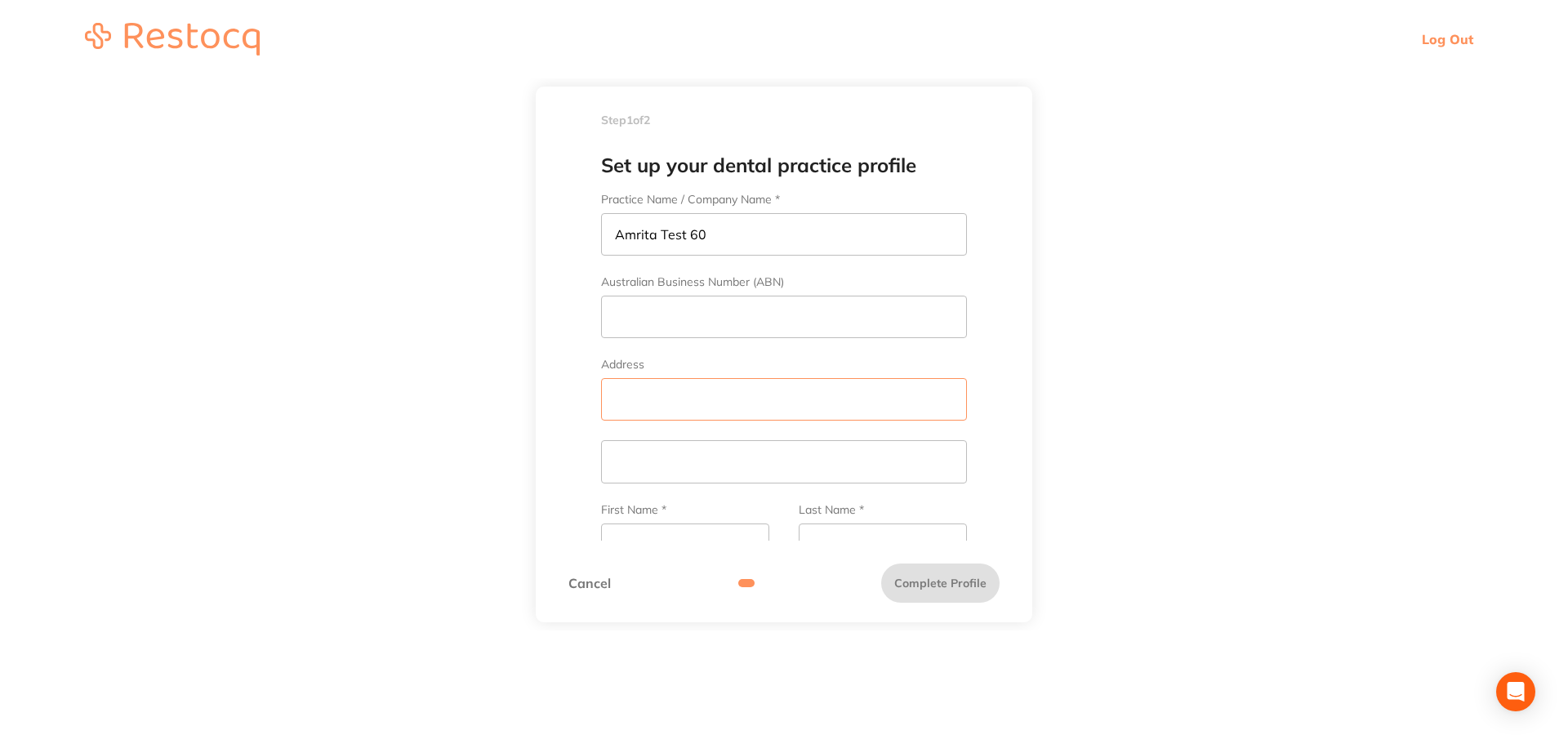 click on "Address" at bounding box center [784, 399] 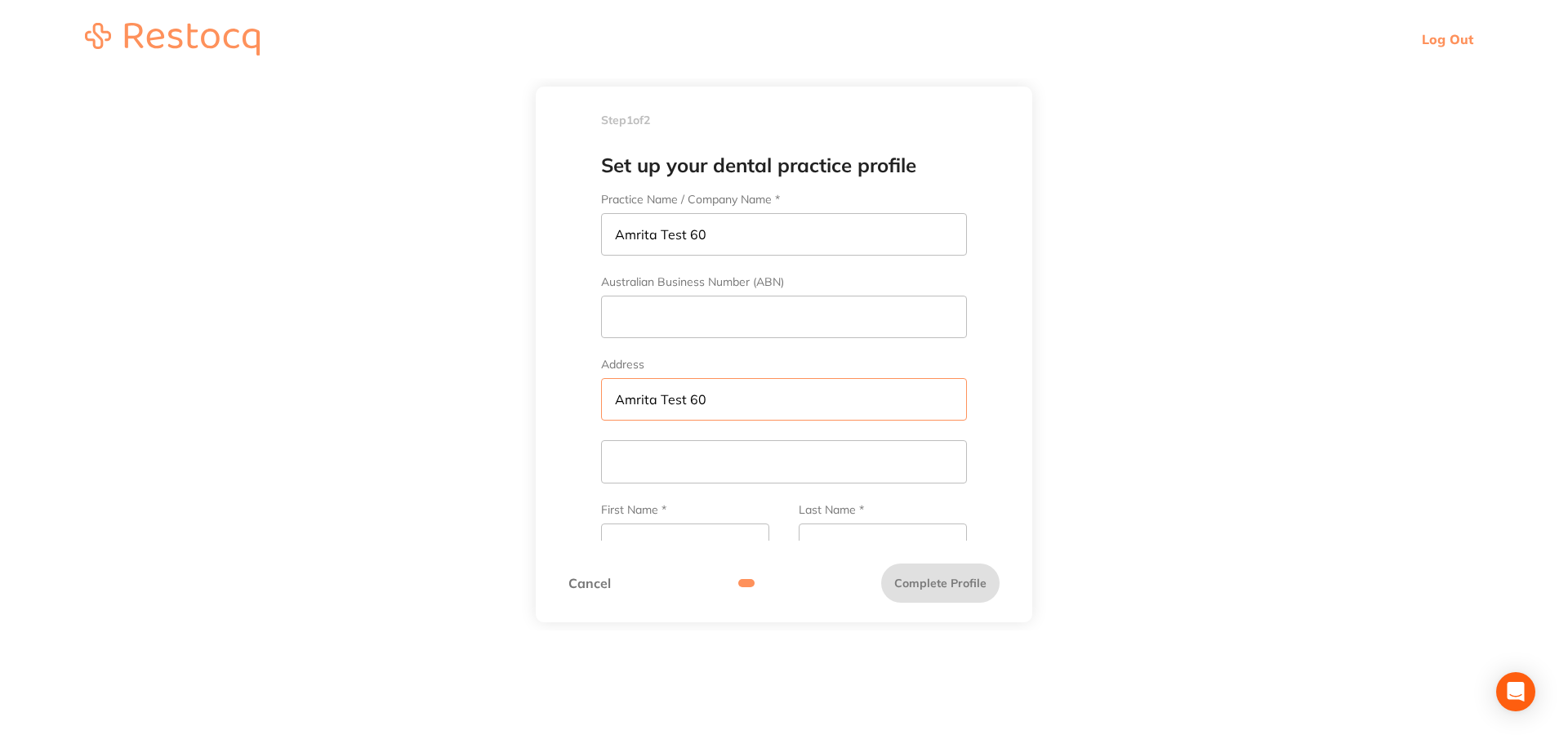 type on "Amrita Test 60" 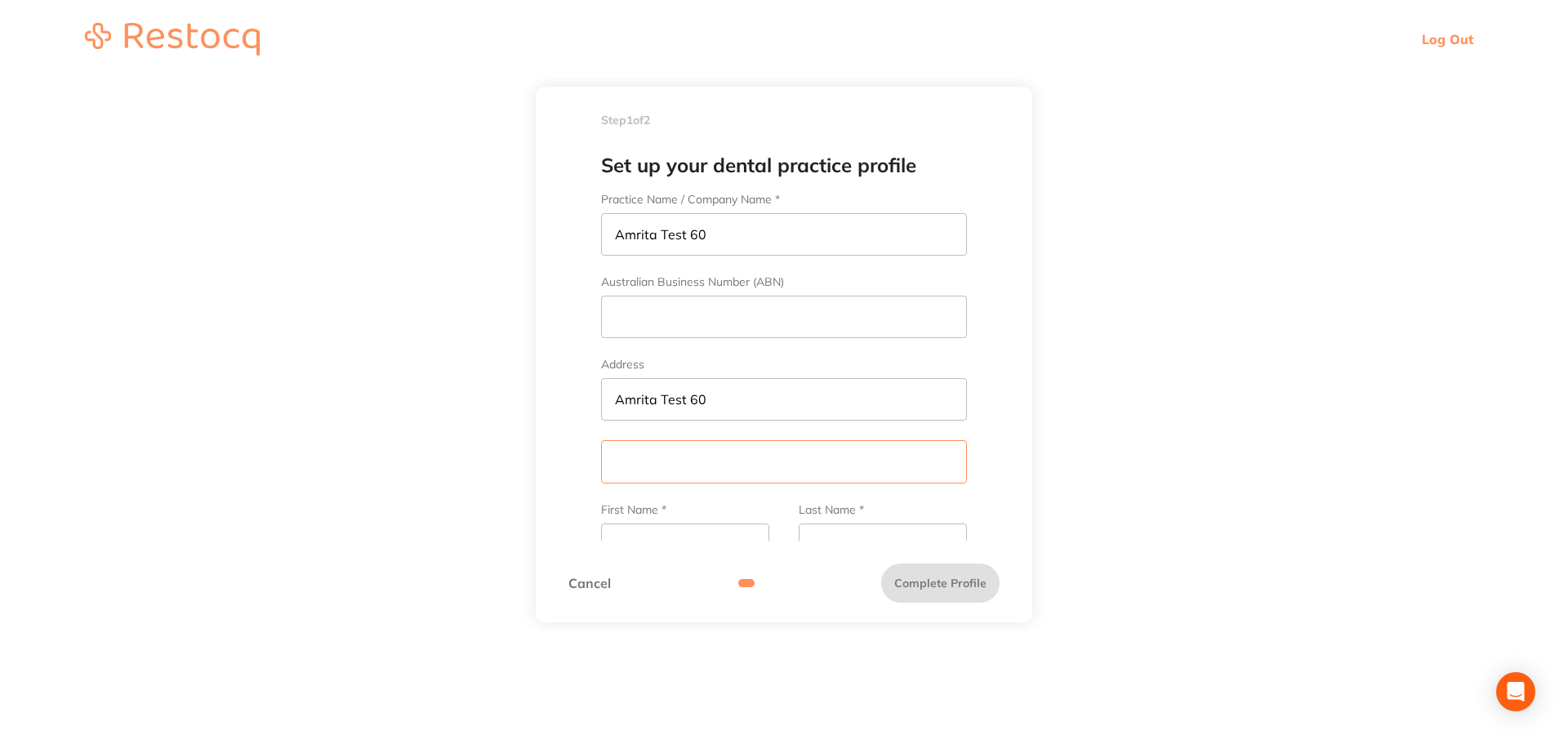 click at bounding box center (784, 461) 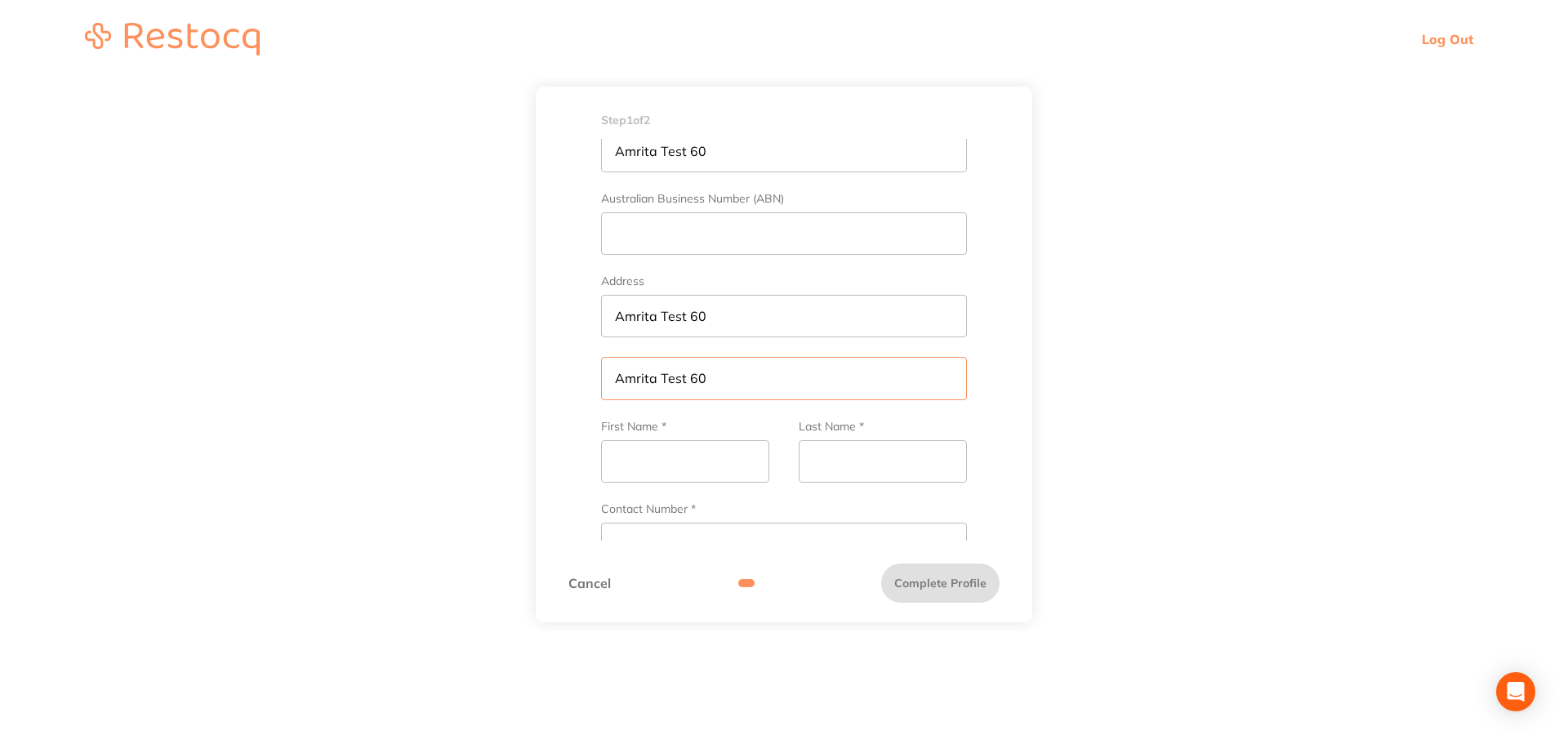 scroll, scrollTop: 163, scrollLeft: 0, axis: vertical 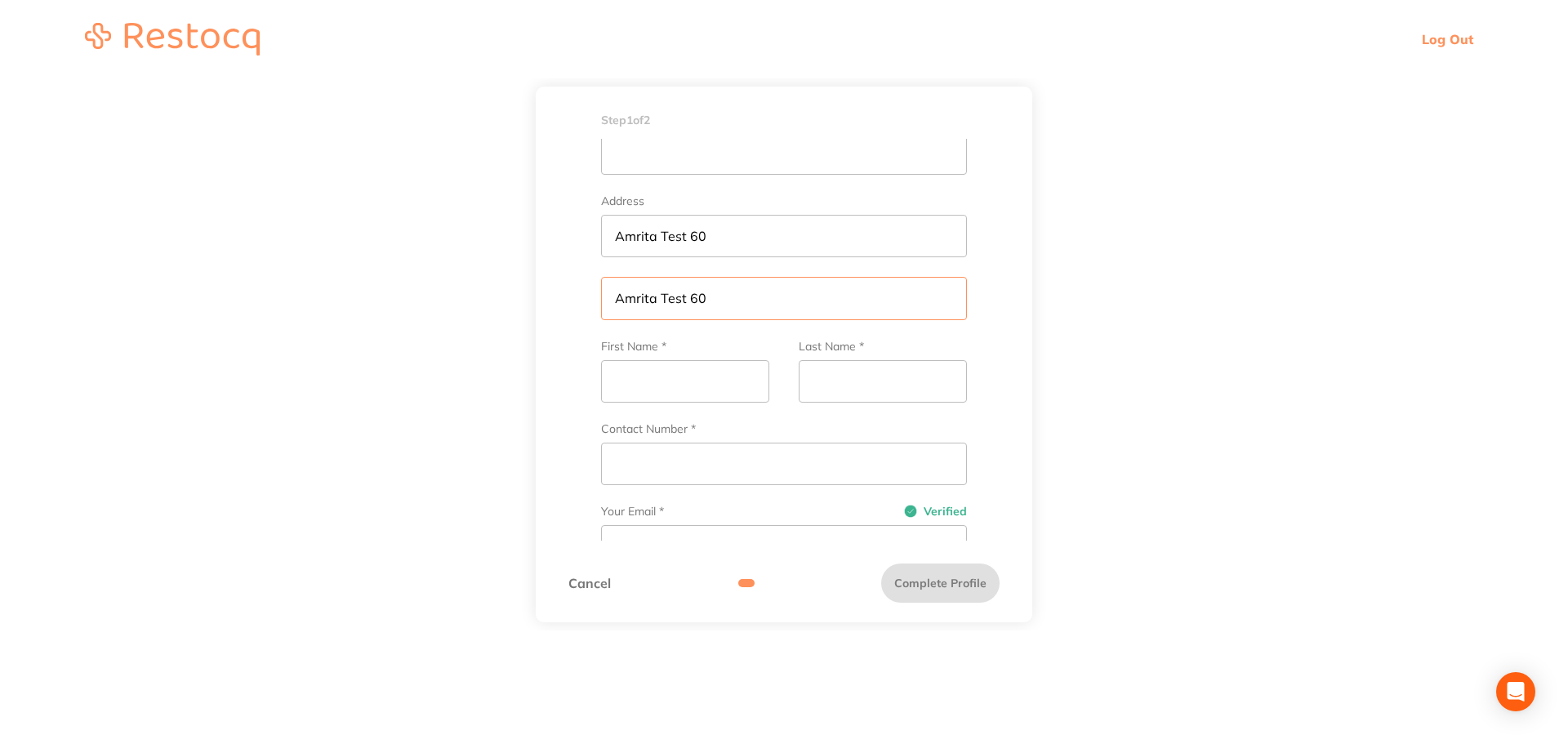 click on "Amrita Test 60" at bounding box center [784, 298] 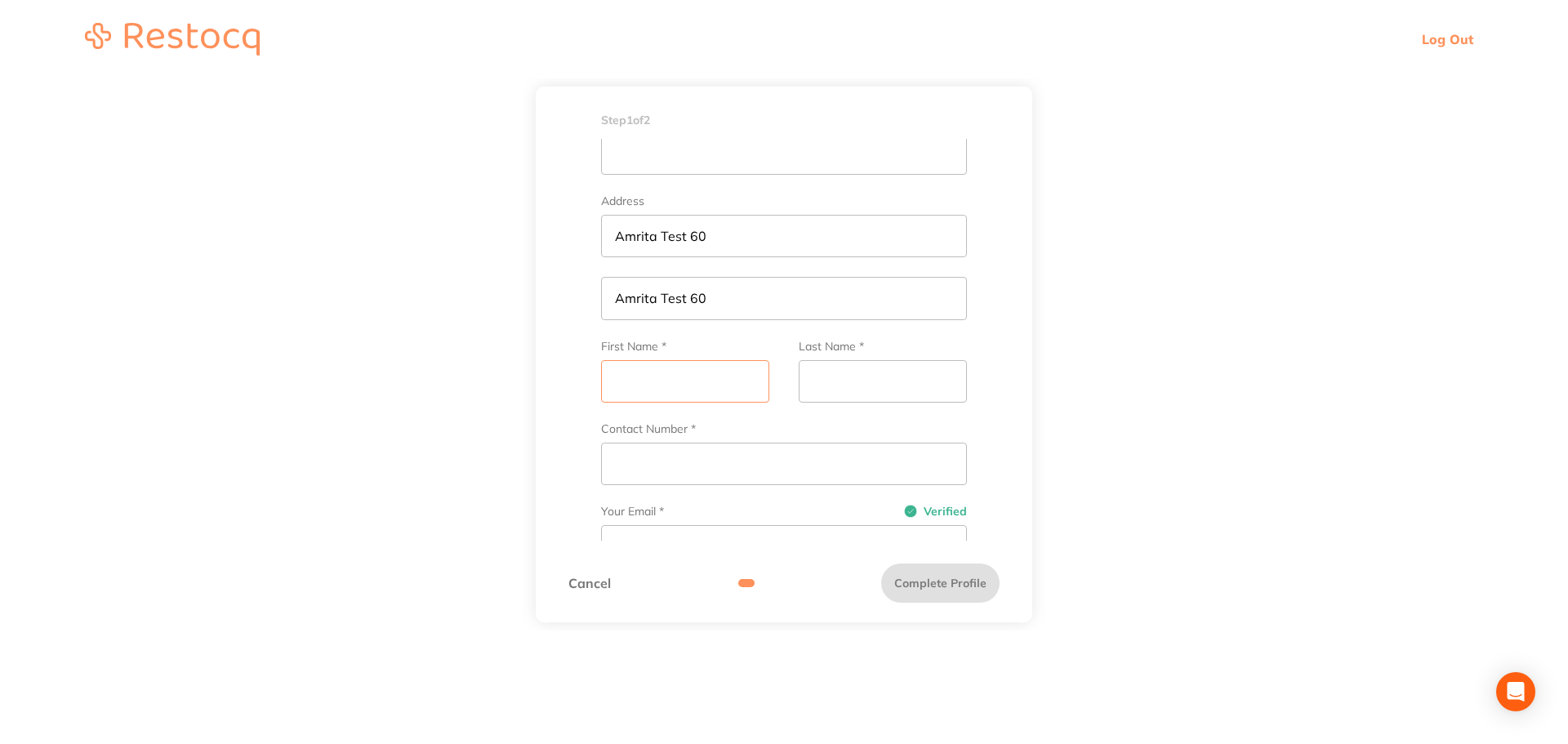 drag, startPoint x: 652, startPoint y: 385, endPoint x: 657, endPoint y: 374, distance: 12.083046 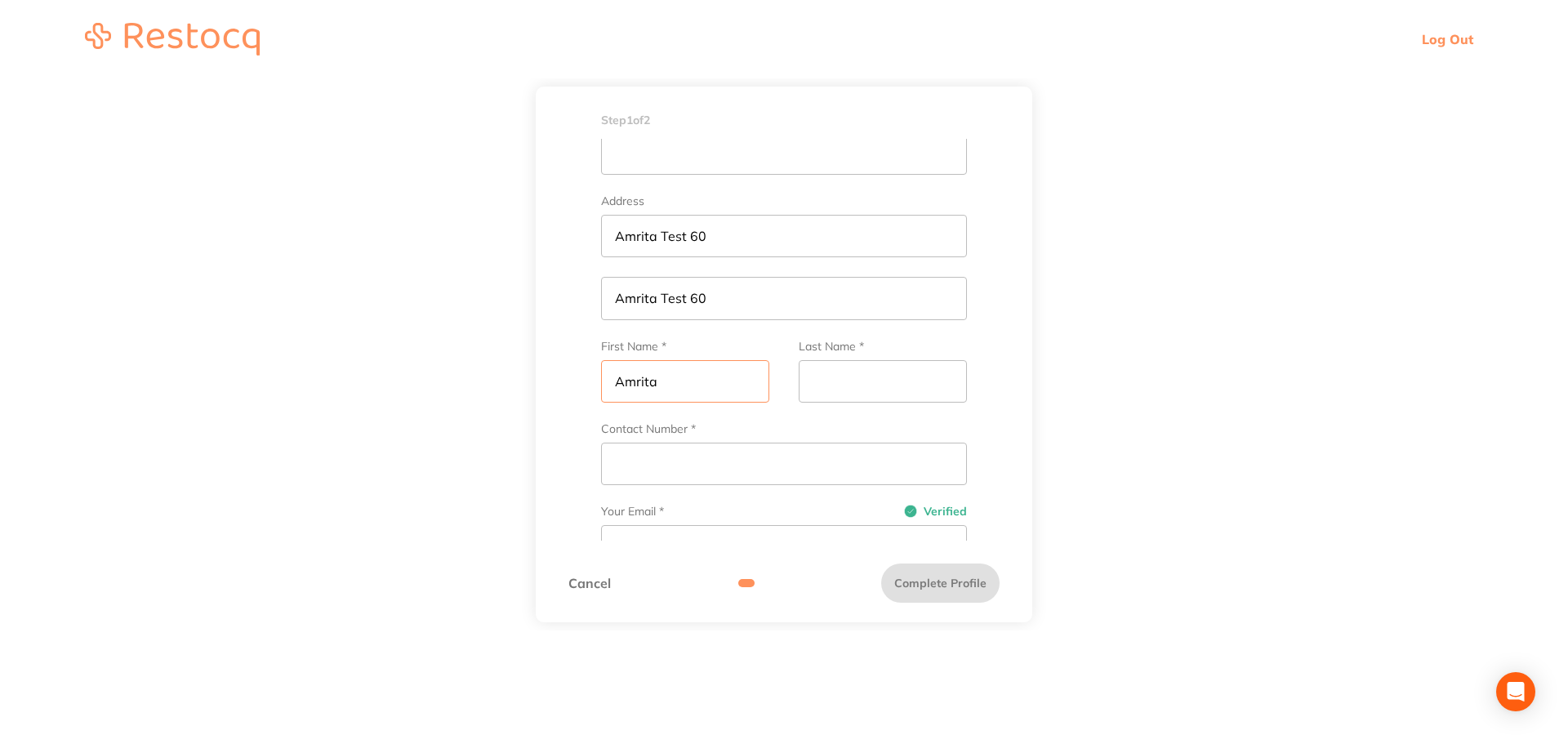 type on "Amrita" 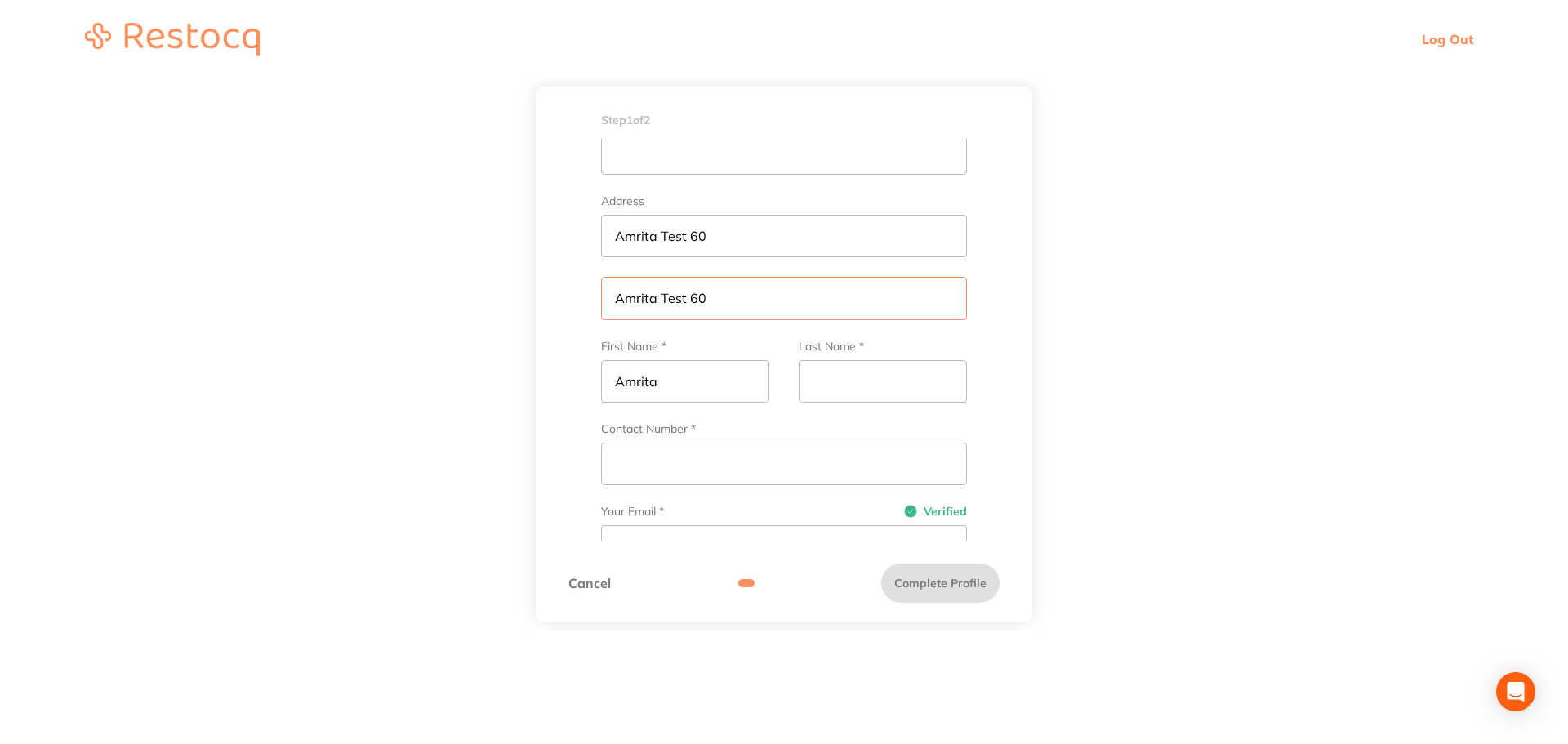 drag, startPoint x: 720, startPoint y: 295, endPoint x: 663, endPoint y: 294, distance: 57.00877 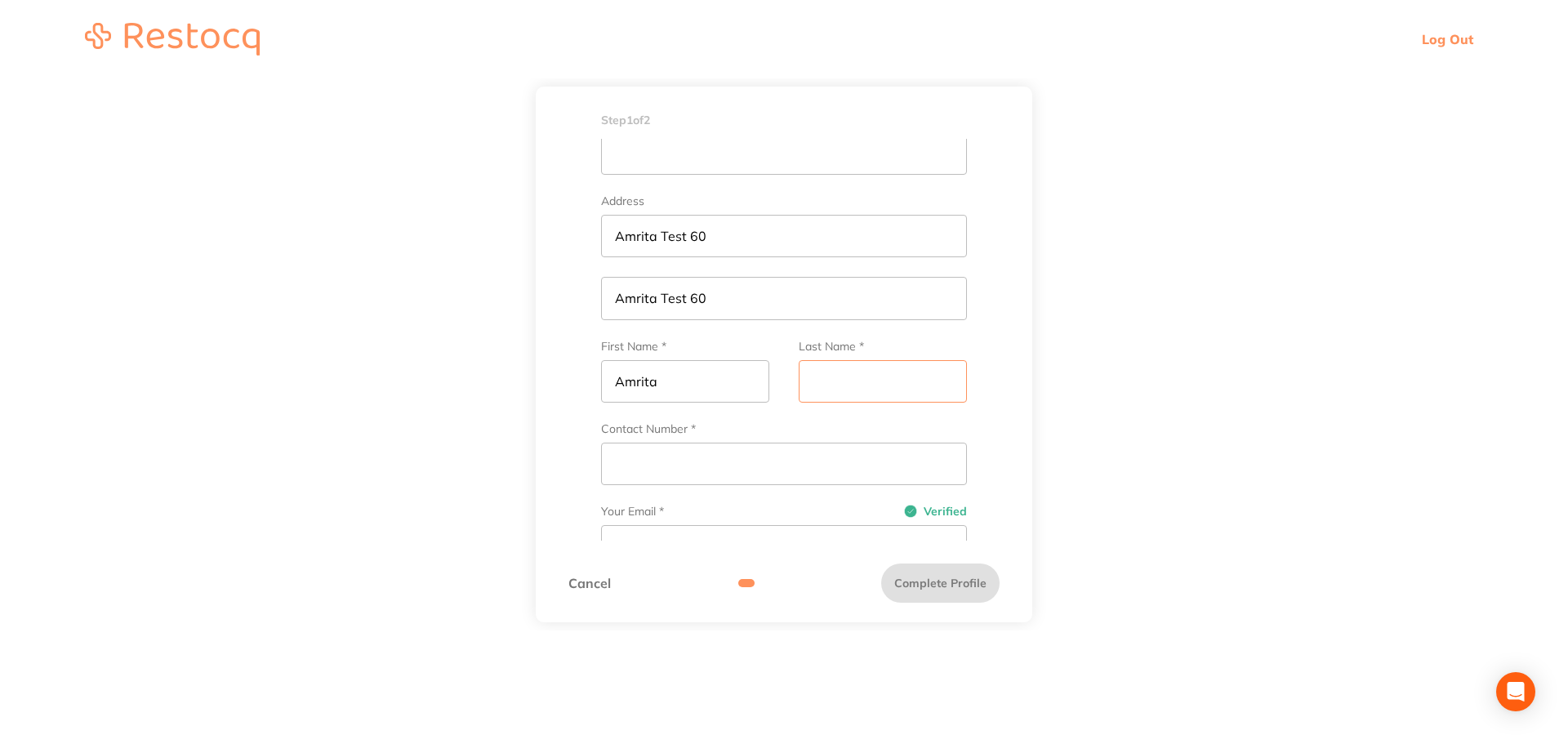 click on "Last Name *" at bounding box center (883, 381) 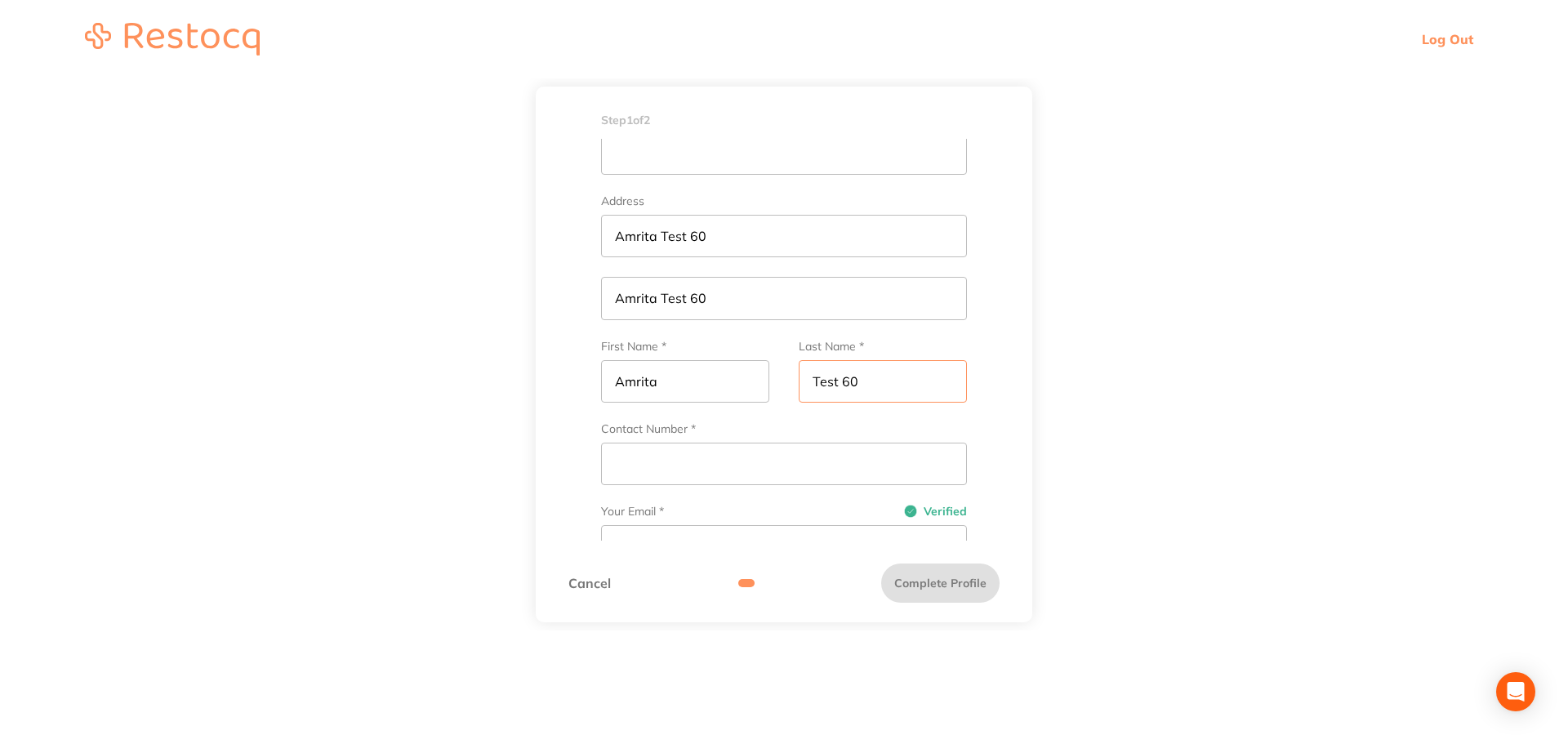 type on "Test 60" 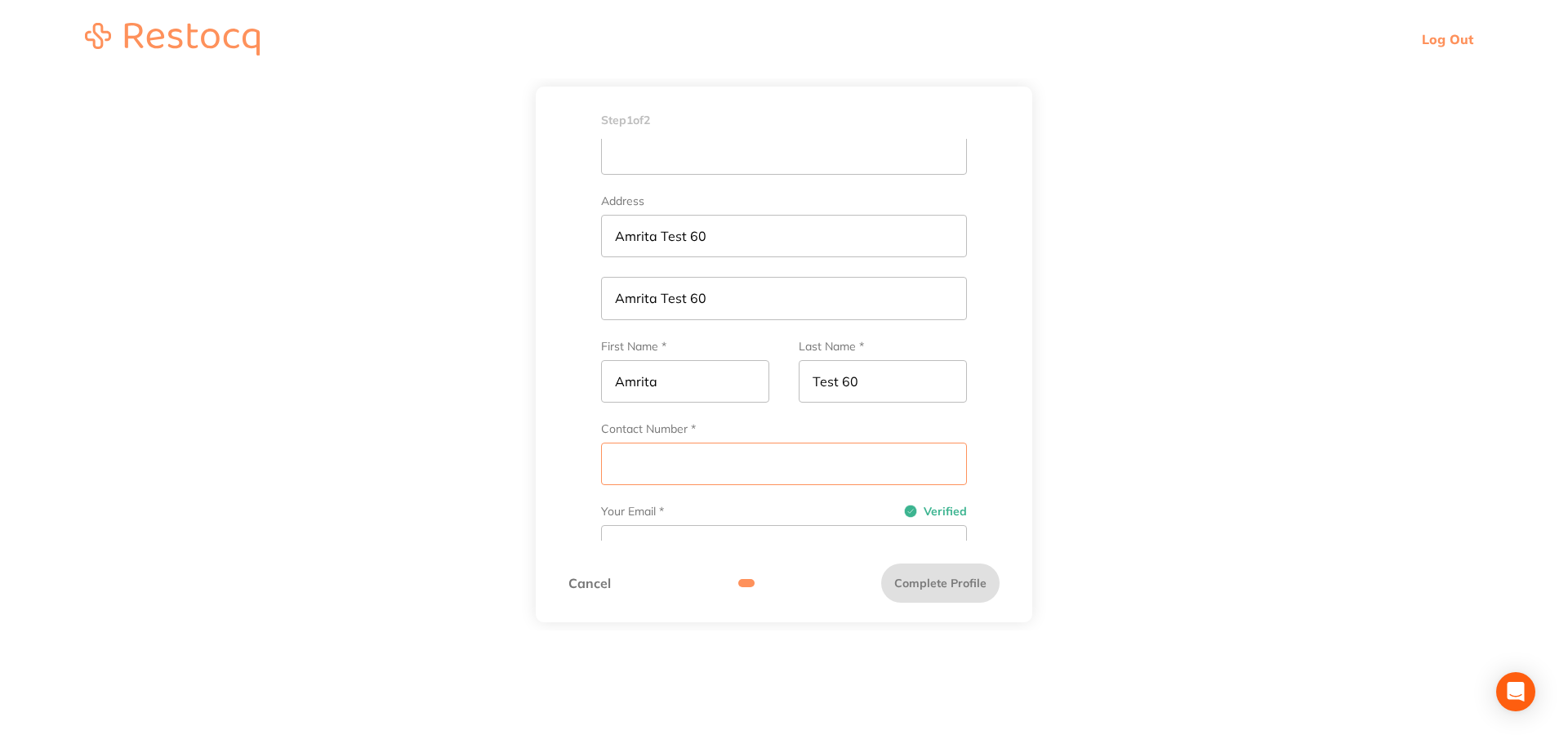 click on "Contact Number *" at bounding box center (784, 464) 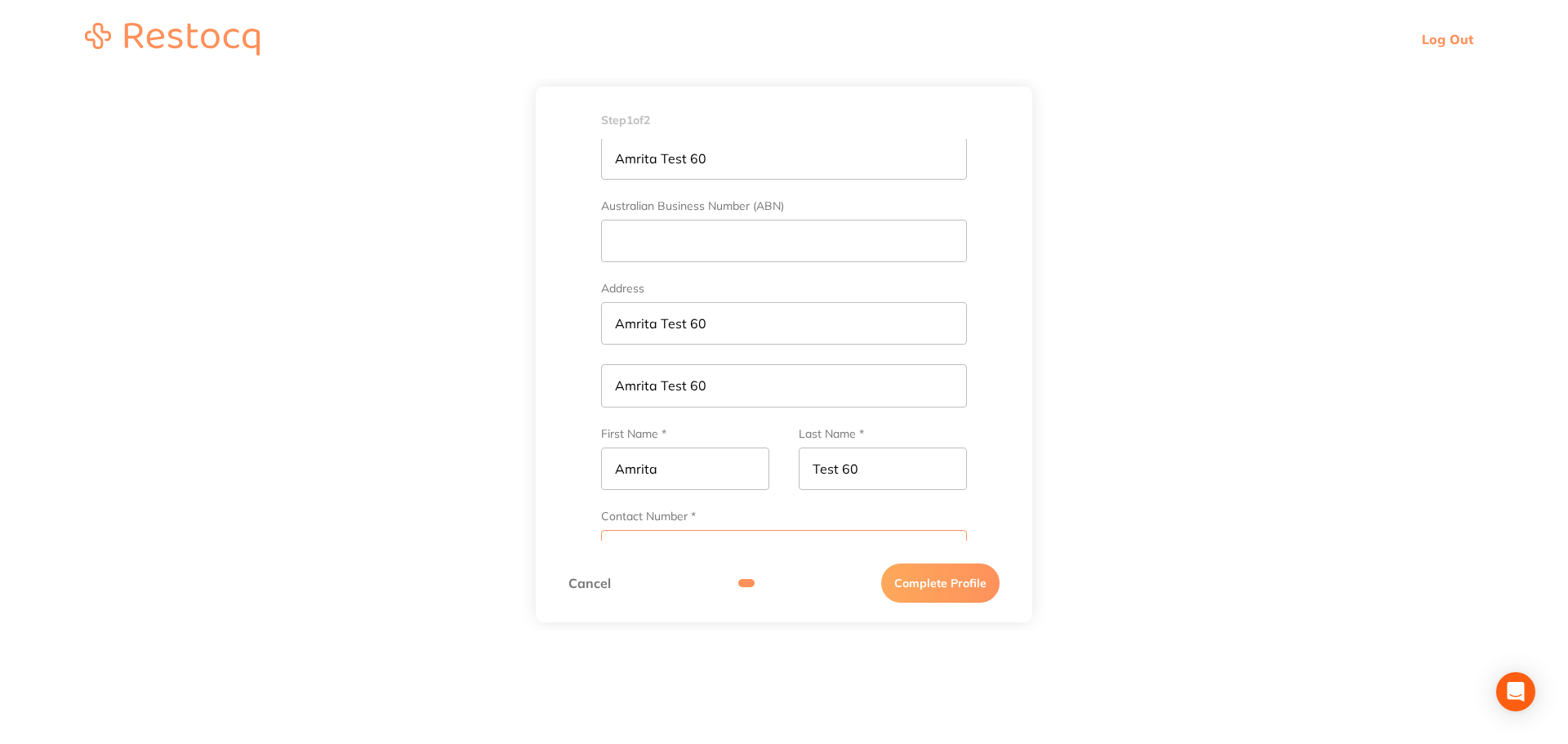 scroll, scrollTop: 0, scrollLeft: 0, axis: both 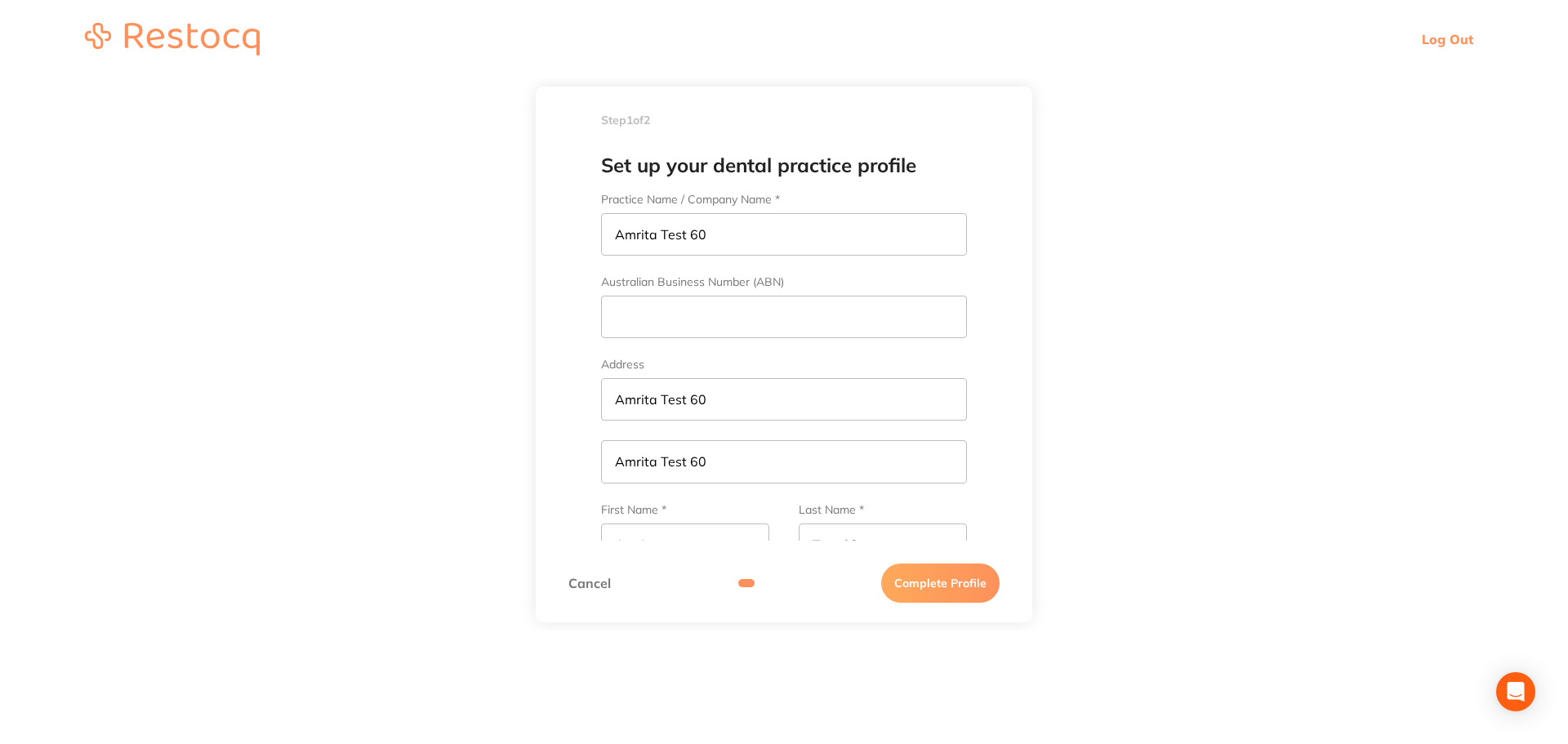 type on "3216549870" 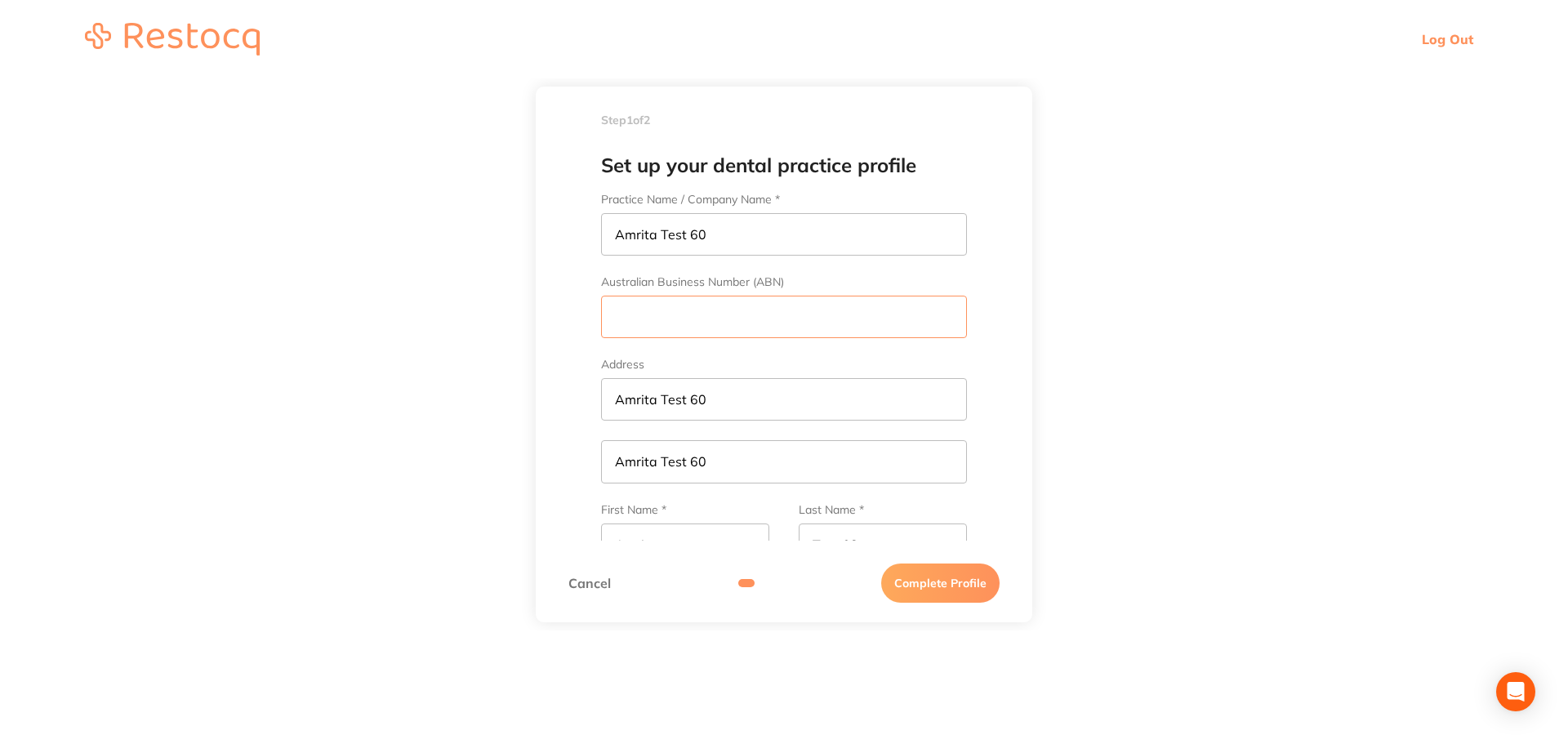 click on "Australian Business Number (ABN)" at bounding box center (784, 317) 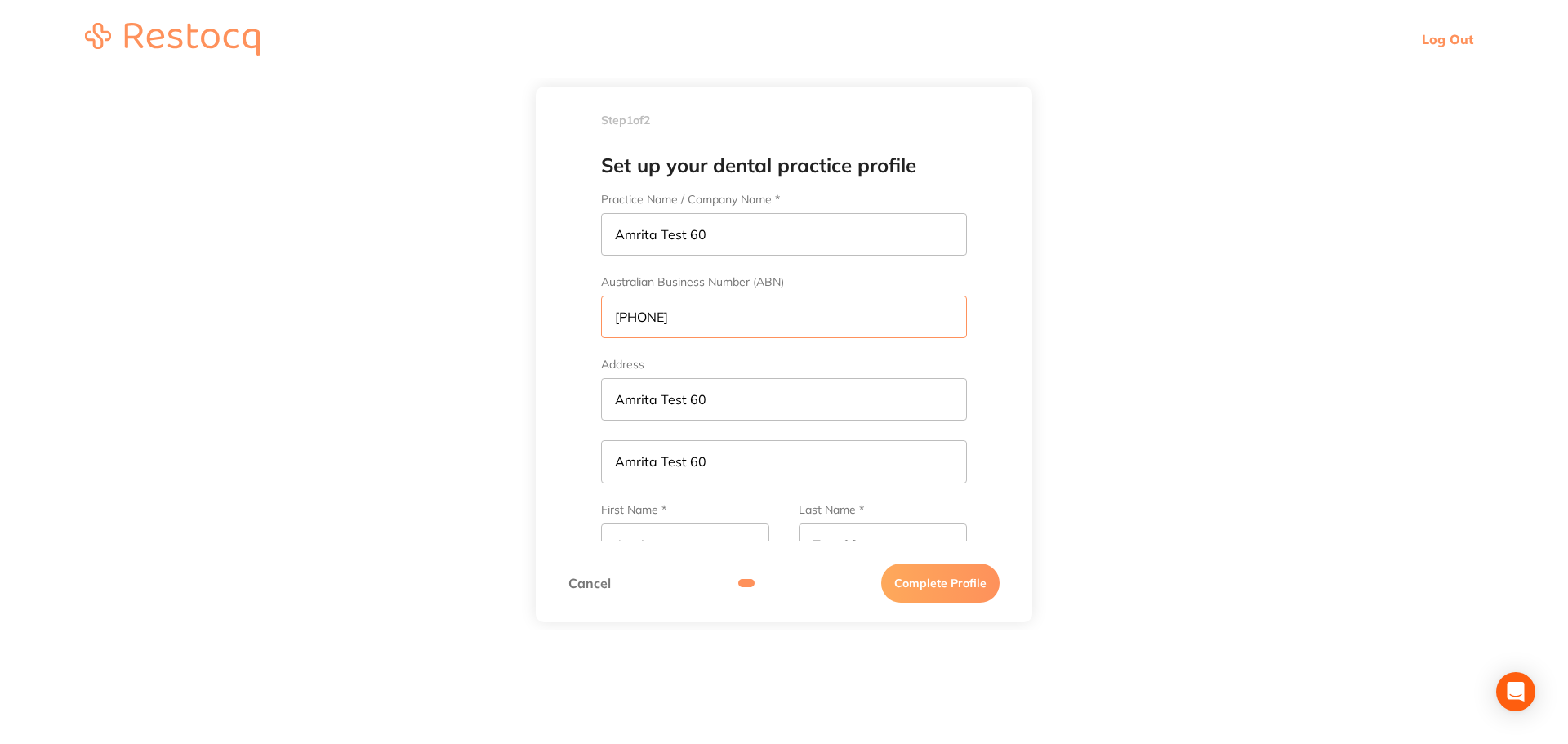 scroll, scrollTop: 1, scrollLeft: 0, axis: vertical 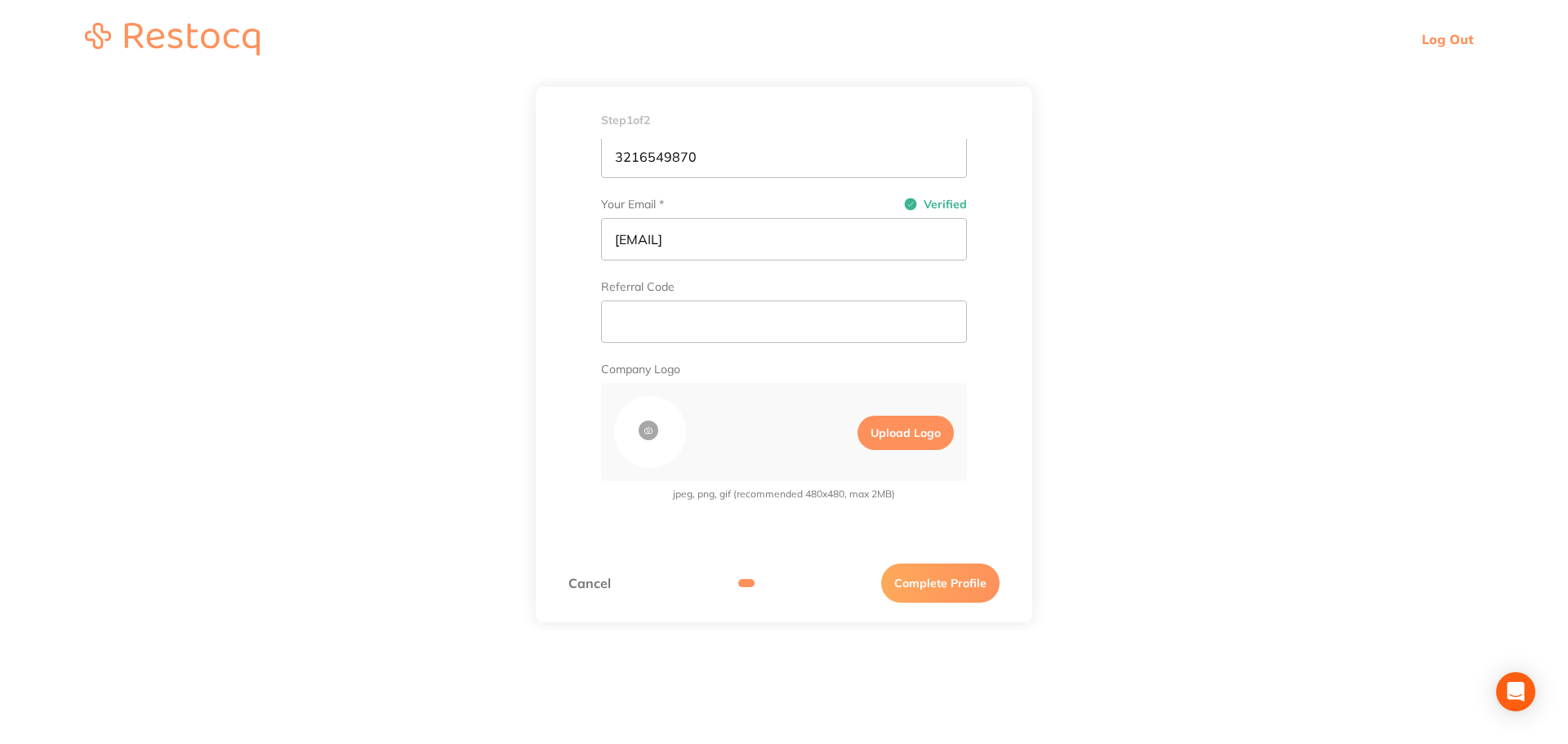 type on "321564987" 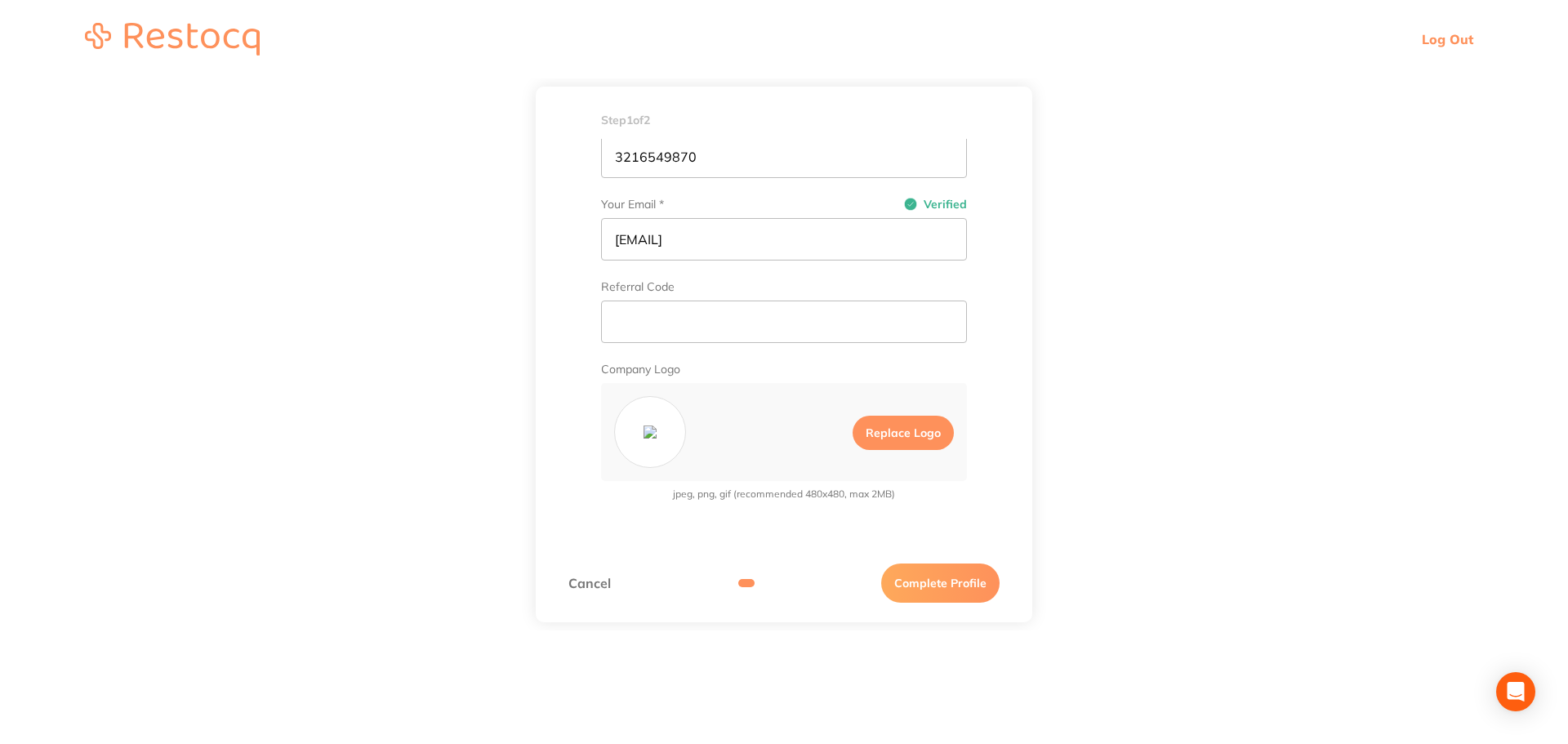 click on "Complete Profile" at bounding box center (940, 583) 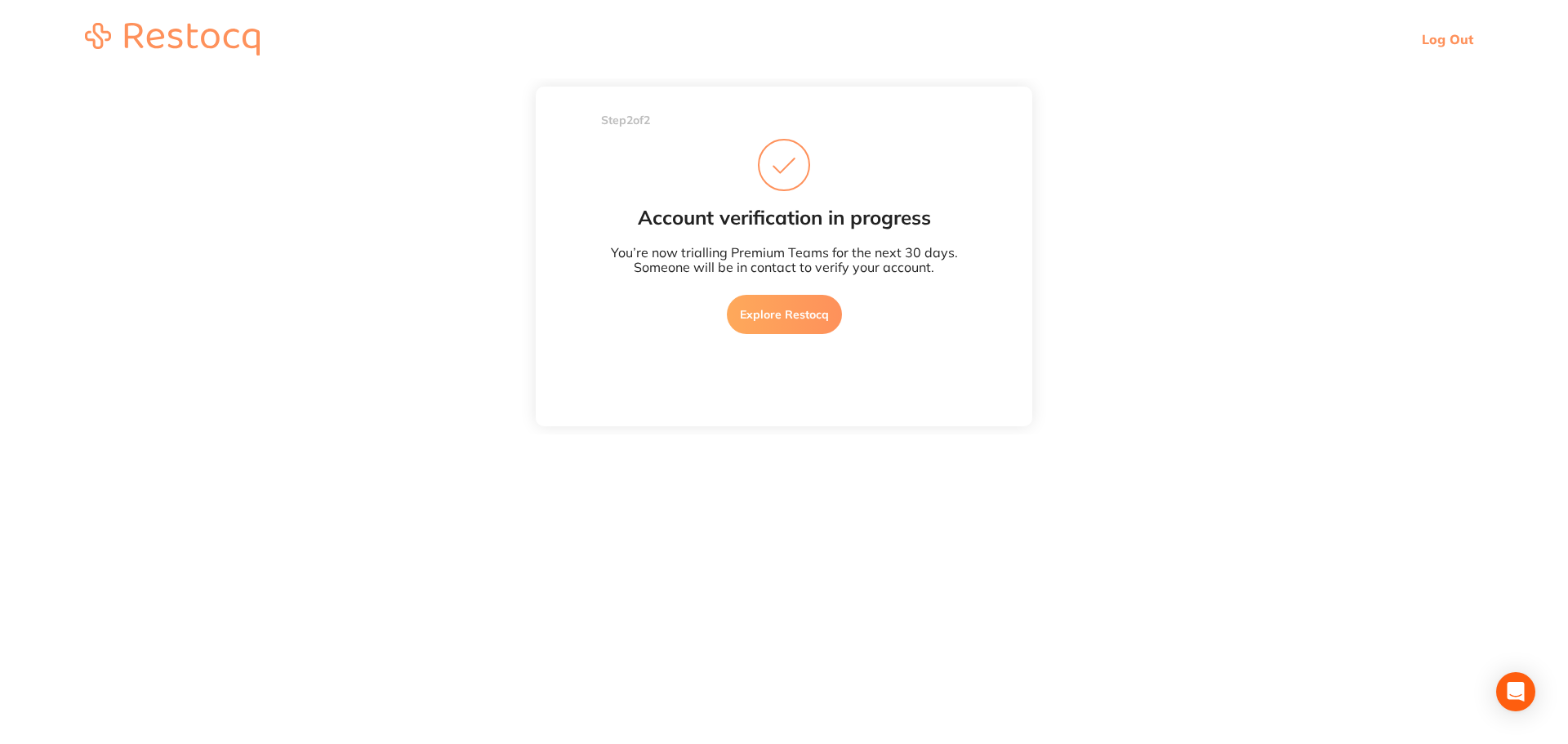 click on "Explore Restocq" at bounding box center [784, 314] 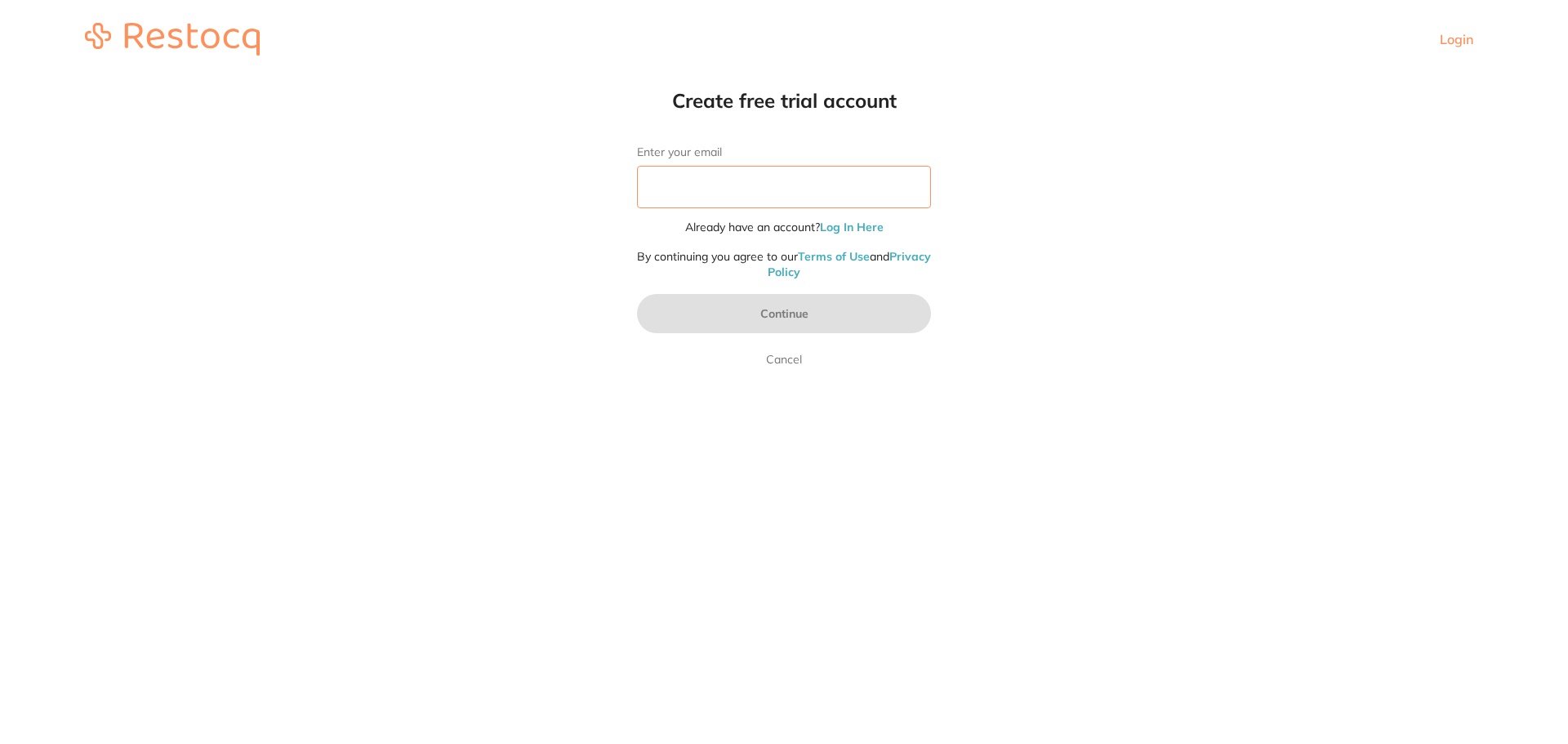scroll, scrollTop: 0, scrollLeft: 0, axis: both 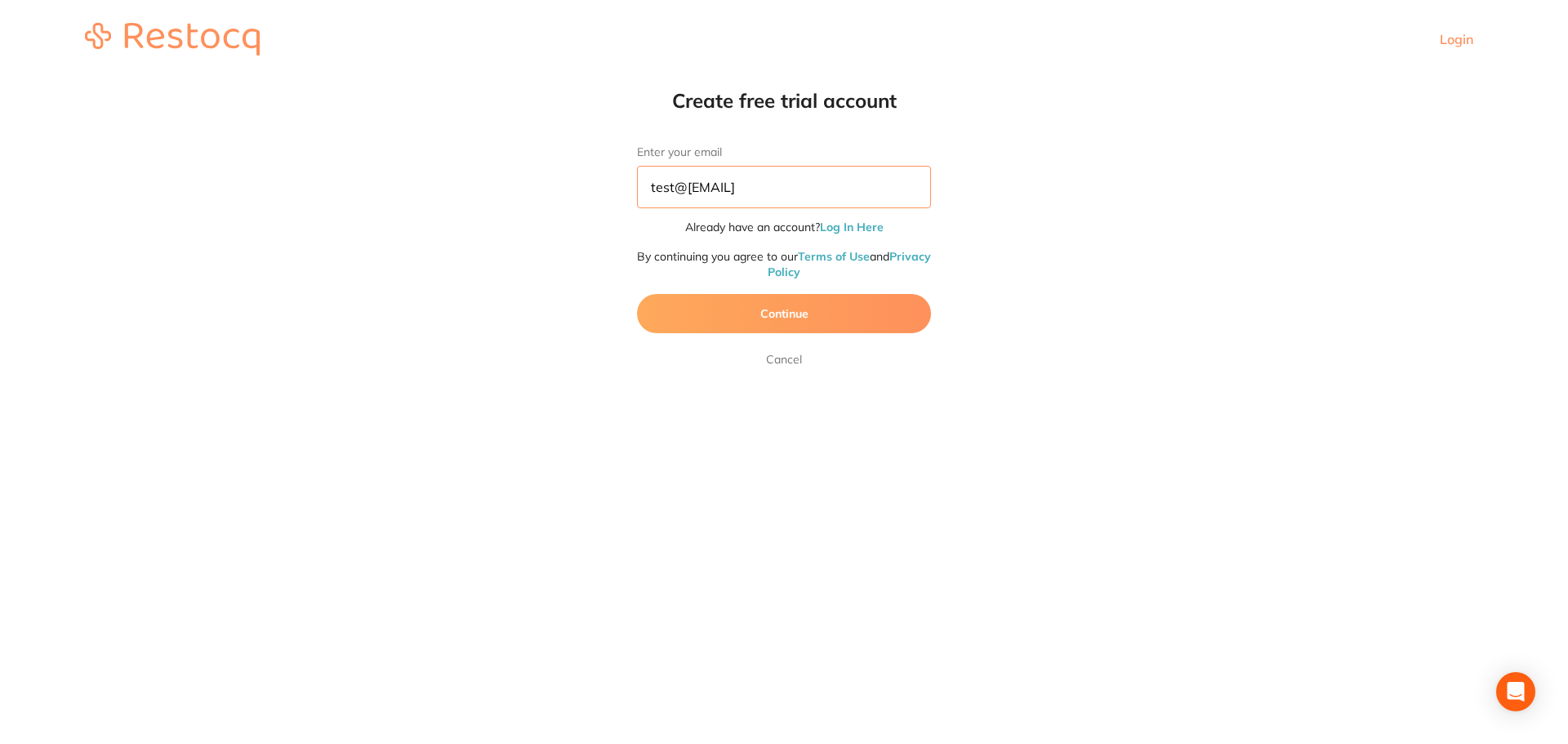 click on "test@test.com" at bounding box center (784, 187) 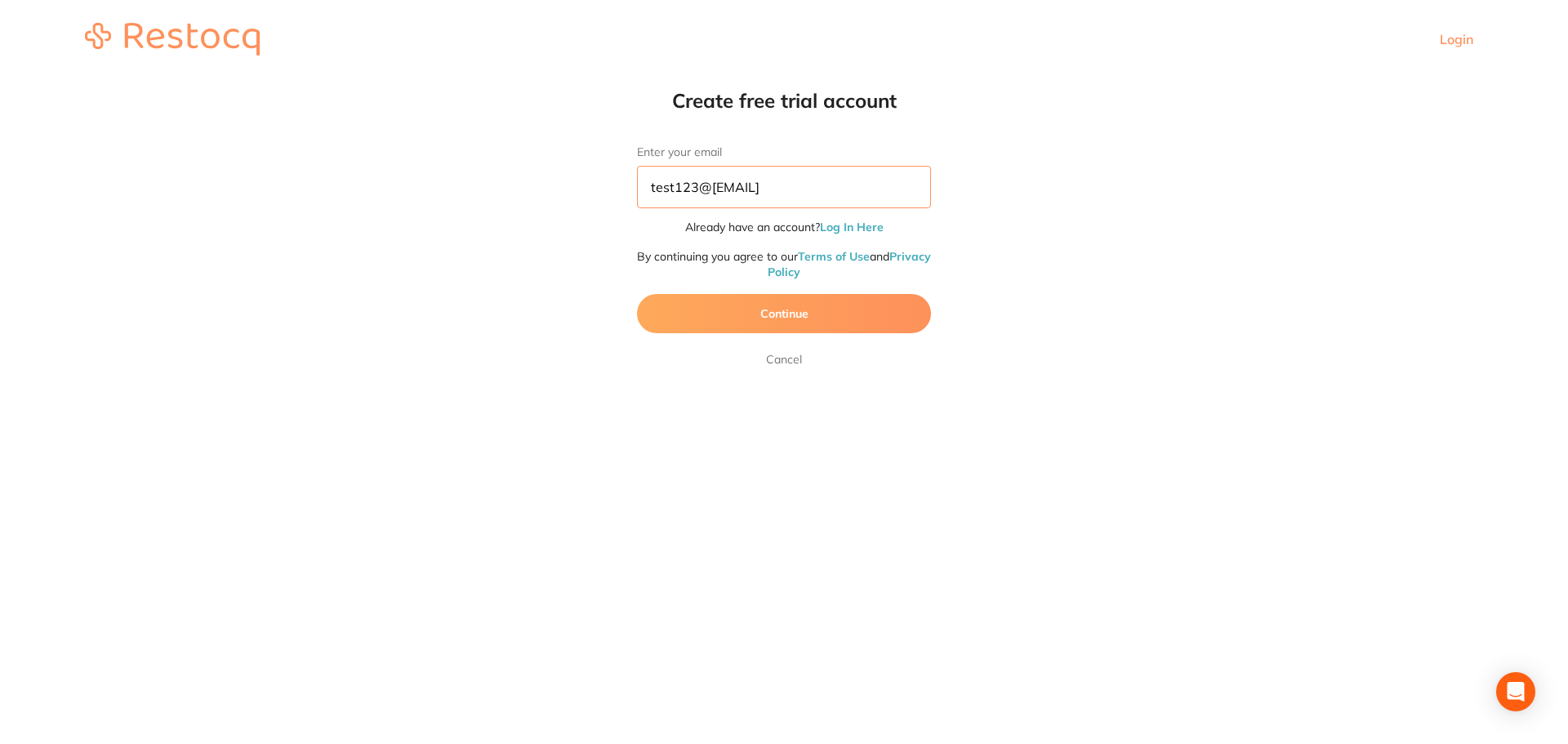 type on "test123@test.com" 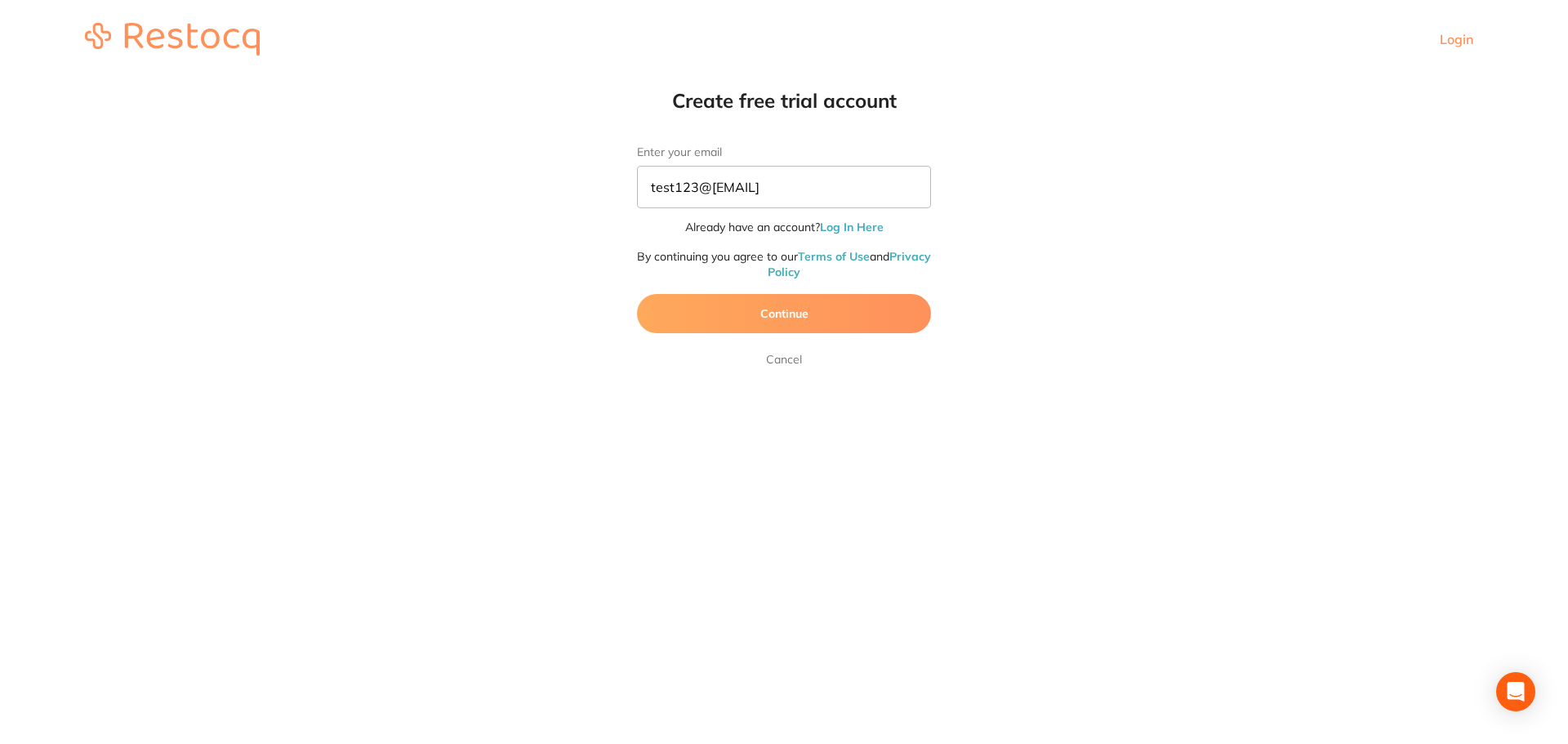 click on "Continue" at bounding box center [784, 314] 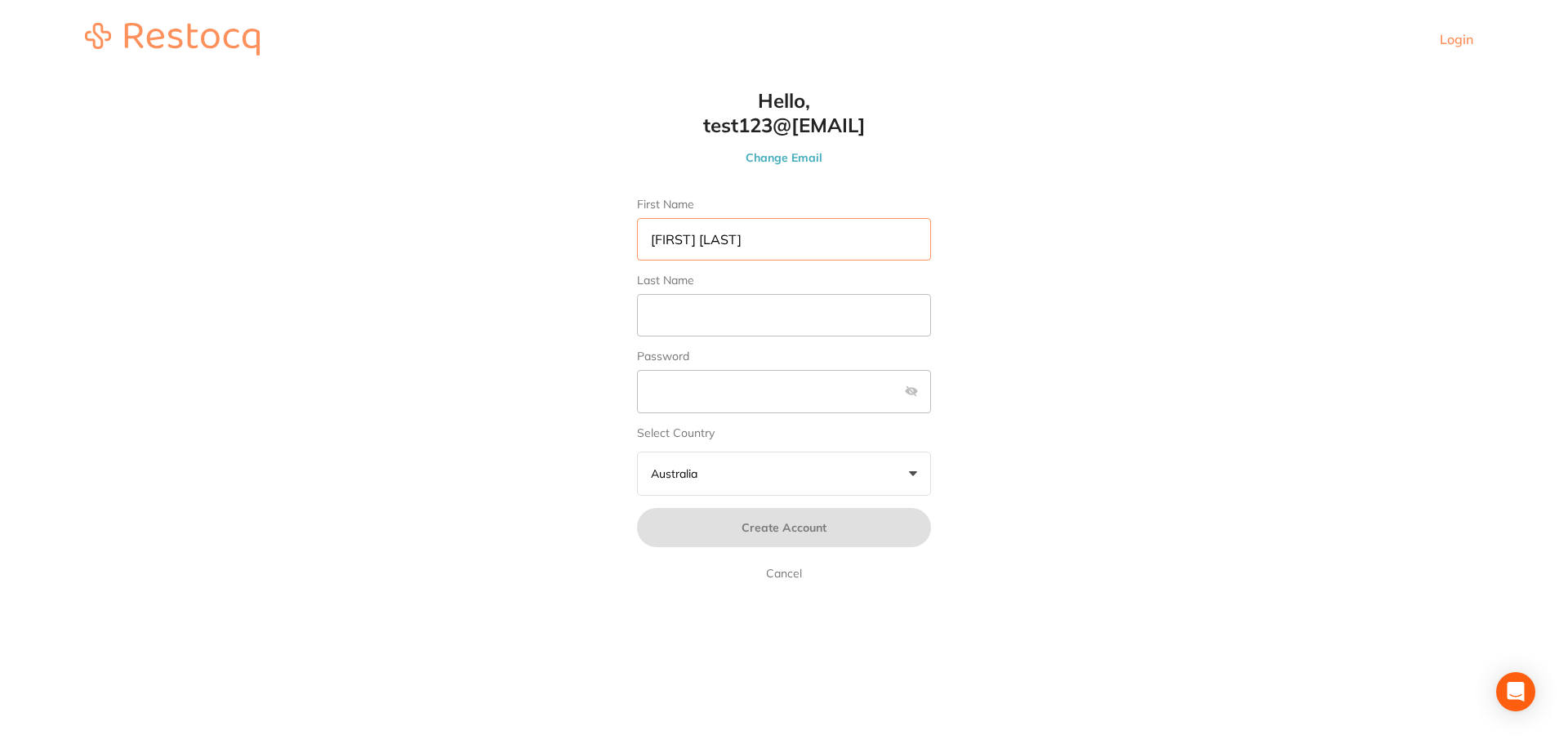 drag, startPoint x: 676, startPoint y: 242, endPoint x: 598, endPoint y: 241, distance: 78.00641 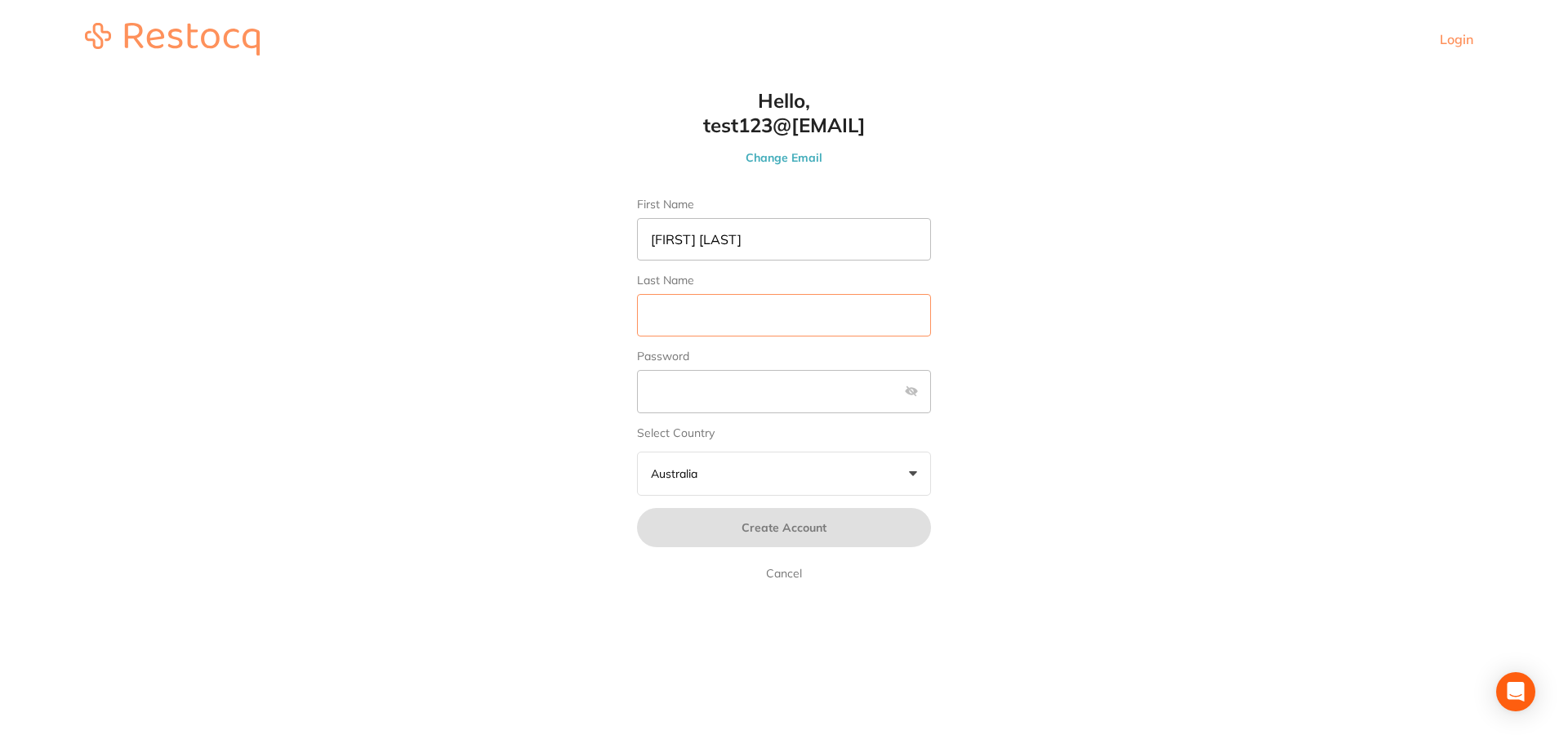 click on "Last Name" at bounding box center (784, 315) 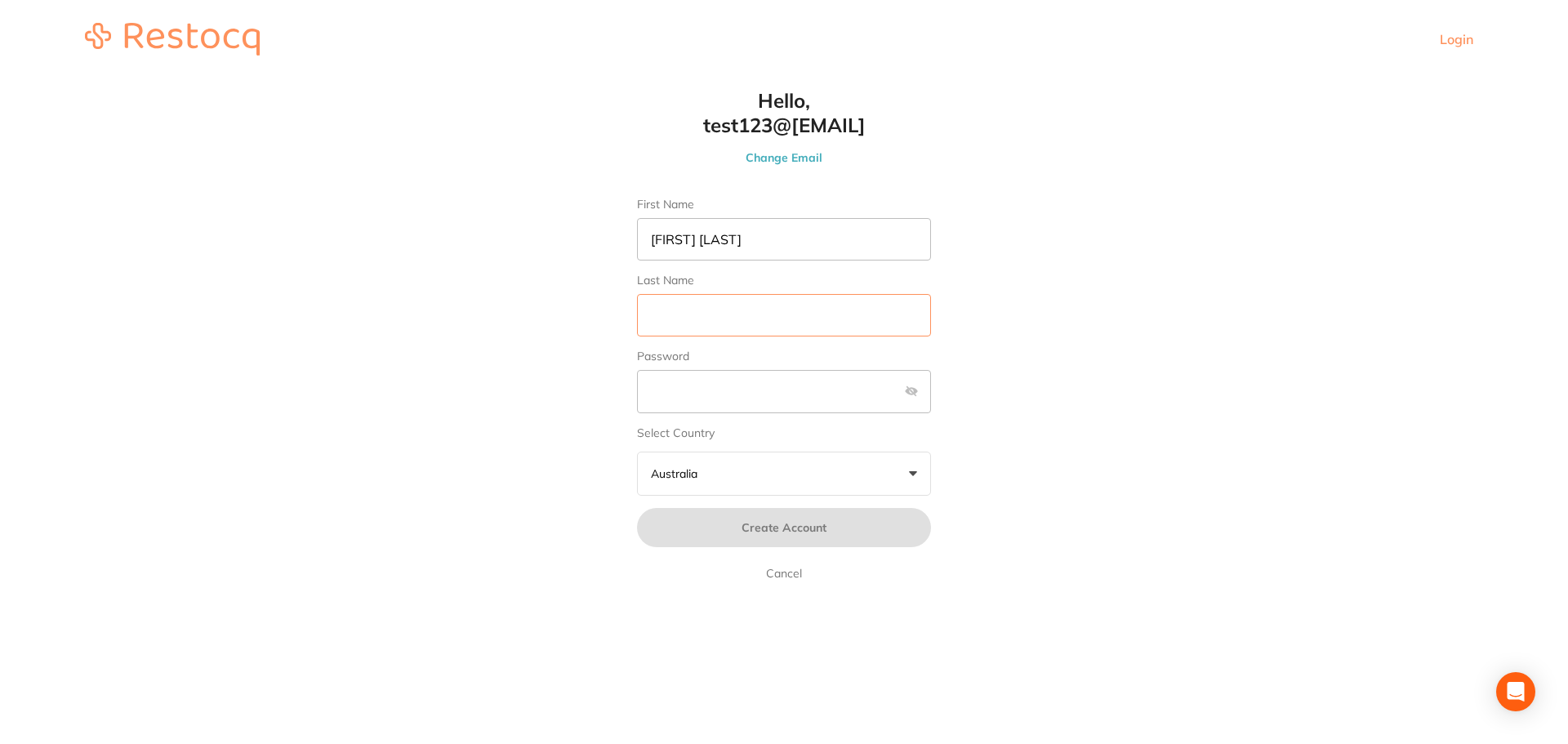 paste on "Test Test" 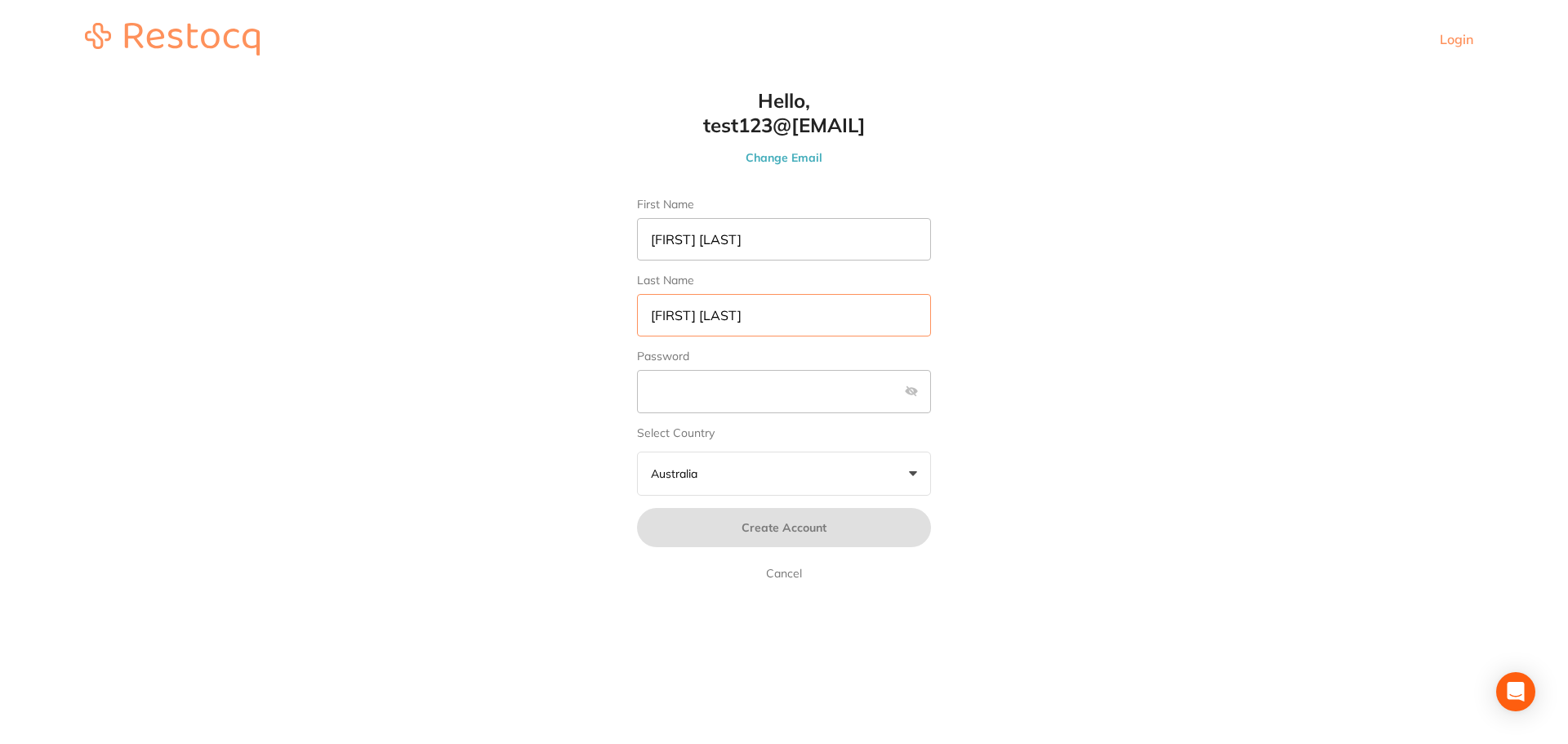type on "Test Test" 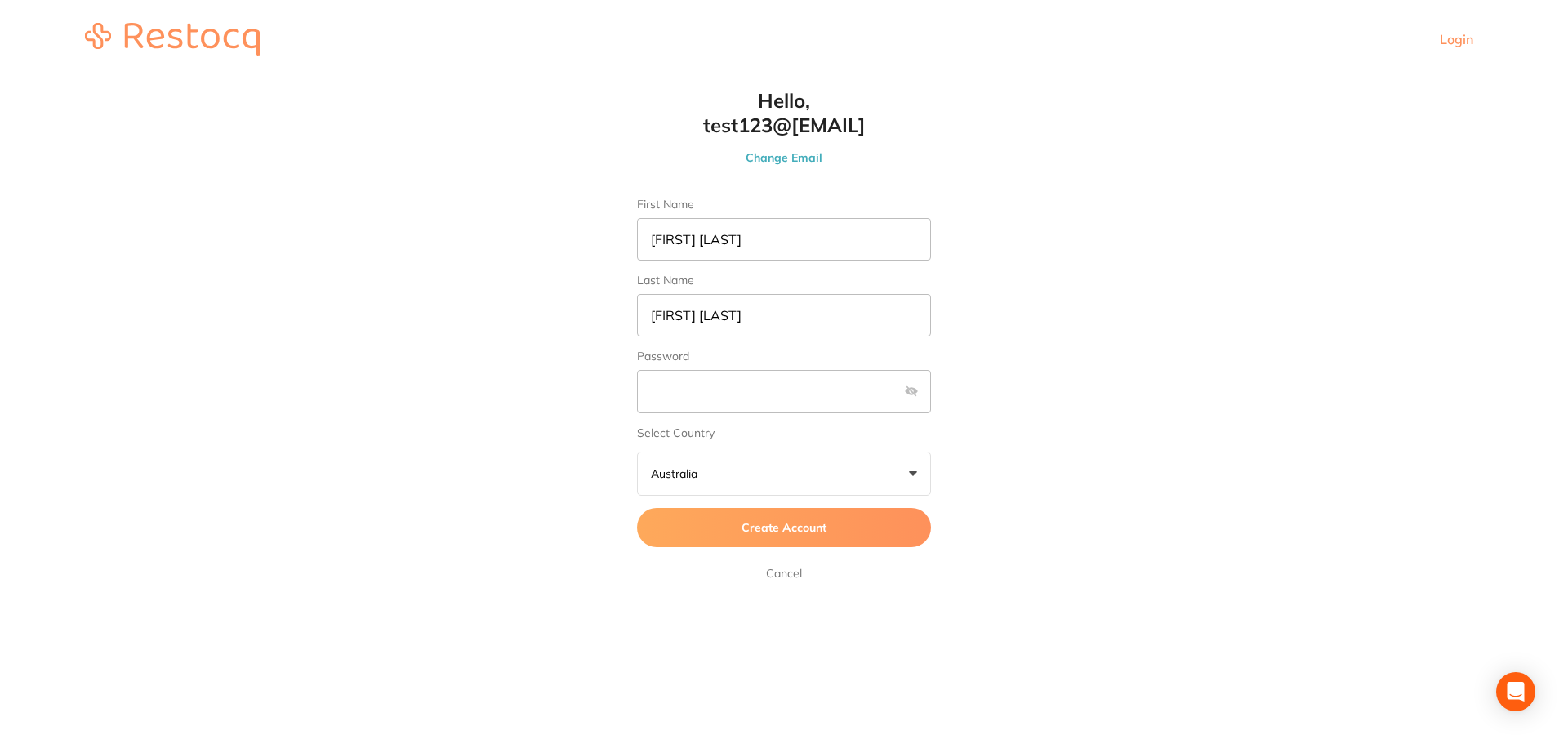 click on "Create Account" at bounding box center (784, 528) 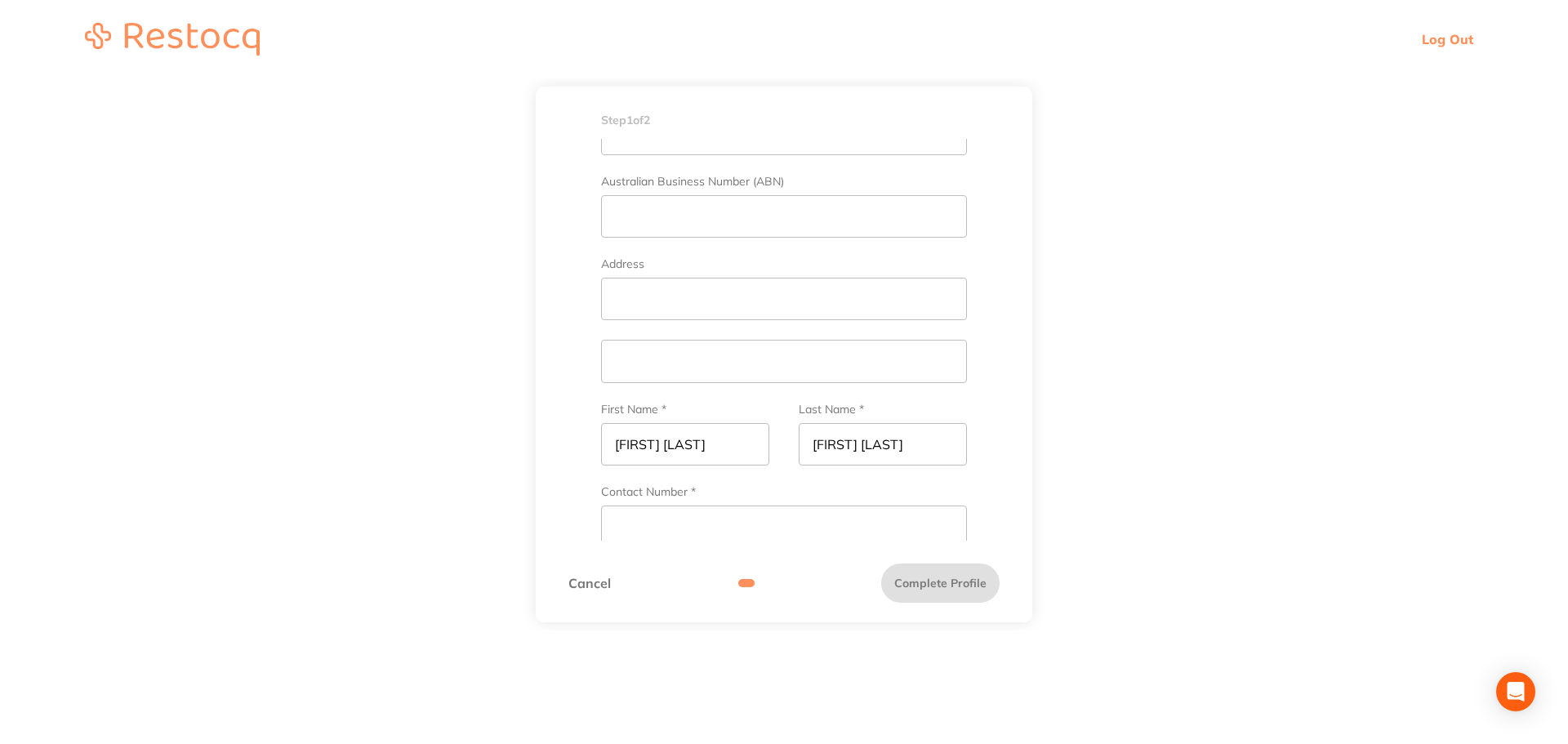 scroll, scrollTop: 327, scrollLeft: 0, axis: vertical 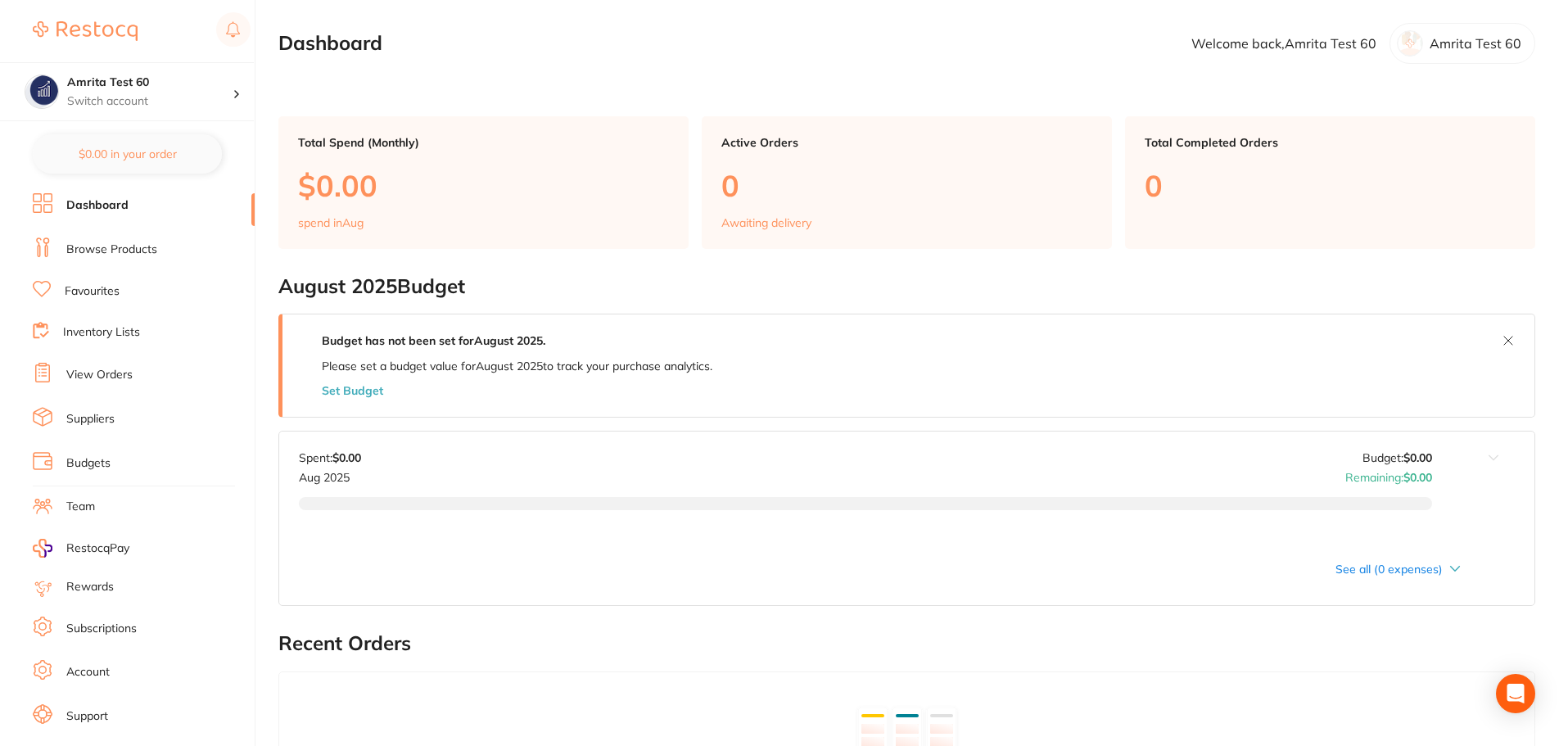 click on "Browse Products" at bounding box center (111, 250) 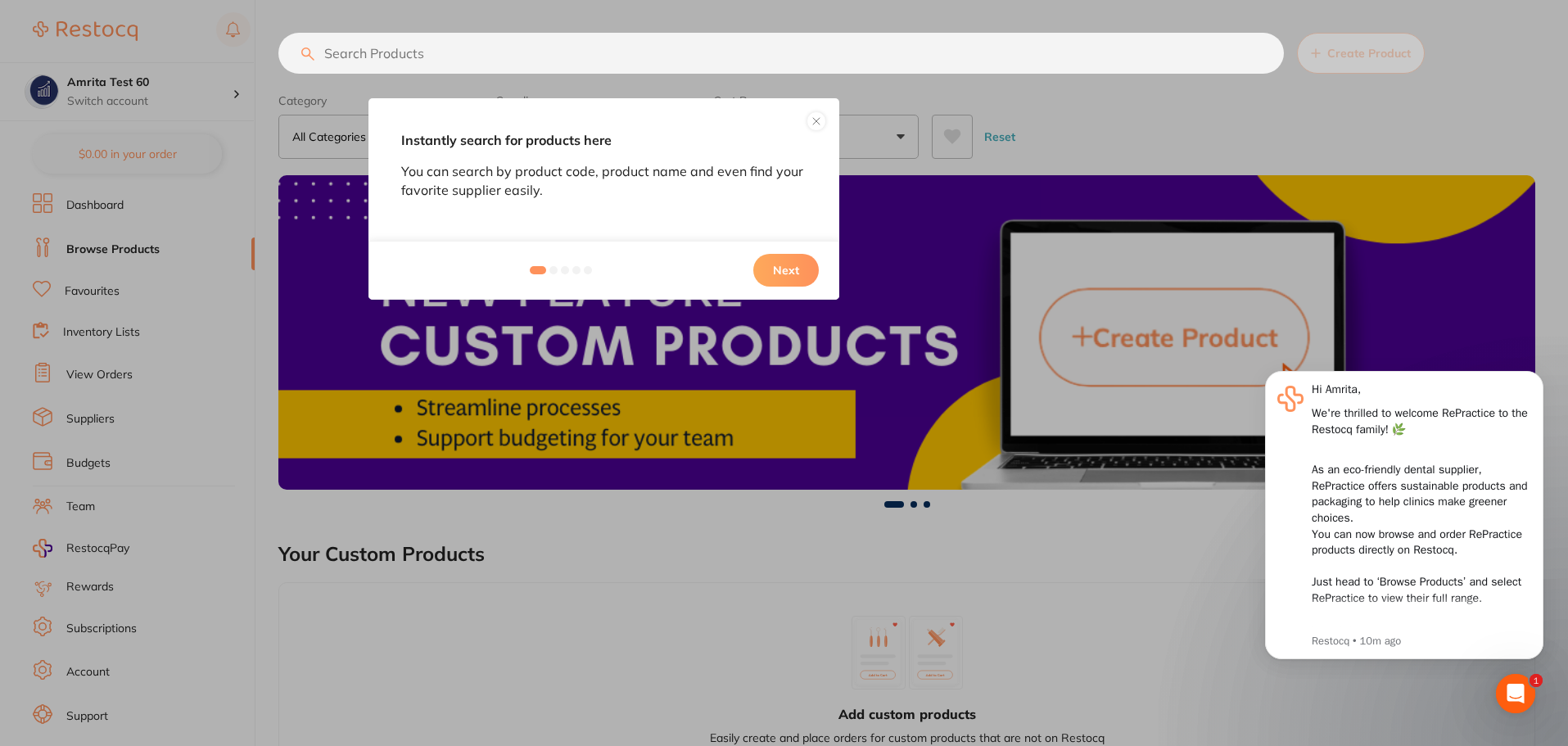 scroll, scrollTop: 0, scrollLeft: 0, axis: both 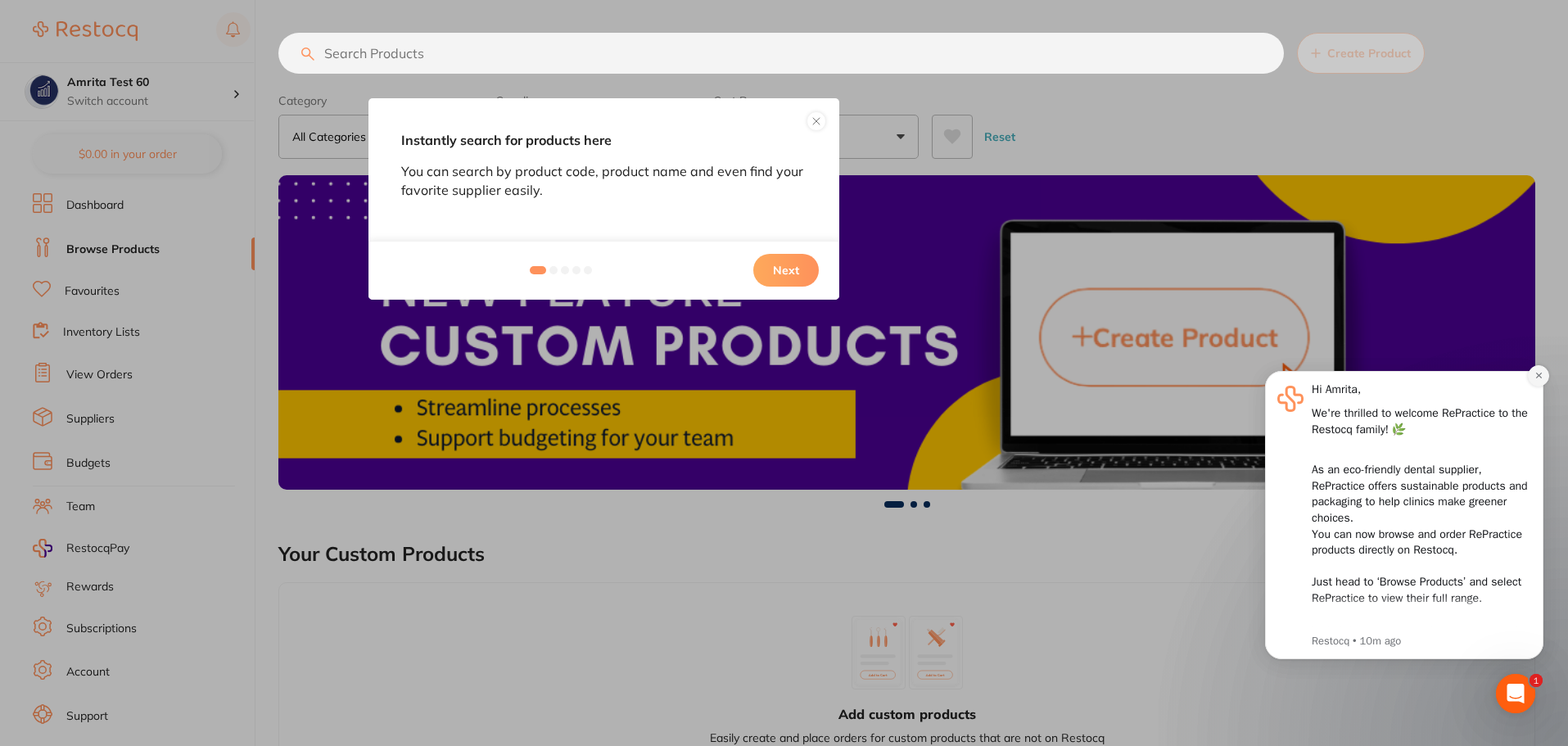 click at bounding box center [1539, 376] 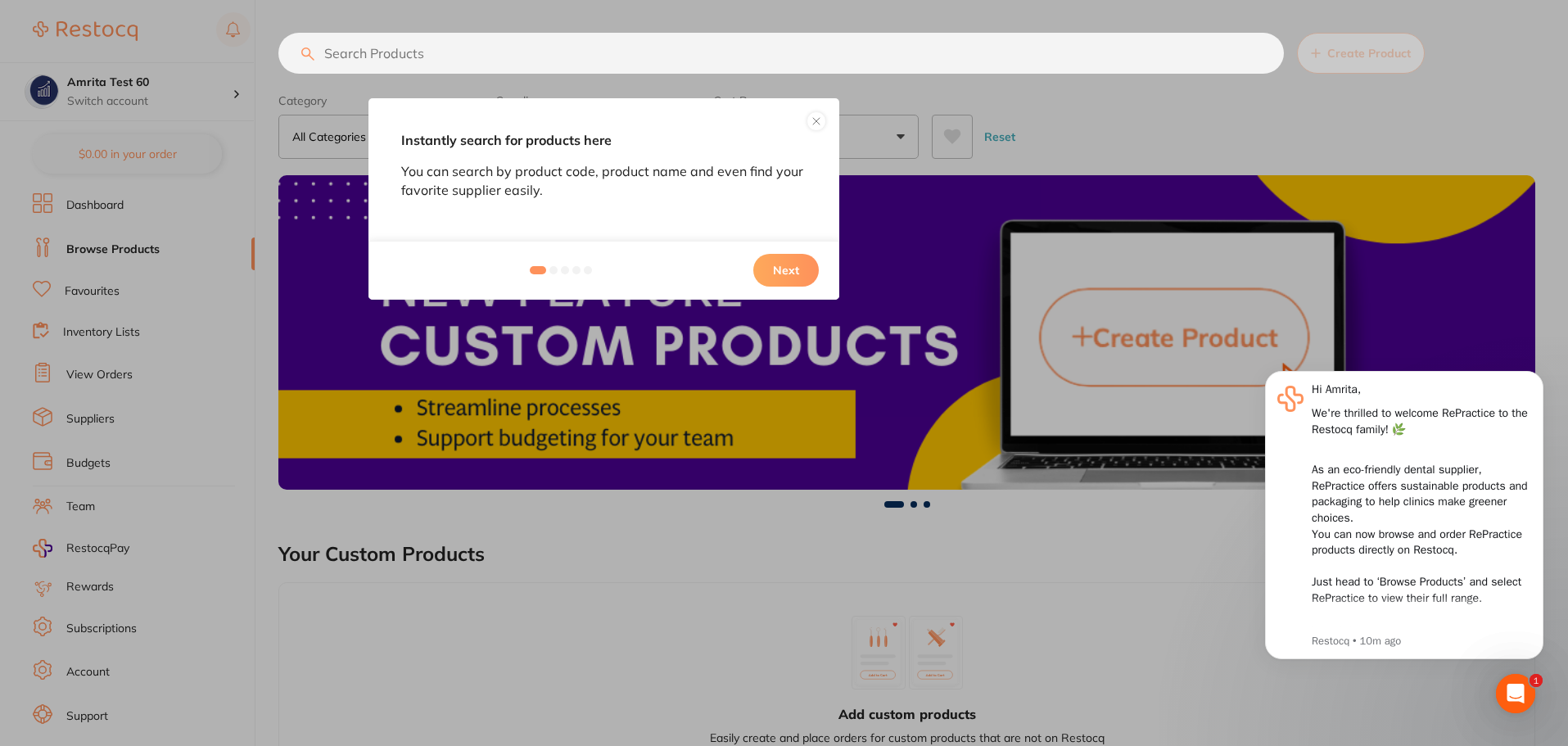 click on "Next" at bounding box center (786, 270) 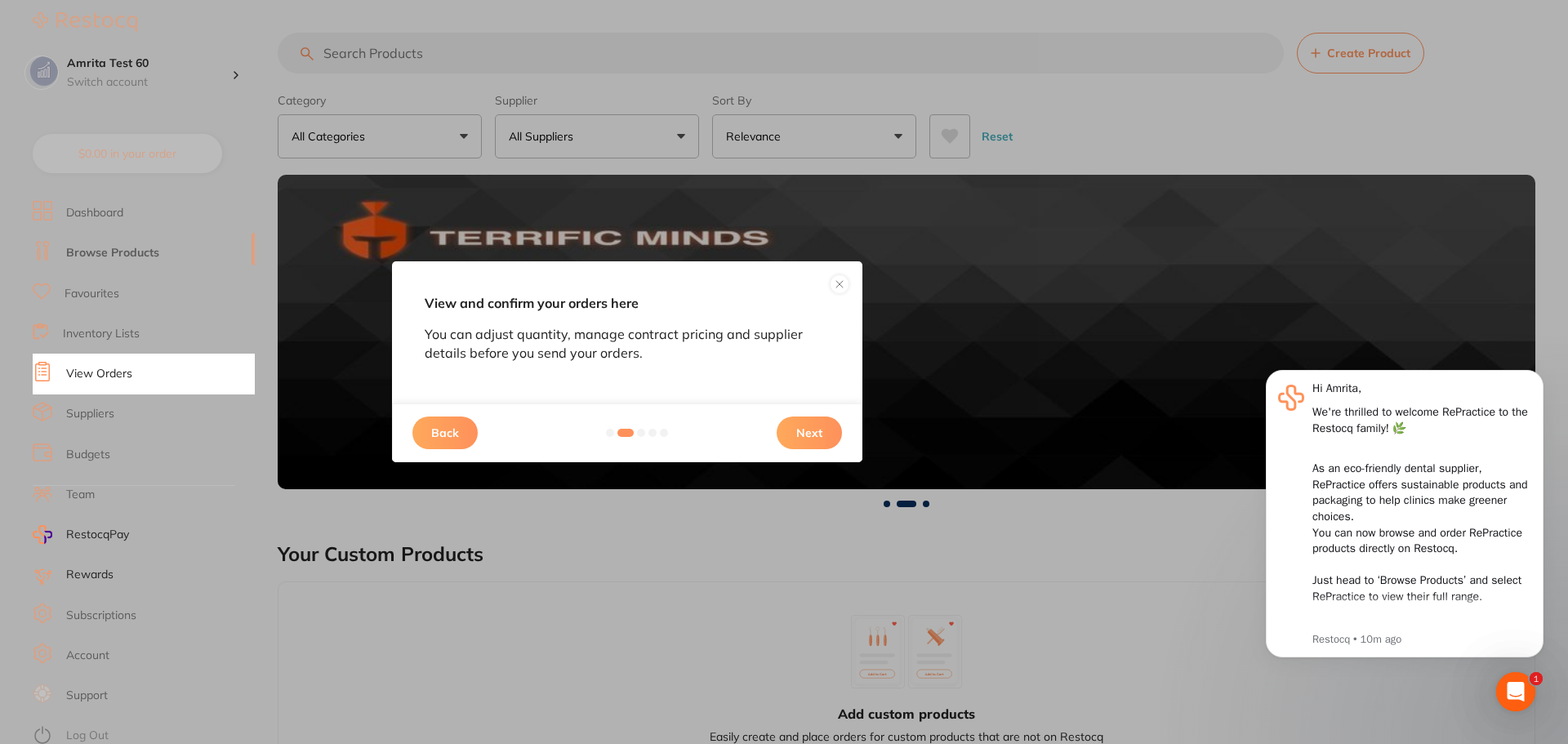 click on "Next" at bounding box center (809, 433) 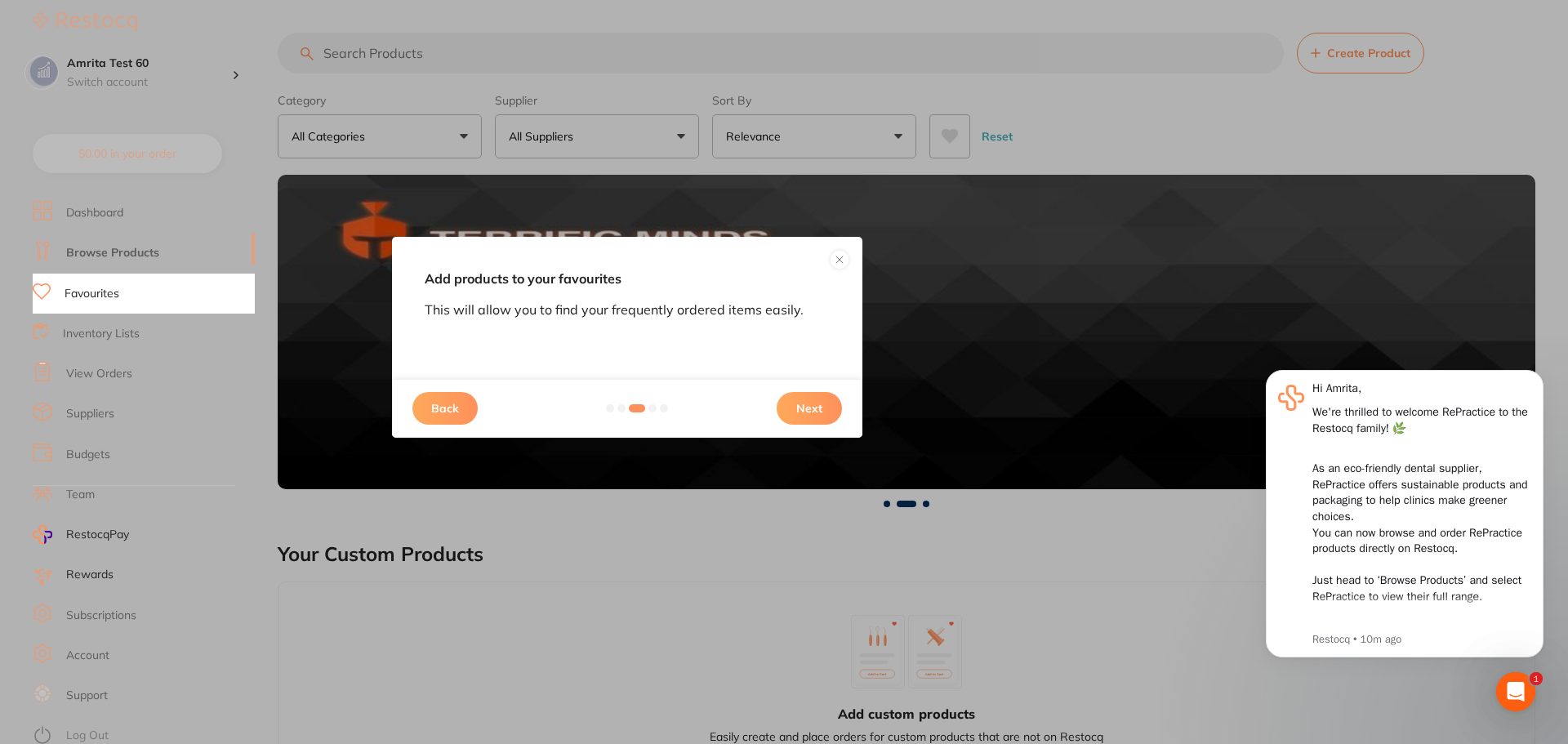 click on "Next" at bounding box center (809, 408) 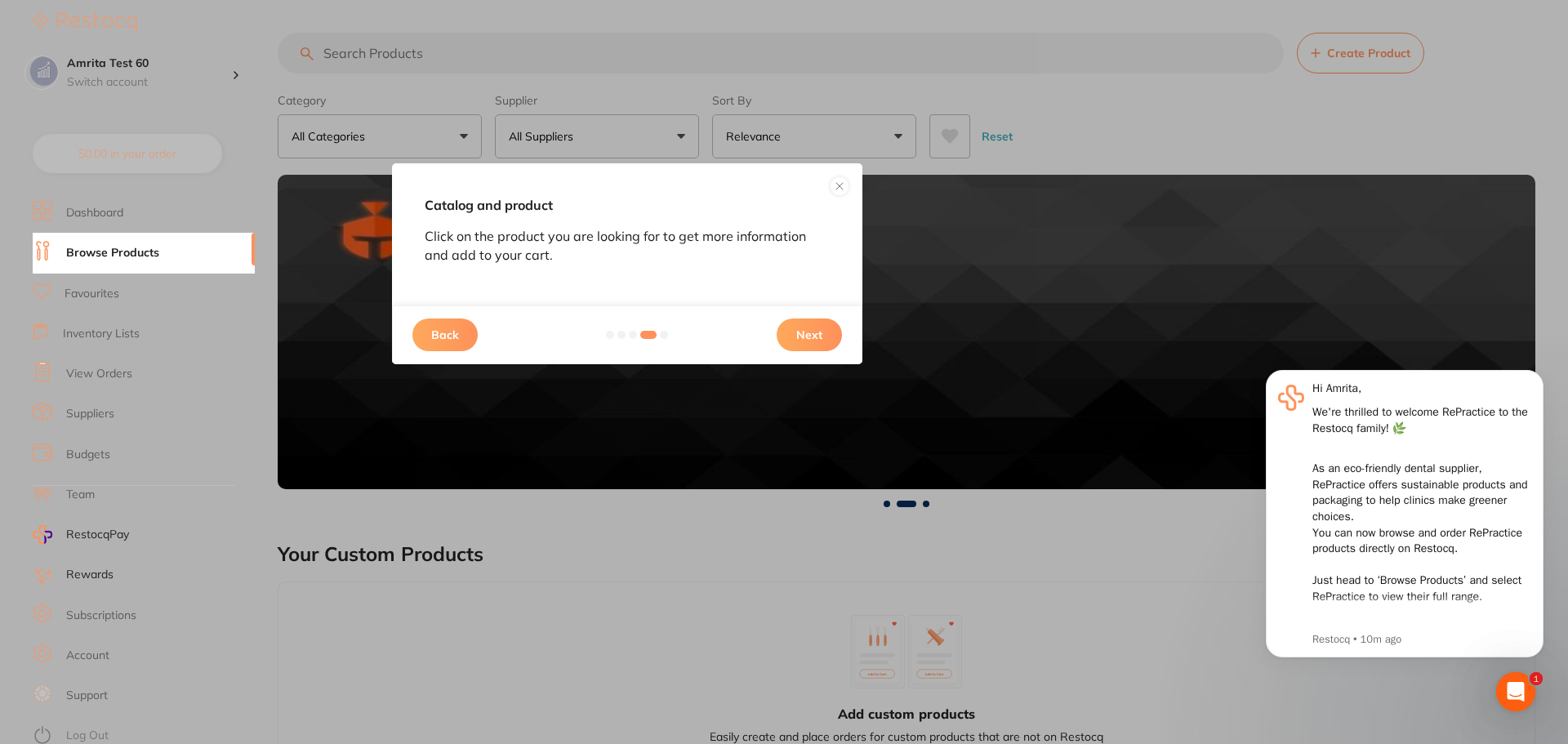 click on "Next" at bounding box center [809, 335] 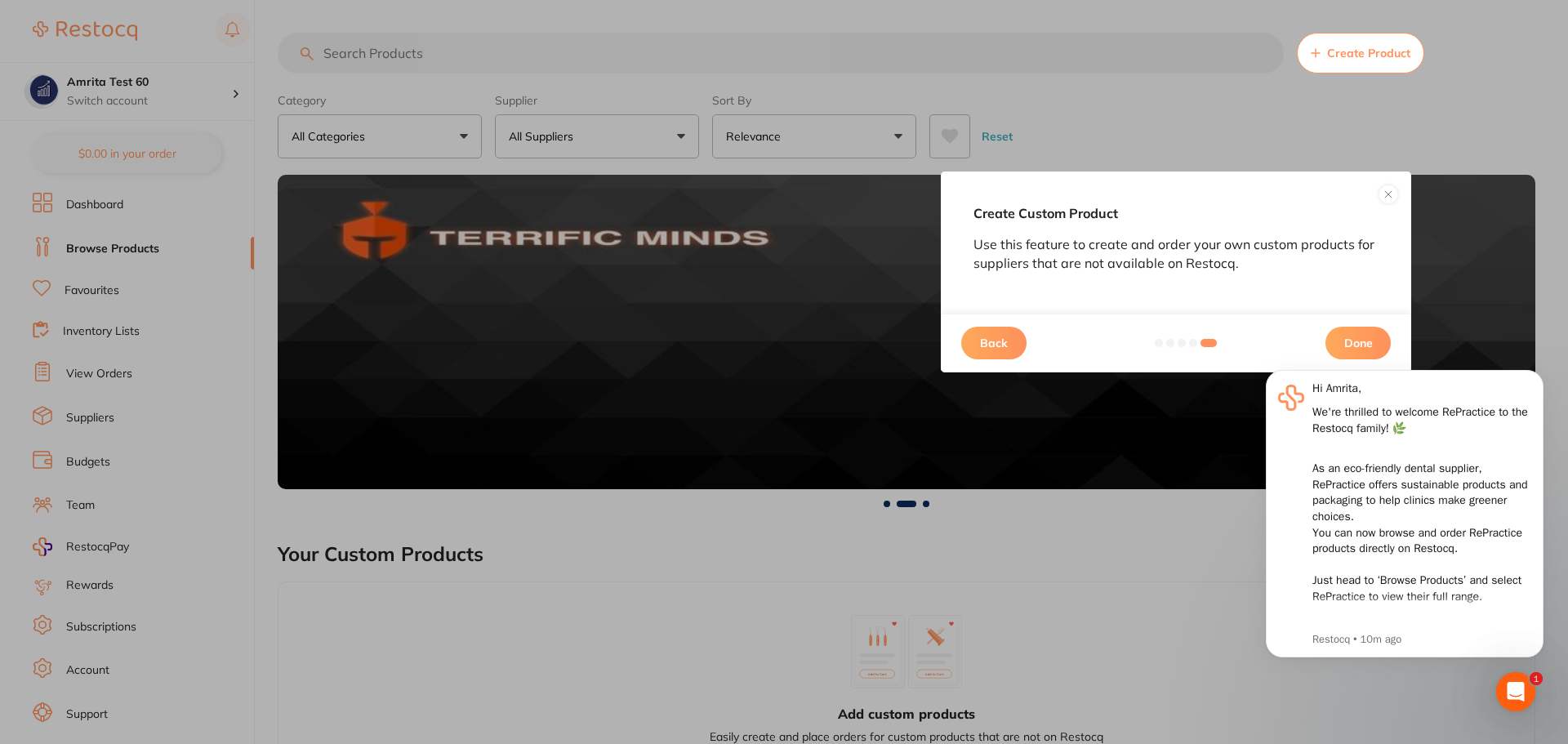 click on "Done" at bounding box center [1358, 343] 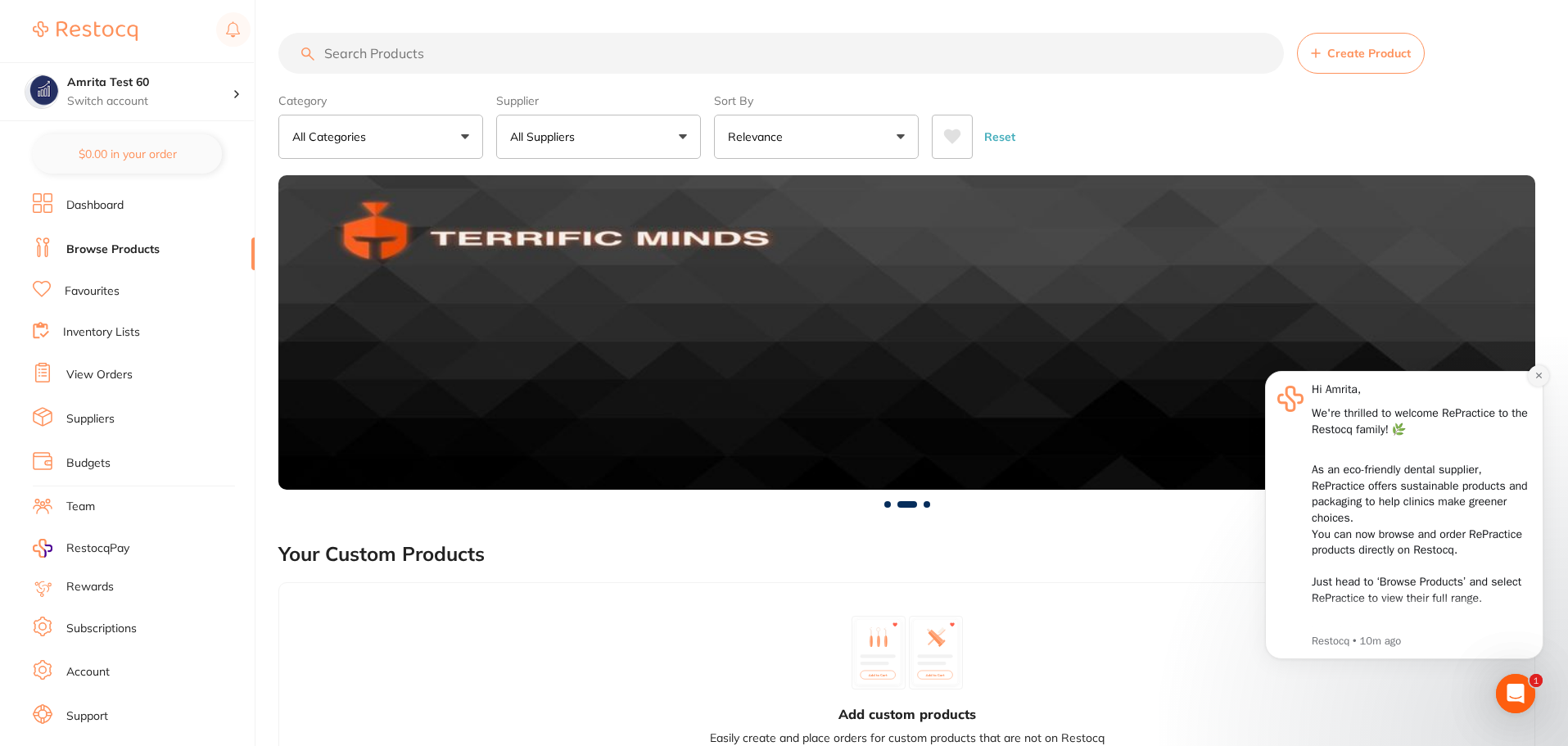 click 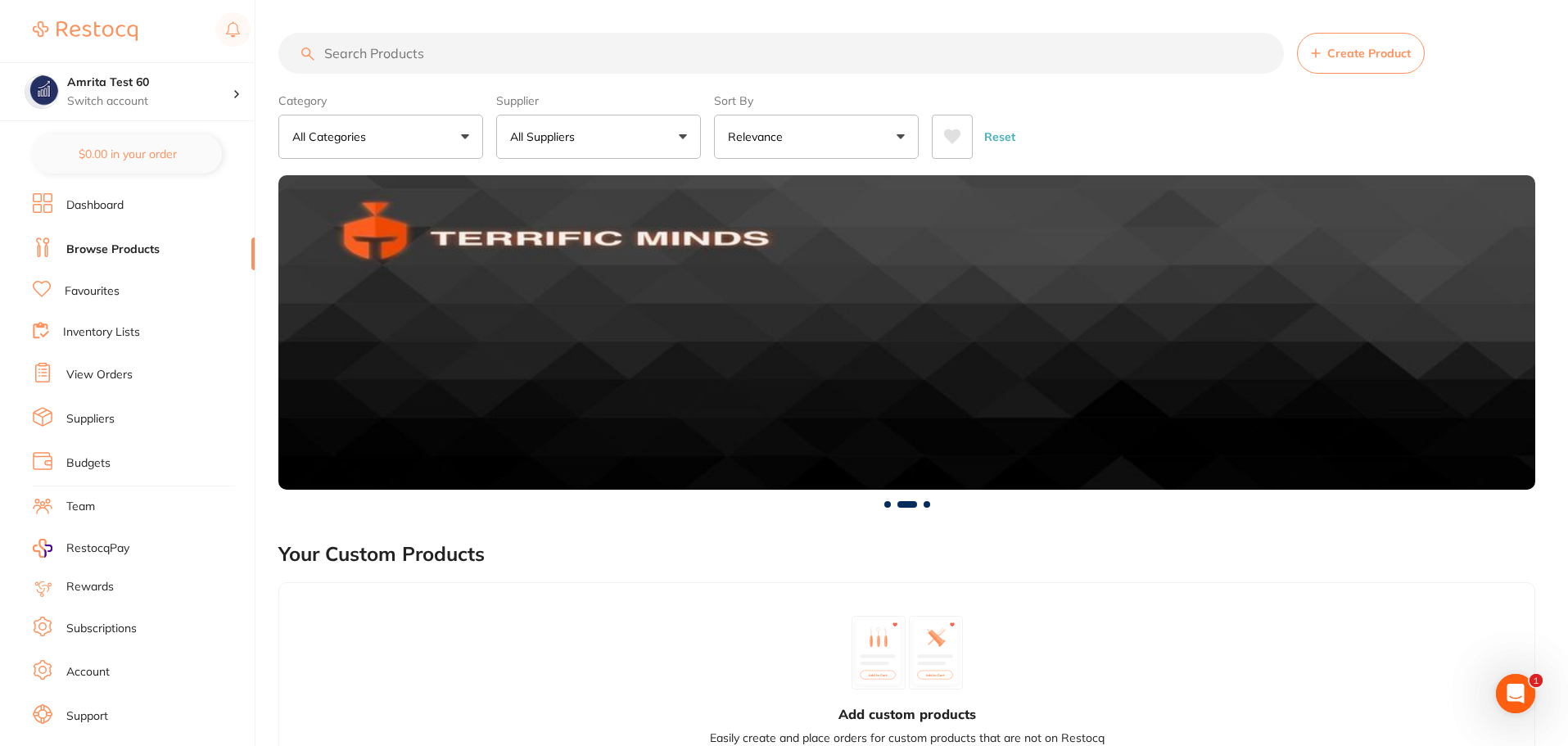click on "All Suppliers" at bounding box center (545, 137) 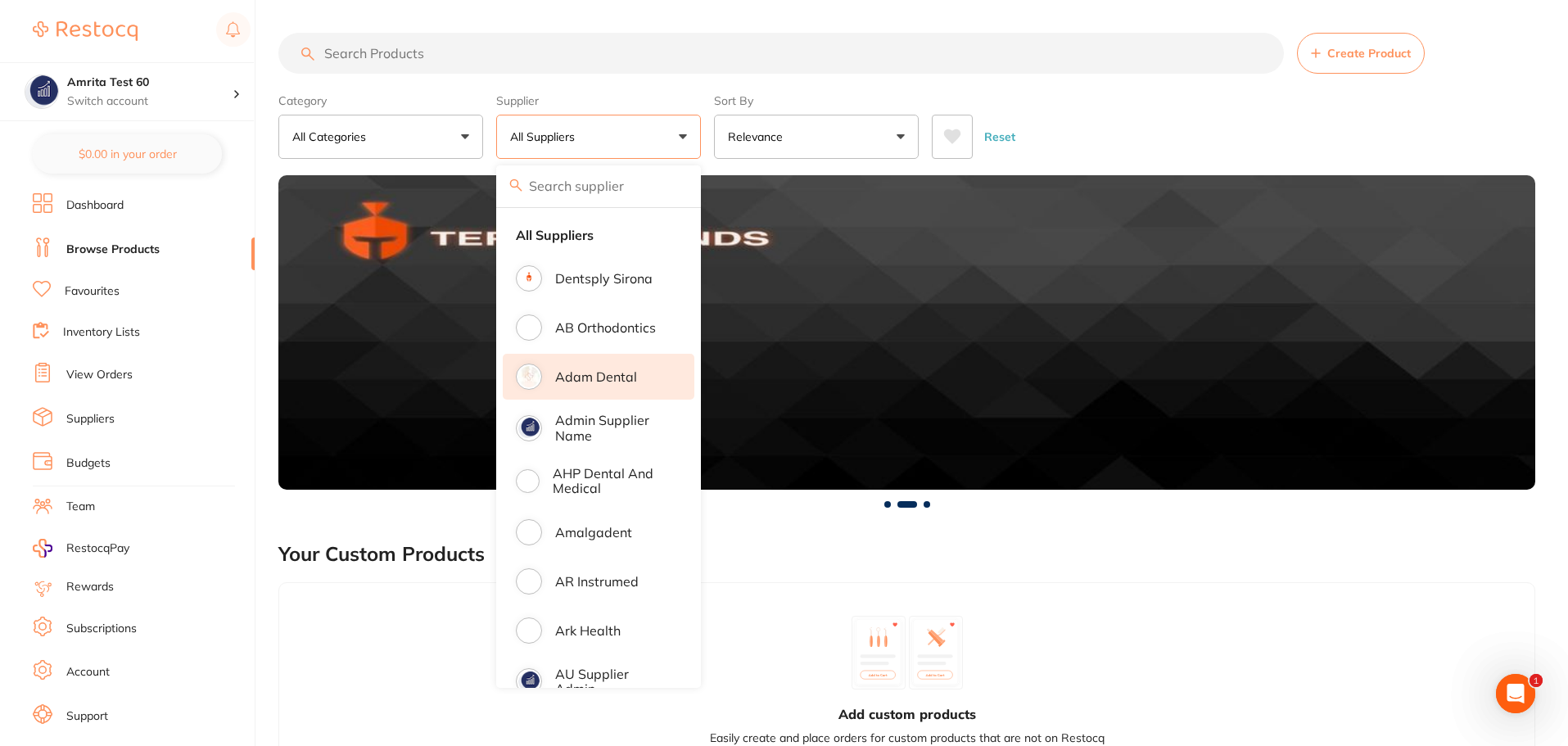 click on "Adam Dental" at bounding box center (596, 377) 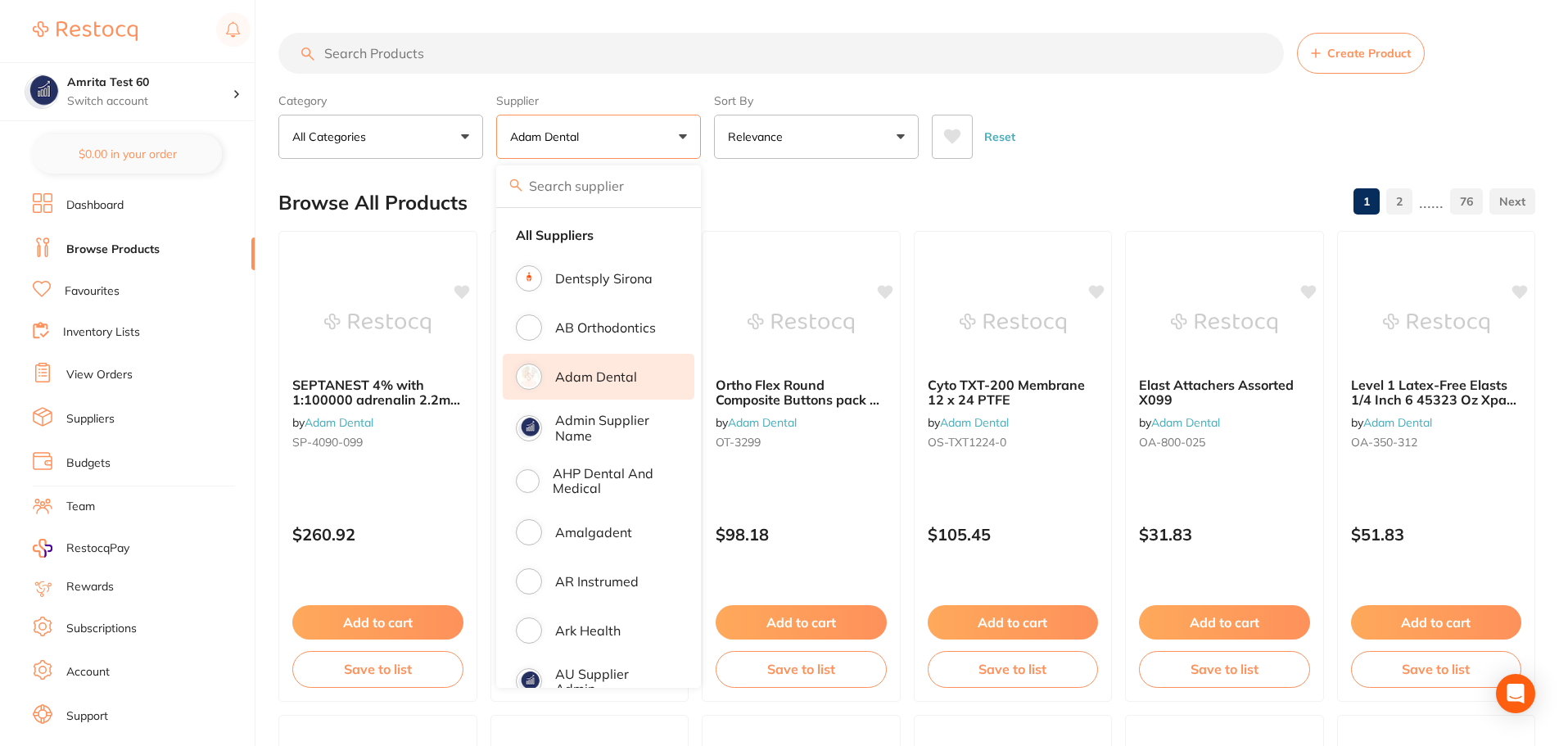click on "Category All Categories All Categories anaesthetic articulating burs crown & bridge disposables endodontics equipment finishing & polishing handpieces impression infection control instruments laboratory oral surgery orthodontics photography preventative restorative & cosmetic rubber dam whitening xrays/imaging Clear Category   false    All Categories Category All Categories anaesthetic articulating burs crown & bridge disposables endodontics equipment finishing & polishing handpieces impression infection control instruments laboratory oral surgery orthodontics photography preventative restorative & cosmetic rubber dam whitening xrays/imaging Supplier Adam Dental All Suppliers Dentsply Sirona AB Orthodontics Adam Dental Admin supplier name AHP Dental and Medical Amalgadent AR Instrumed Ark Health AU Supplier Admin BioMeDent Pty Ltd CDS Dental Critical Dental David Melton mmmmmmmmmmmmmmmmmmmmmmmmmmmmm Dental Practice Supplies Dental Zone Erkodent Erskine Dental frontend Geistlich Healthware Australia MDS Dental" at bounding box center [906, 123] 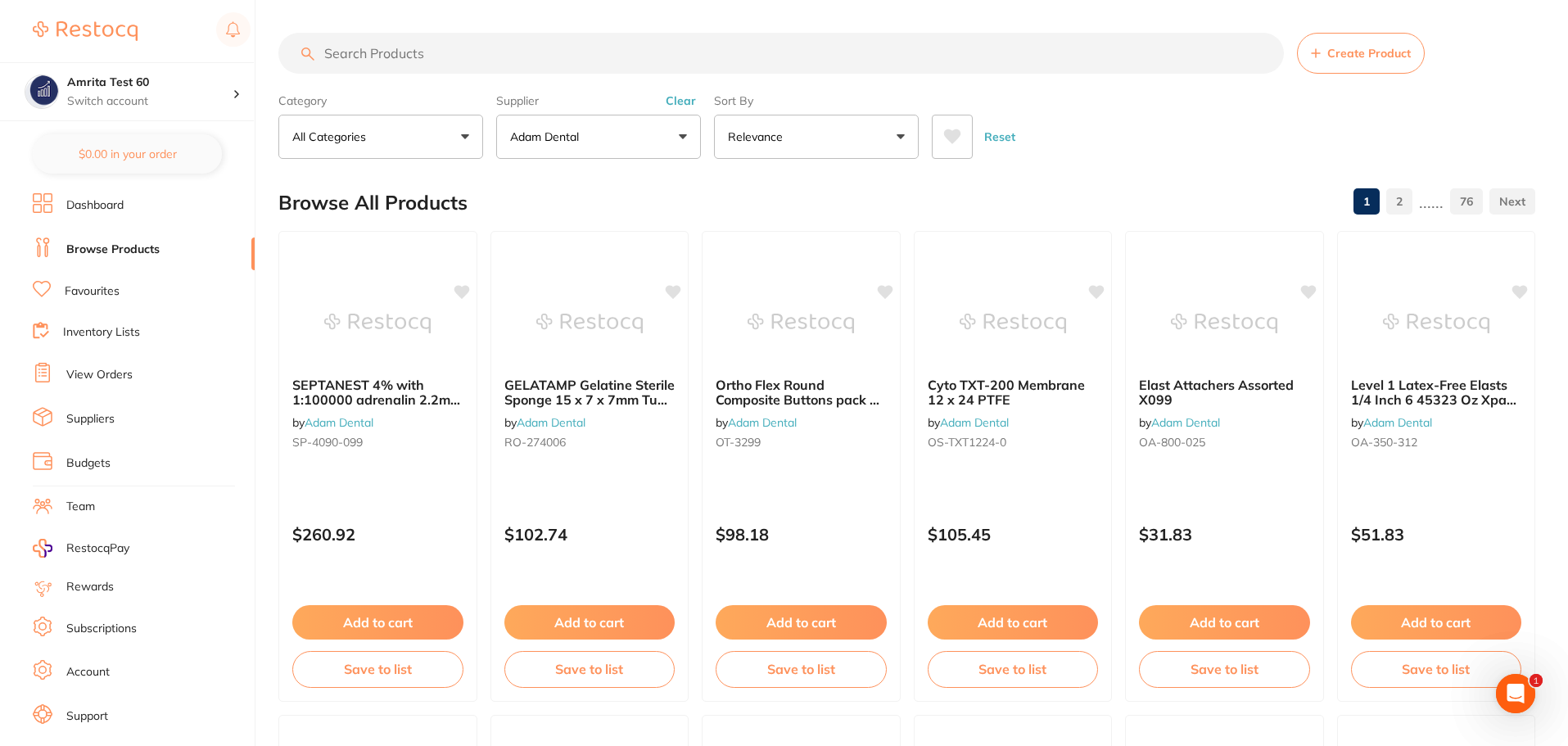 scroll, scrollTop: 0, scrollLeft: 0, axis: both 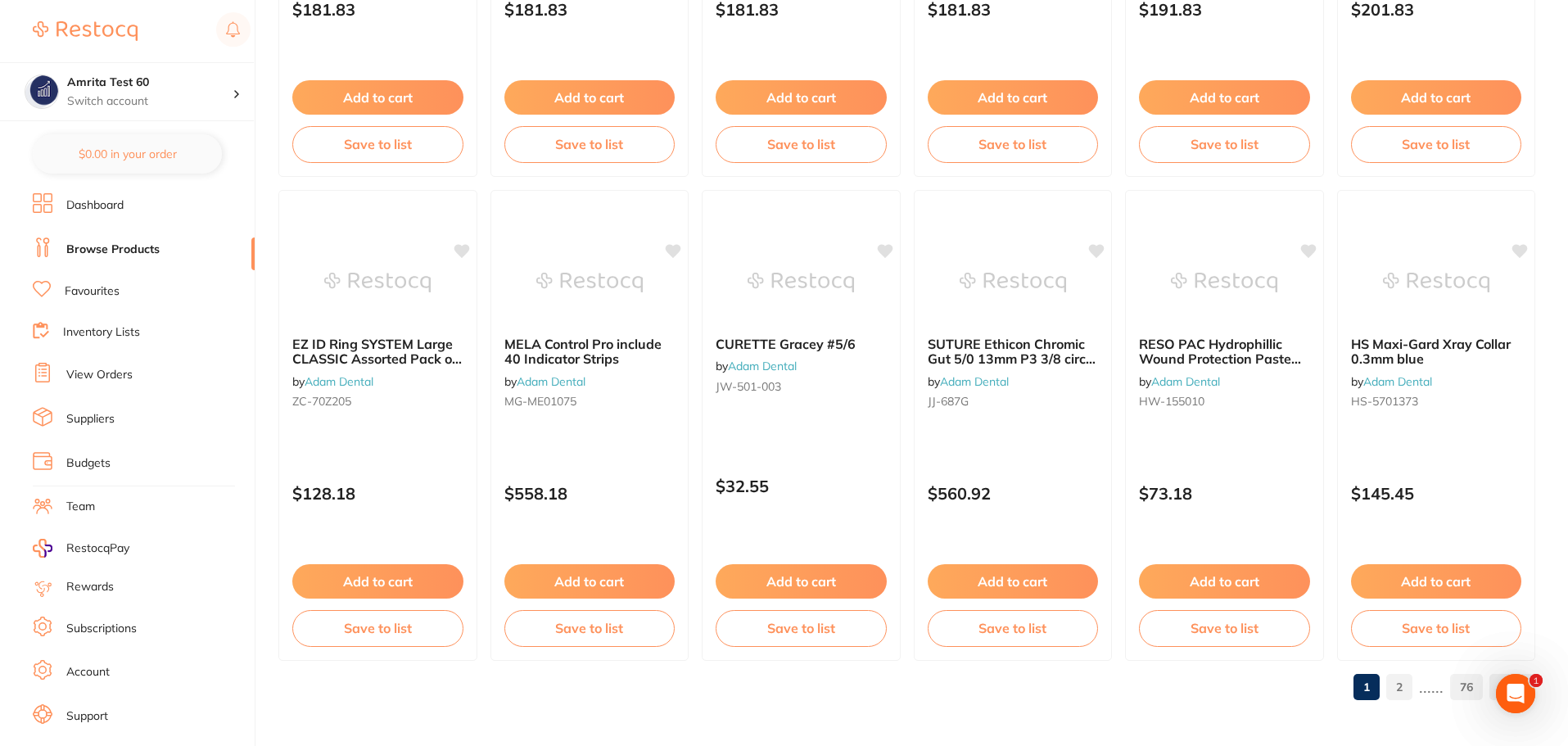 click on "76" at bounding box center (1466, 687) 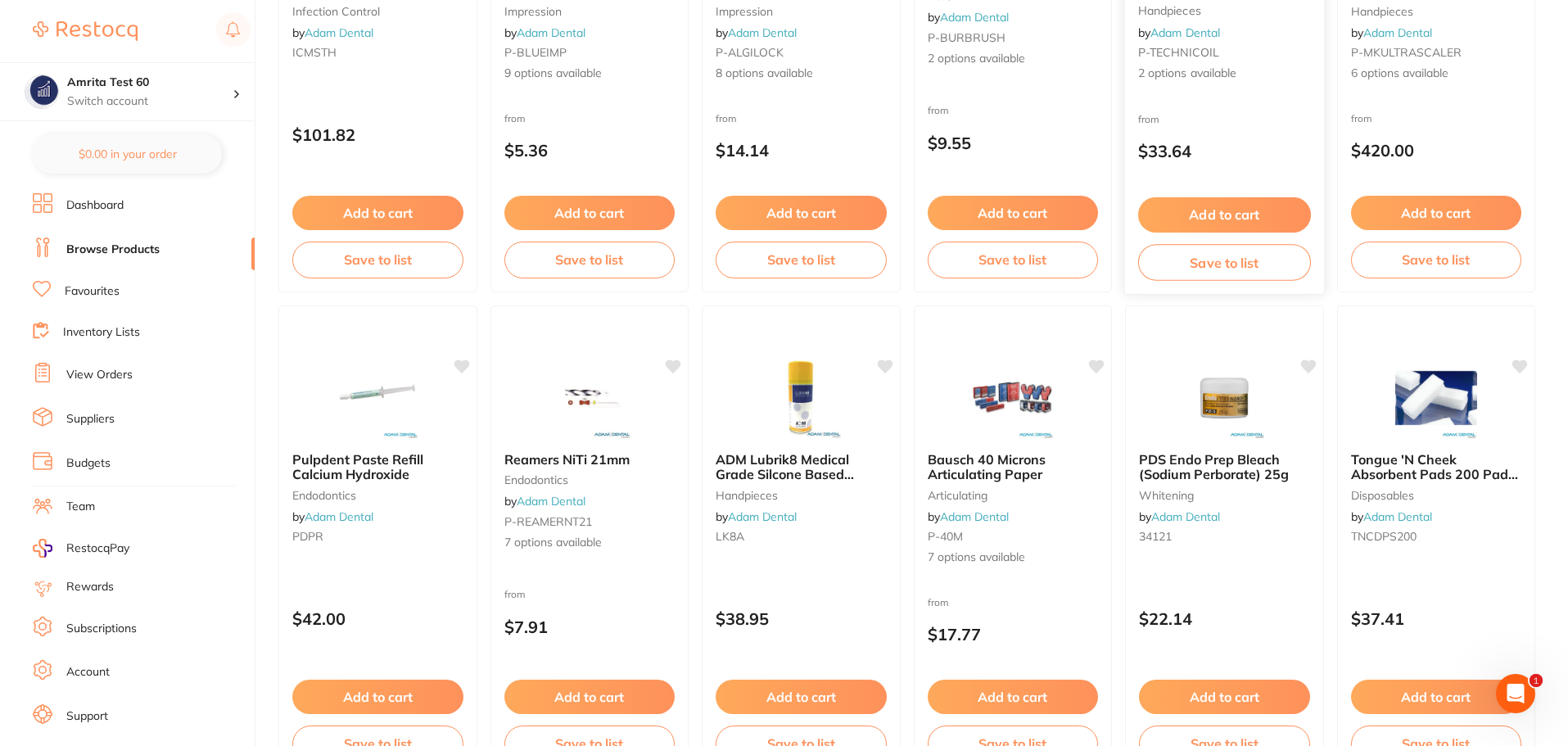scroll, scrollTop: 737, scrollLeft: 0, axis: vertical 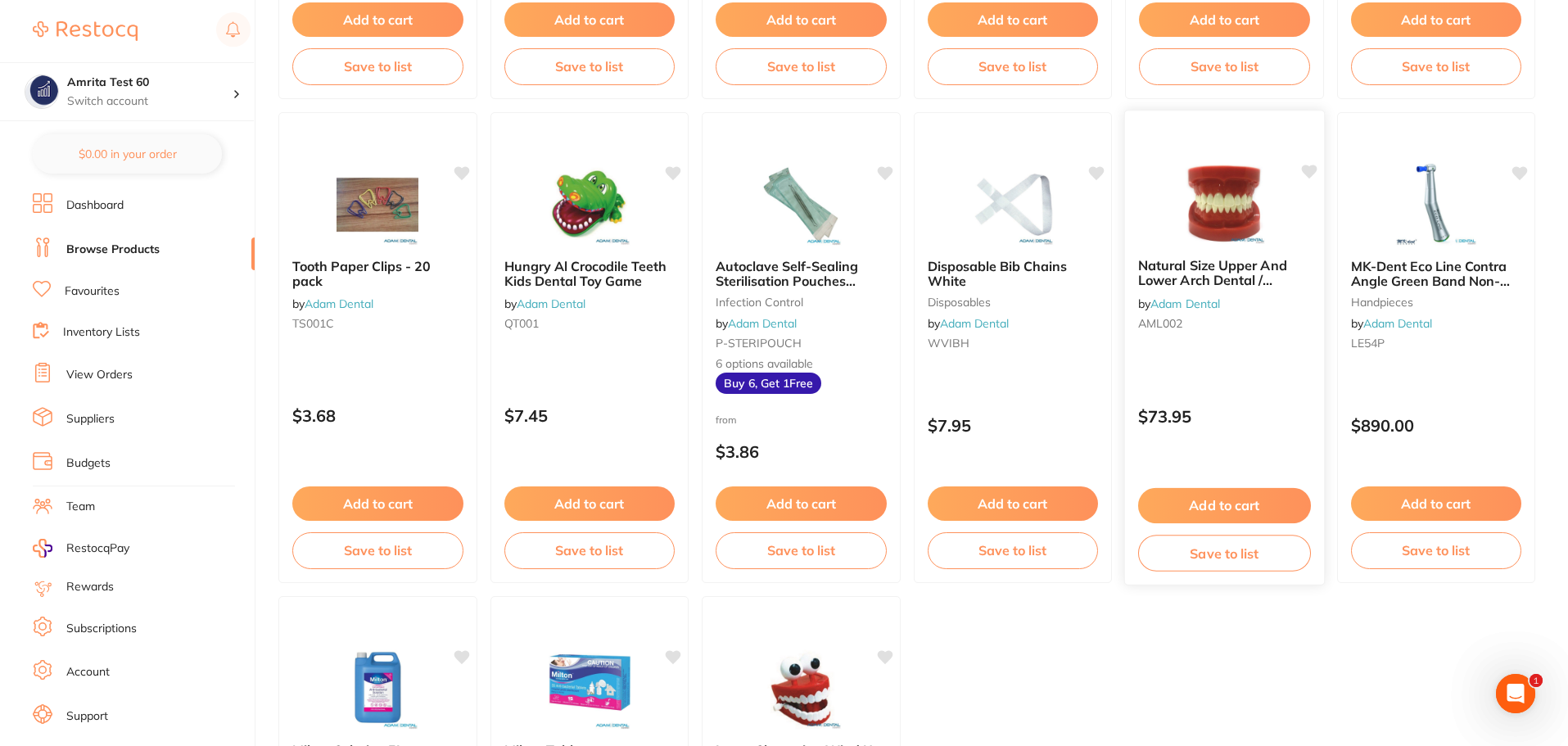 click on "Natural Size Upper And Lower Arch Dental / Education   by  Adam Dental AML002" at bounding box center (1224, 297) 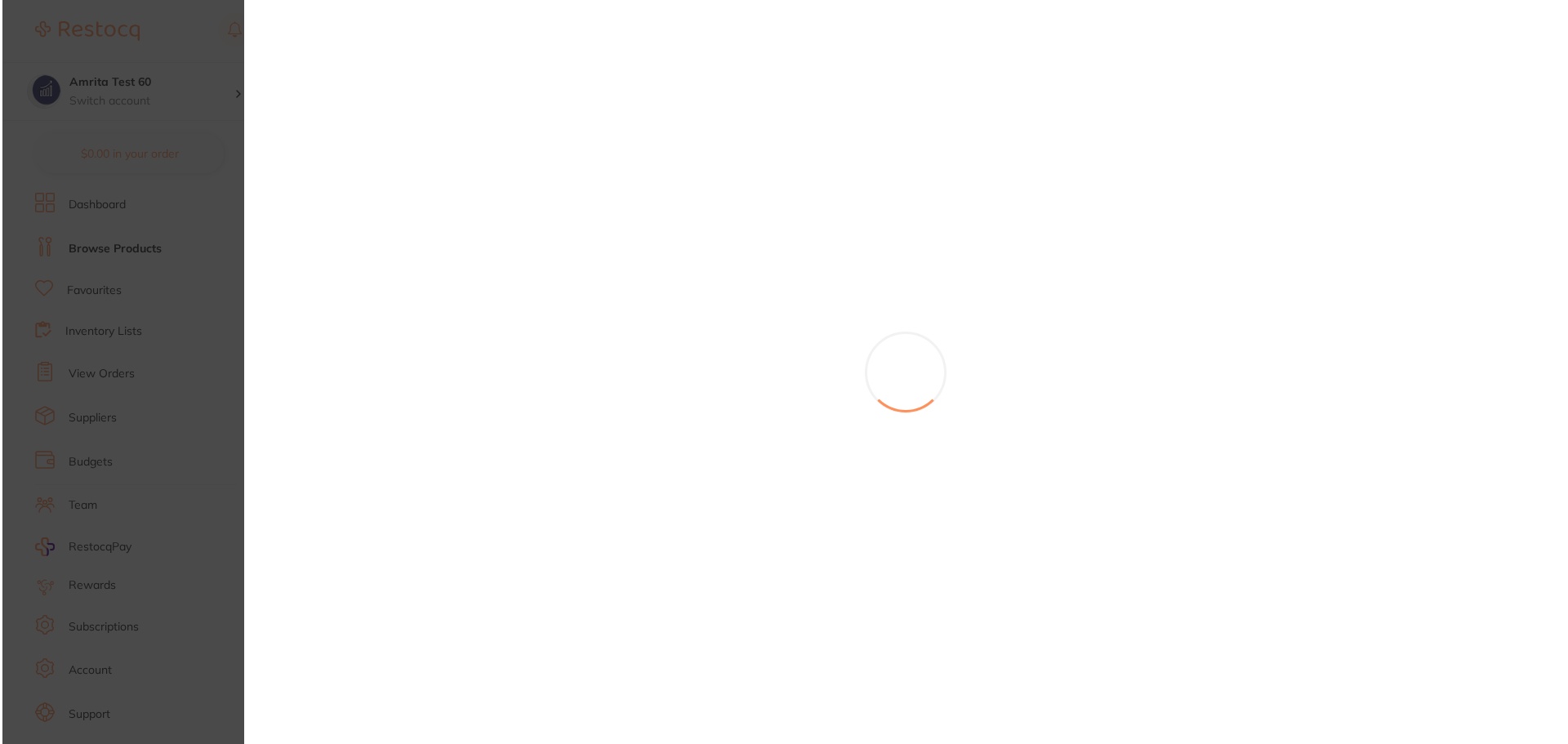 scroll, scrollTop: 0, scrollLeft: 0, axis: both 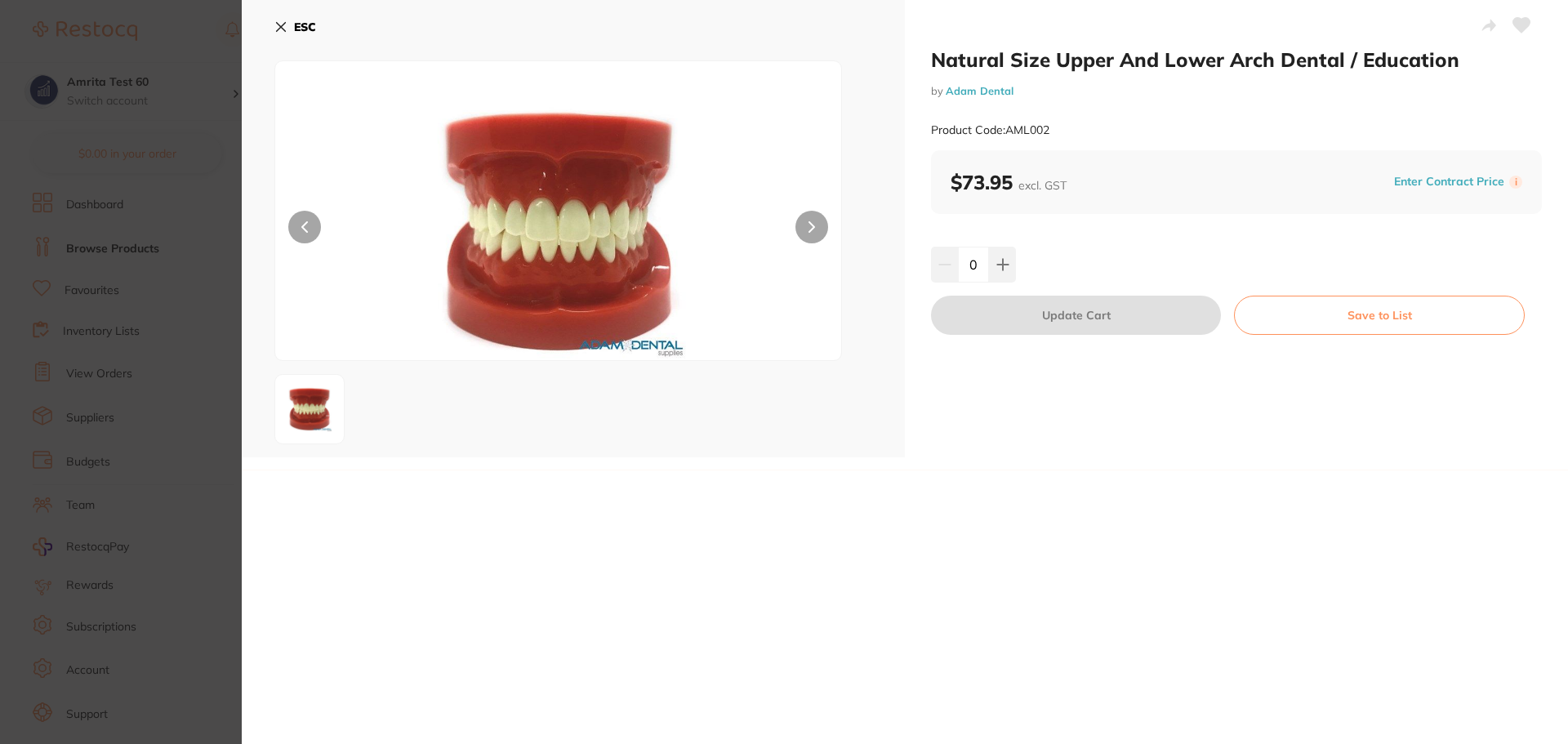 click on "Natural Size Upper And Lower Arch Dental / Education by   Adam Dental Product Code:  AML002 $73.95     excl. GST Enter Contract Price i     0         Update Cart Save to List Update RRP Set your pre negotiated price for this item. Item Agreed RRP (excl. GST) Natural Size Upper And Lower Arch Dental / Education $73.95 Update RRP ✕" at bounding box center (784, 372) 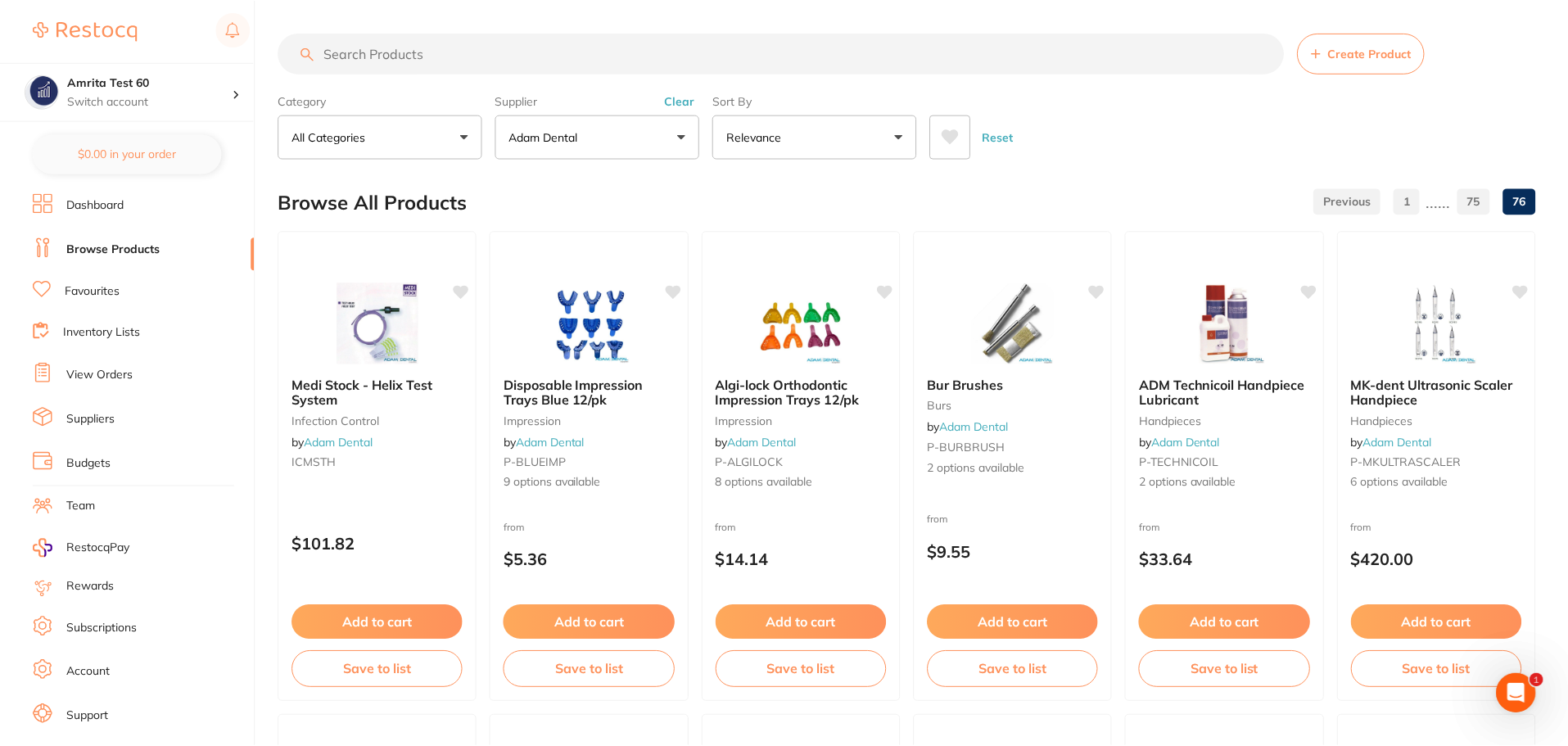 scroll, scrollTop: 2539, scrollLeft: 0, axis: vertical 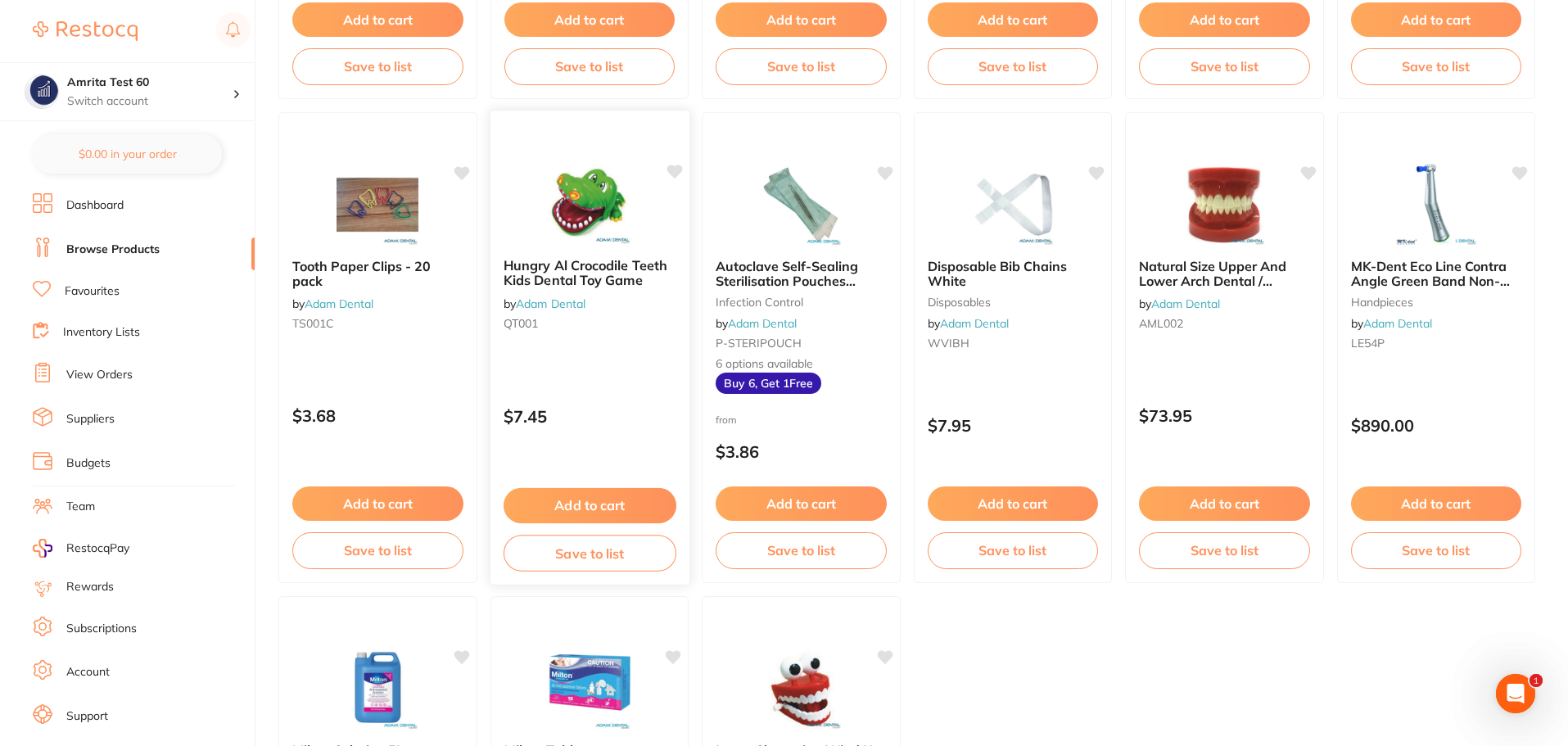 click at bounding box center (589, 203) 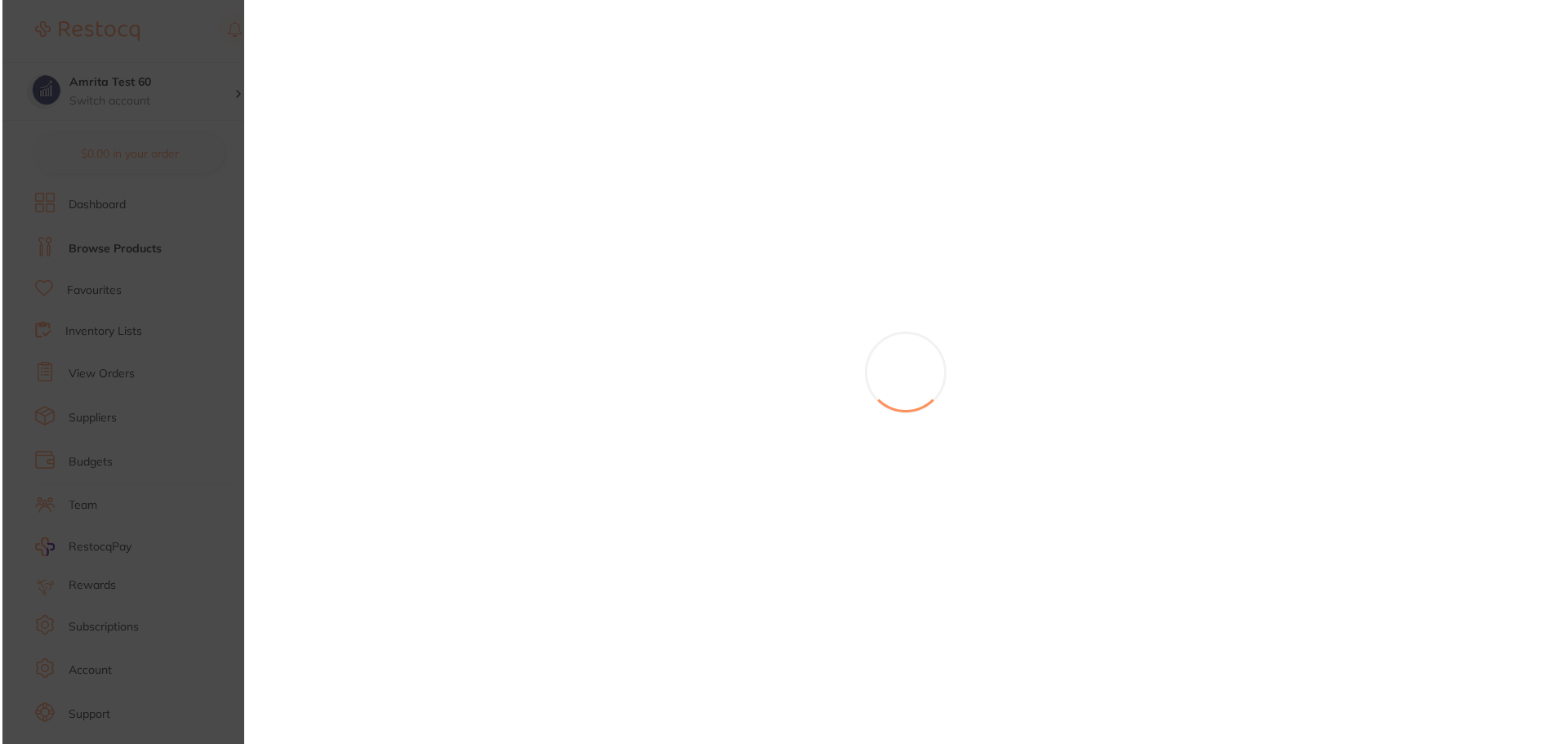 scroll, scrollTop: 0, scrollLeft: 0, axis: both 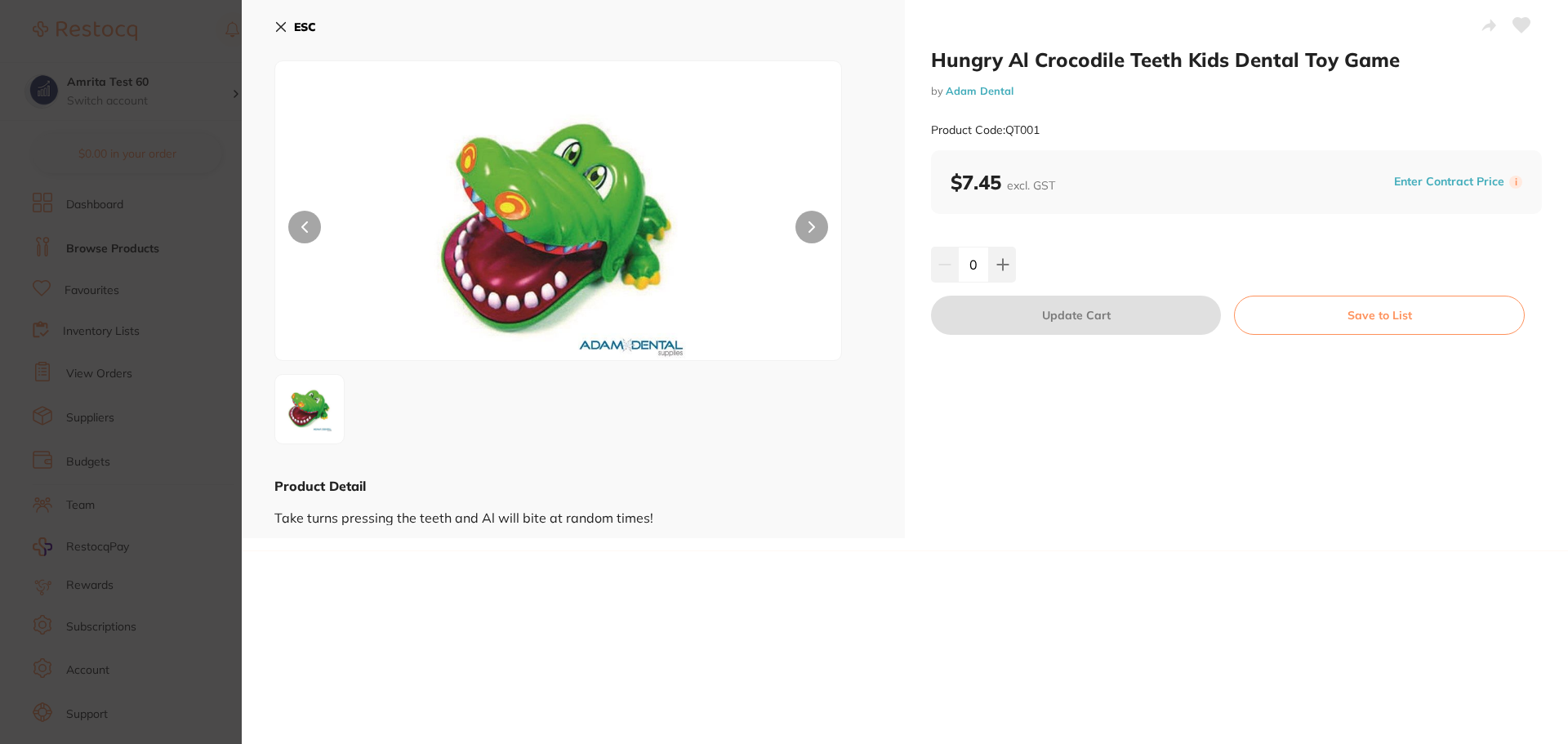 click on "Hungry Al Crocodile Teeth Kids Dental Toy Game by   Adam Dental Product Code:  QT001 $7.45     excl. GST Enter Contract Price i     0         Update Cart Save to List Update RRP Set your pre negotiated price for this item. Item Agreed RRP (excl. GST) Hungry Al Crocodile Teeth Kids Dental Toy Game $7.45 Update RRP ✕" at bounding box center [784, 372] 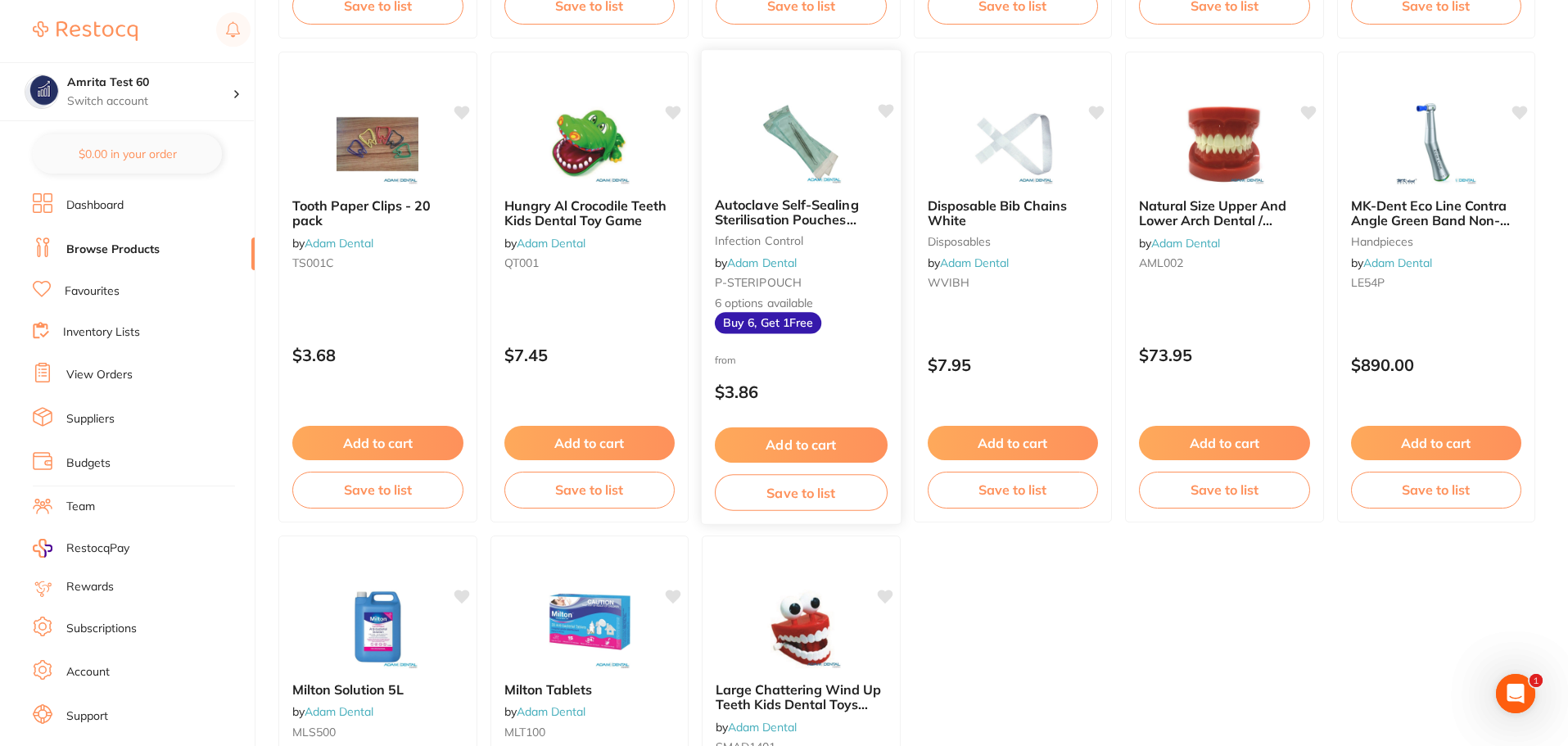 scroll, scrollTop: 2702, scrollLeft: 0, axis: vertical 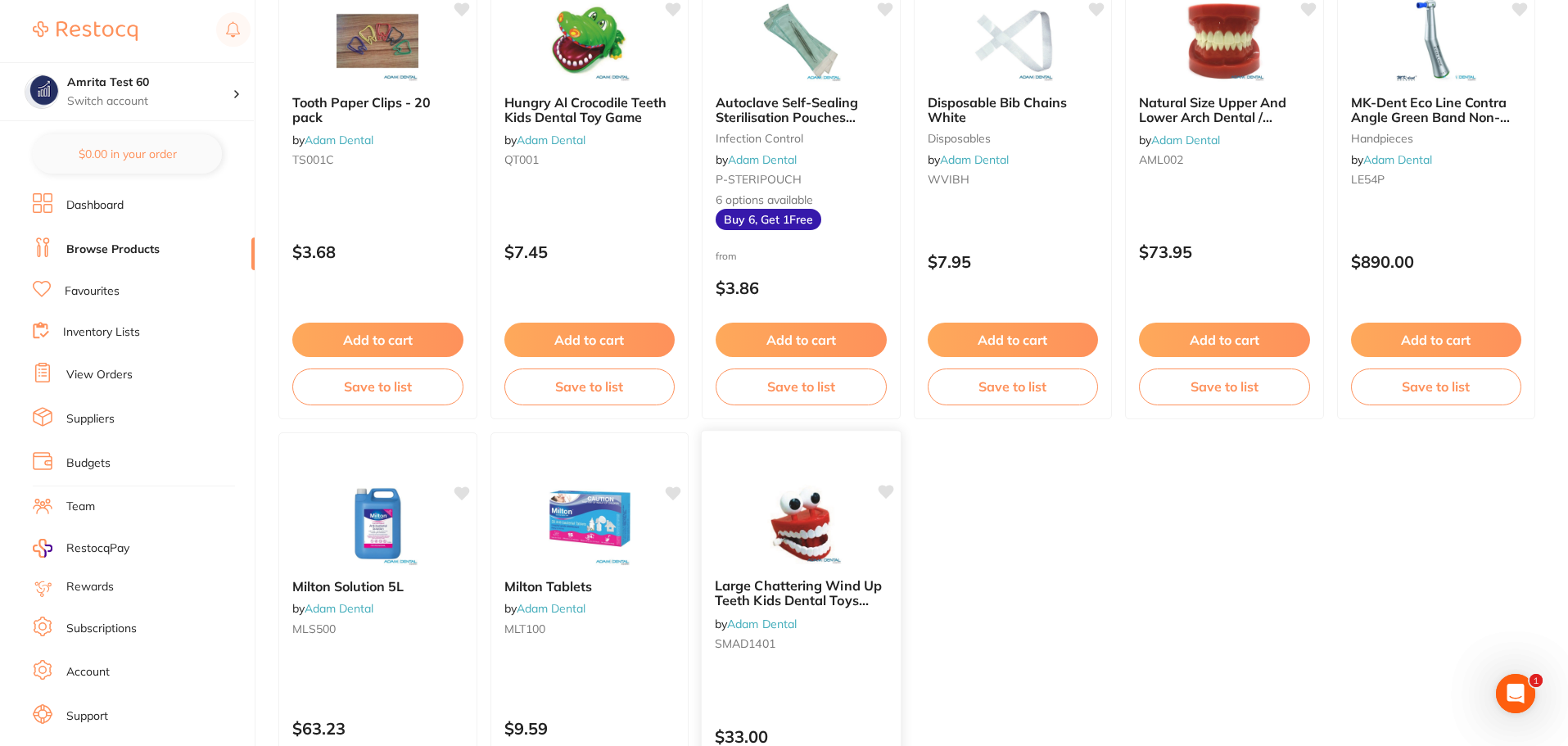 click on "Large Chattering Wind Up Teeth Kids Dental Toys 12/pk   by  Adam Dental SMAD1401" at bounding box center [801, 617] 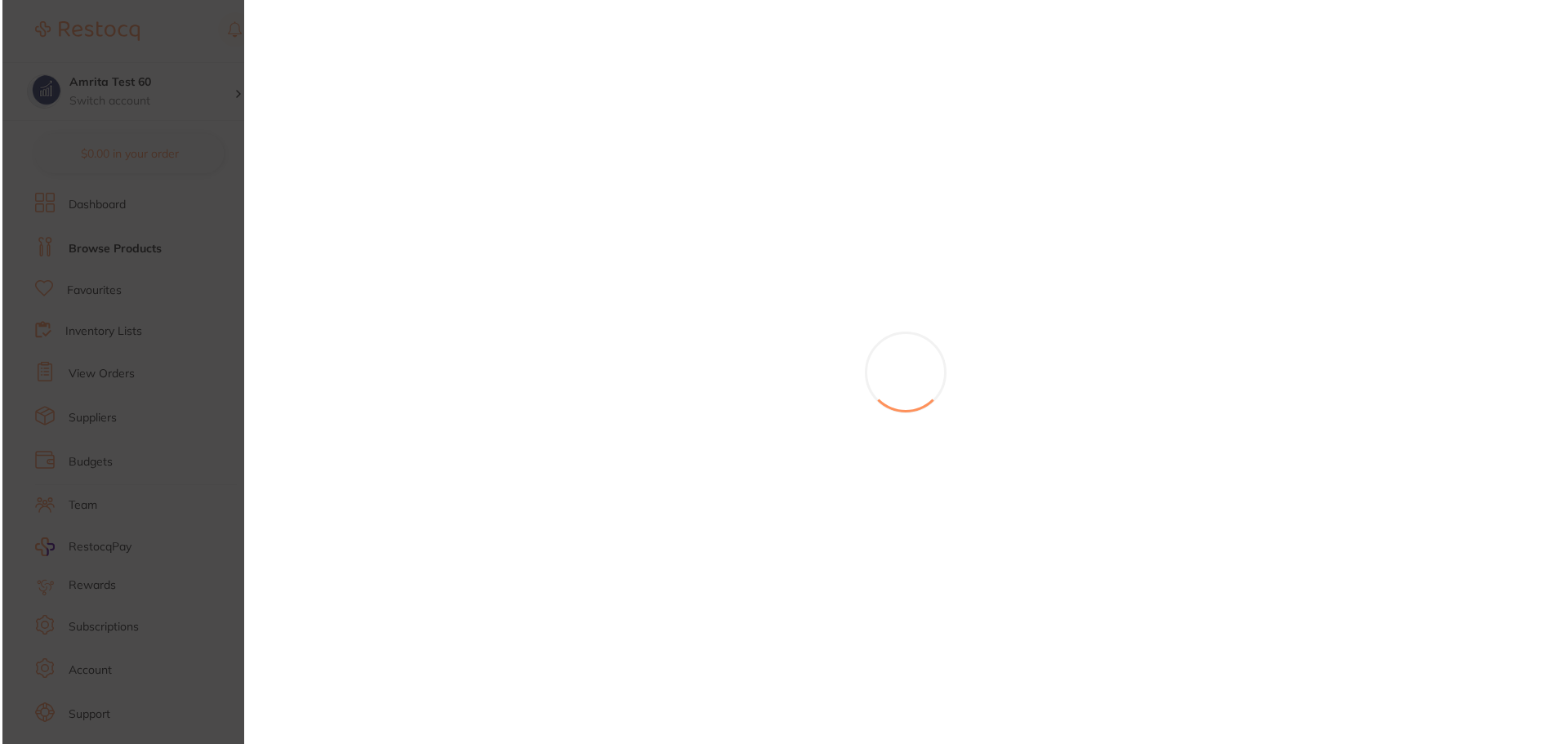 scroll, scrollTop: 0, scrollLeft: 0, axis: both 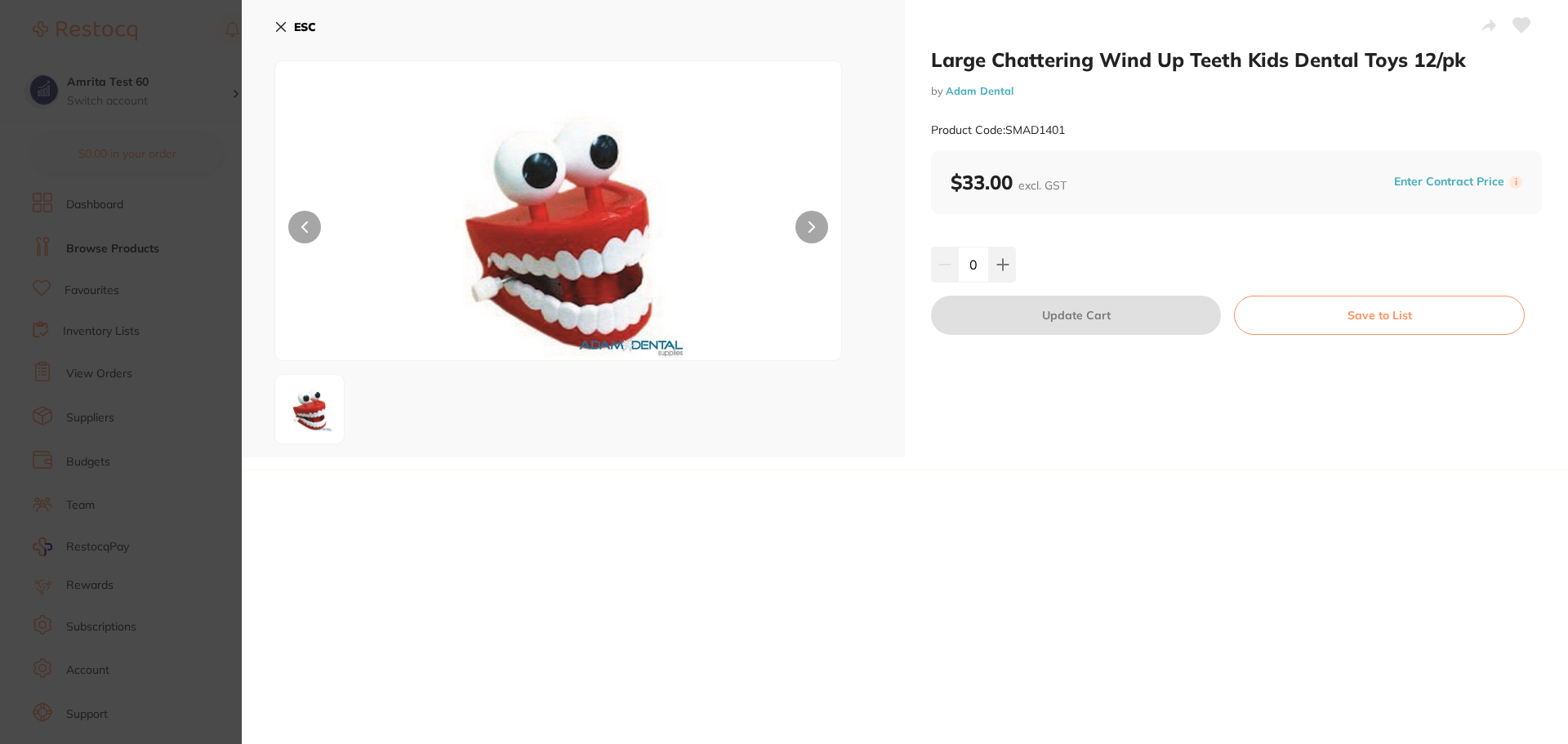 click on "Large Chattering Wind Up Teeth Kids Dental Toys 12/pk by   Adam Dental Product Code:  SMAD1401 $33.00     excl. GST Enter Contract Price i     0         Update Cart Save to List Update RRP Set your pre negotiated price for this item. Item Agreed RRP (excl. GST) Large Chattering Wind Up Teeth Kids Dental Toys 12/pk $33.00 Update RRP ✕" at bounding box center [784, 372] 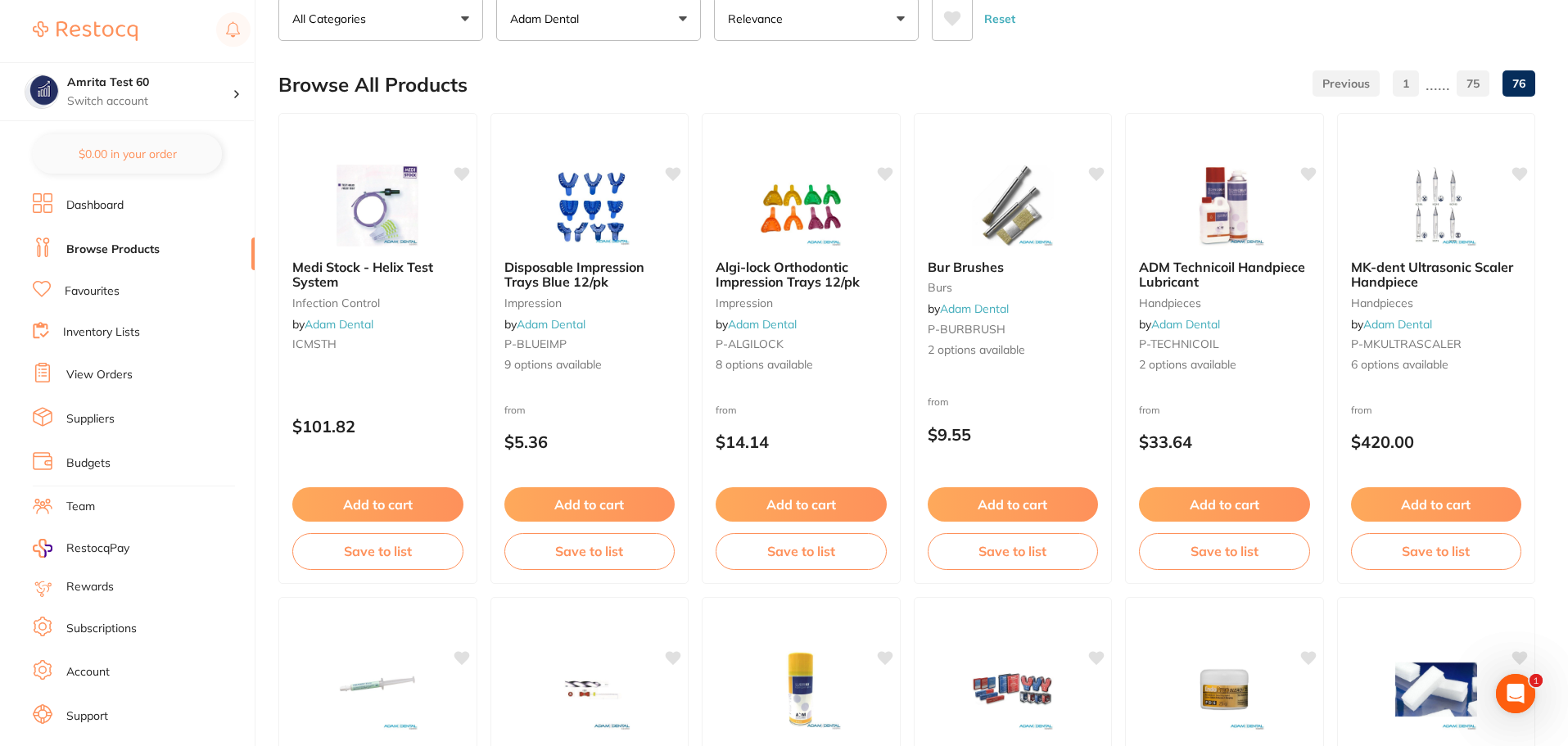 scroll, scrollTop: 82, scrollLeft: 0, axis: vertical 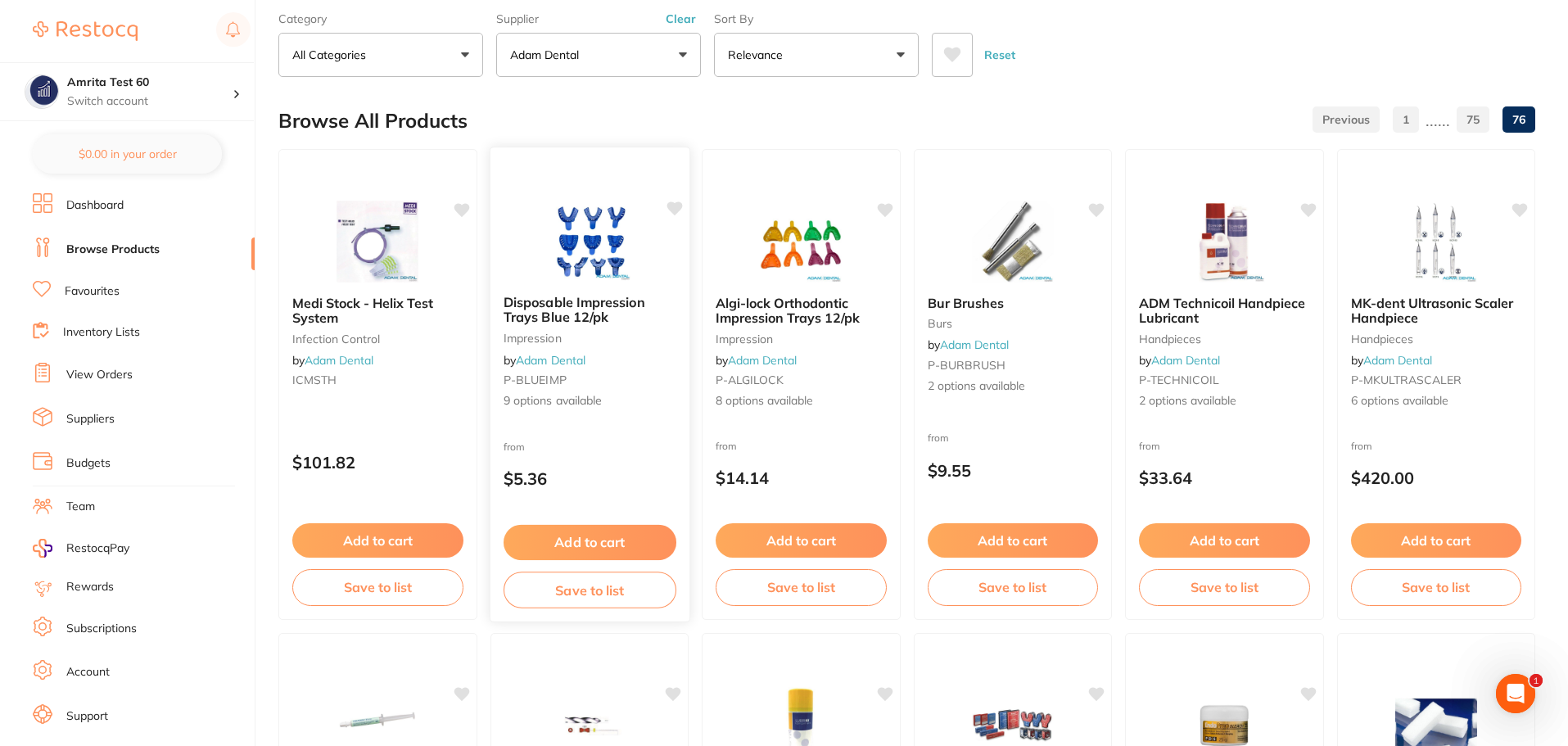 click at bounding box center [589, 240] 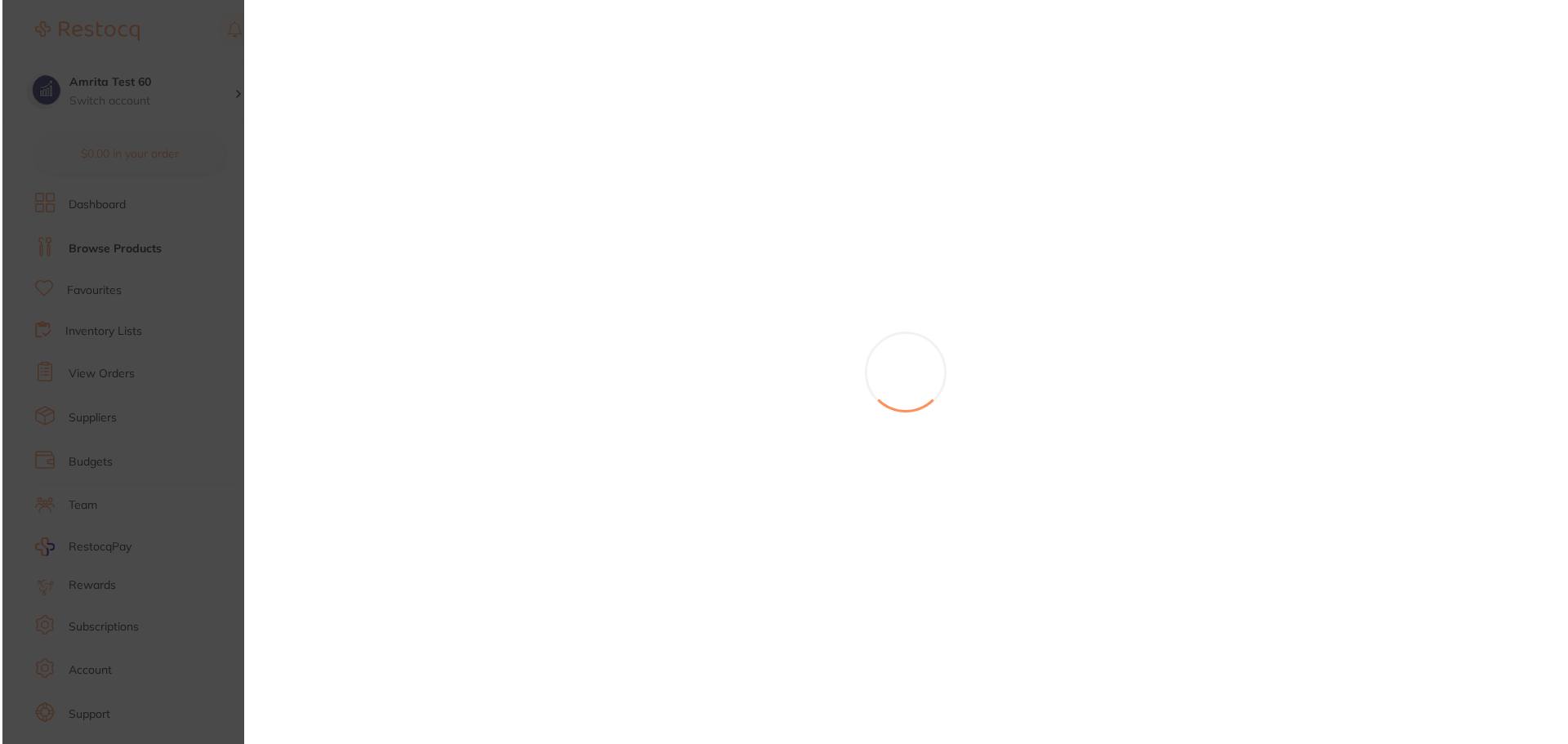 scroll, scrollTop: 0, scrollLeft: 0, axis: both 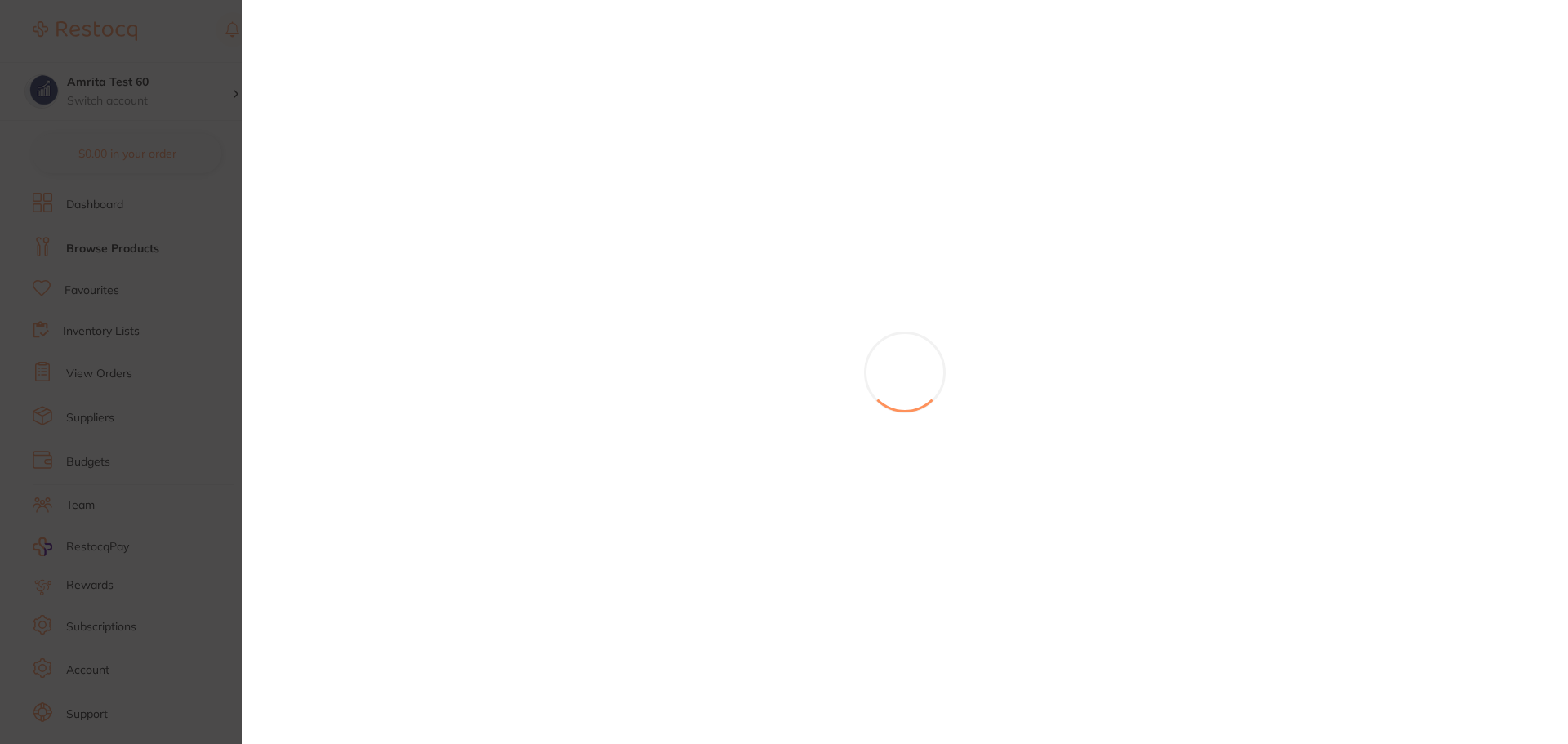 click at bounding box center (784, 372) 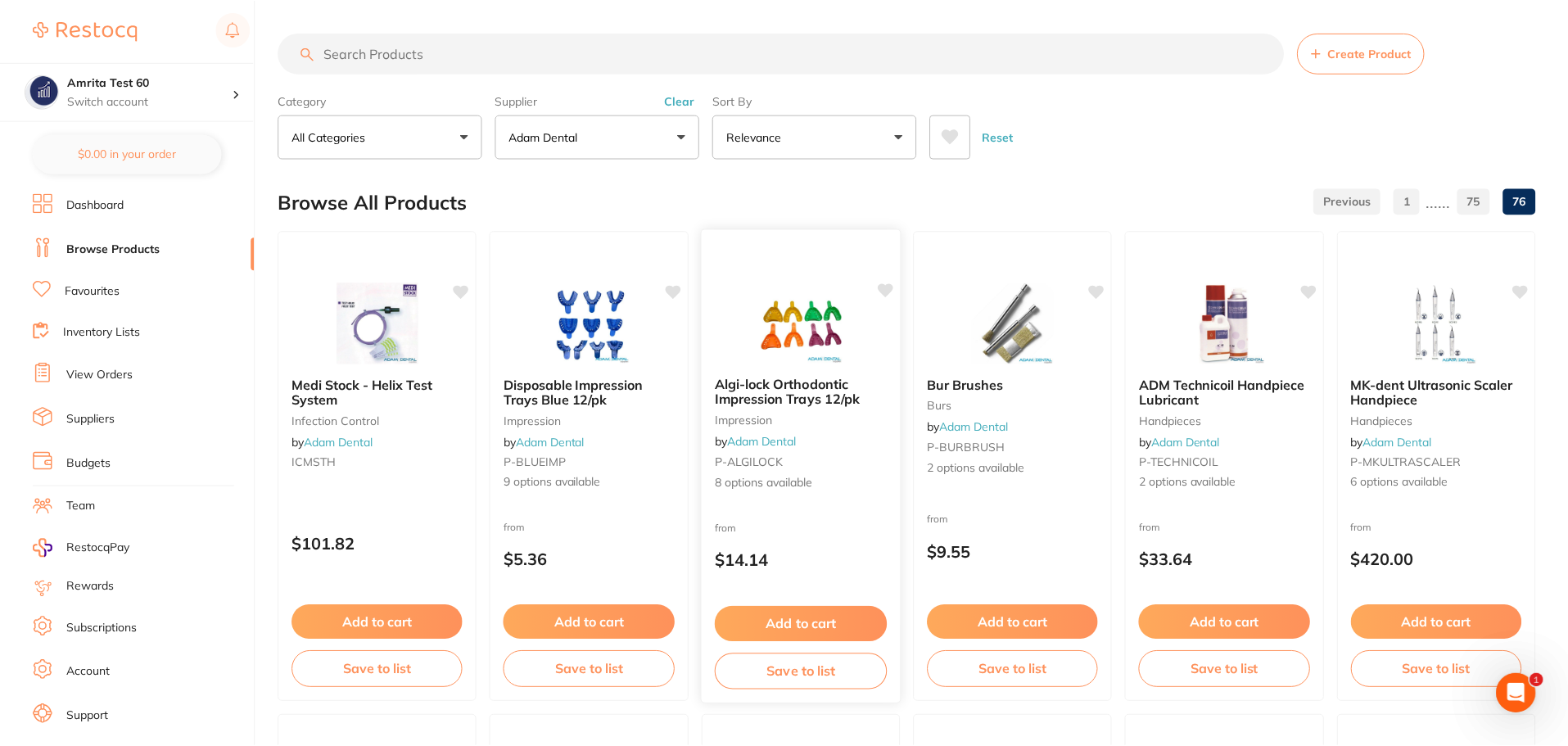 scroll, scrollTop: 82, scrollLeft: 0, axis: vertical 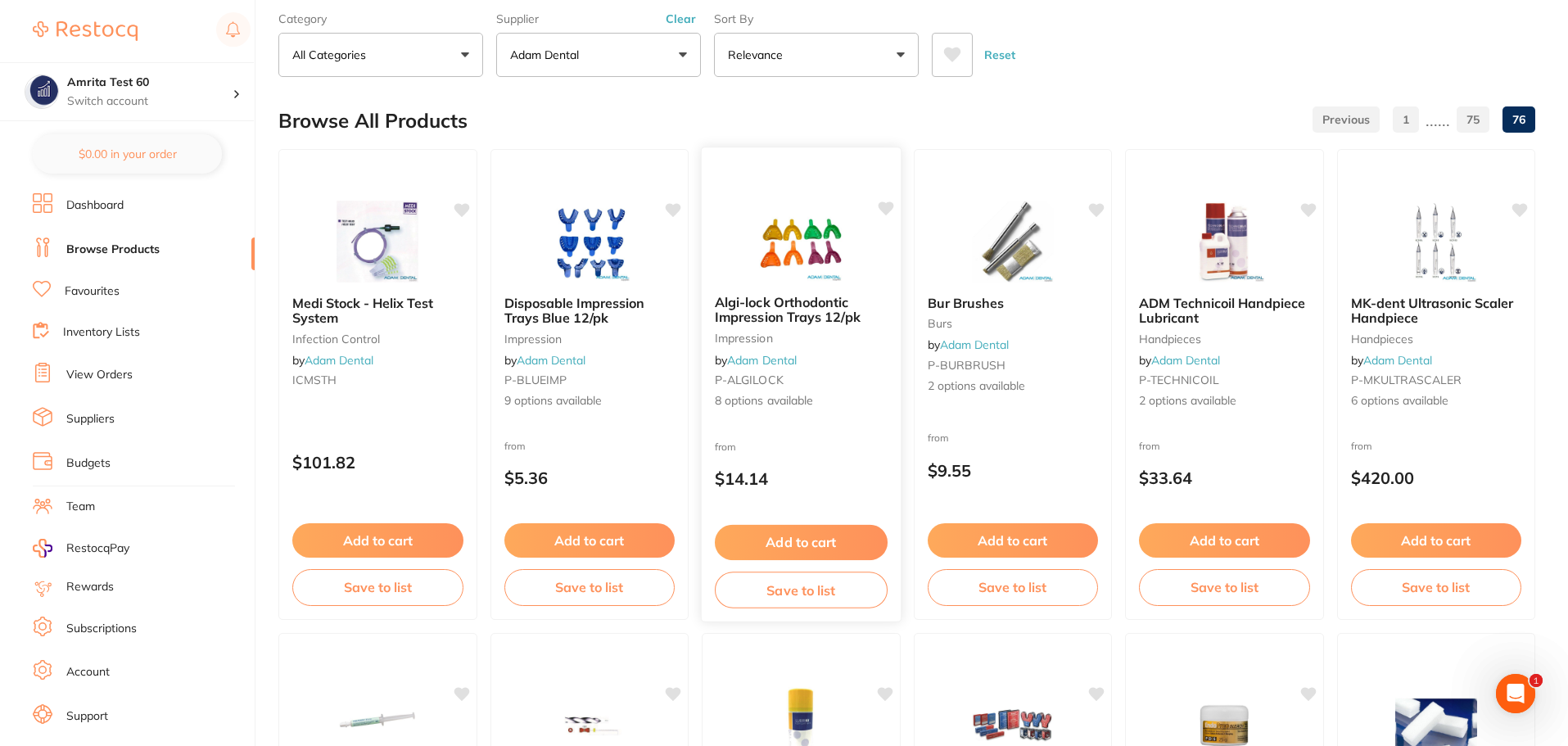 click on "Algi-lock Orthodontic Impression Trays 12/pk   impression by  Adam Dental P-ALGILOCK   8 options available" at bounding box center (801, 352) 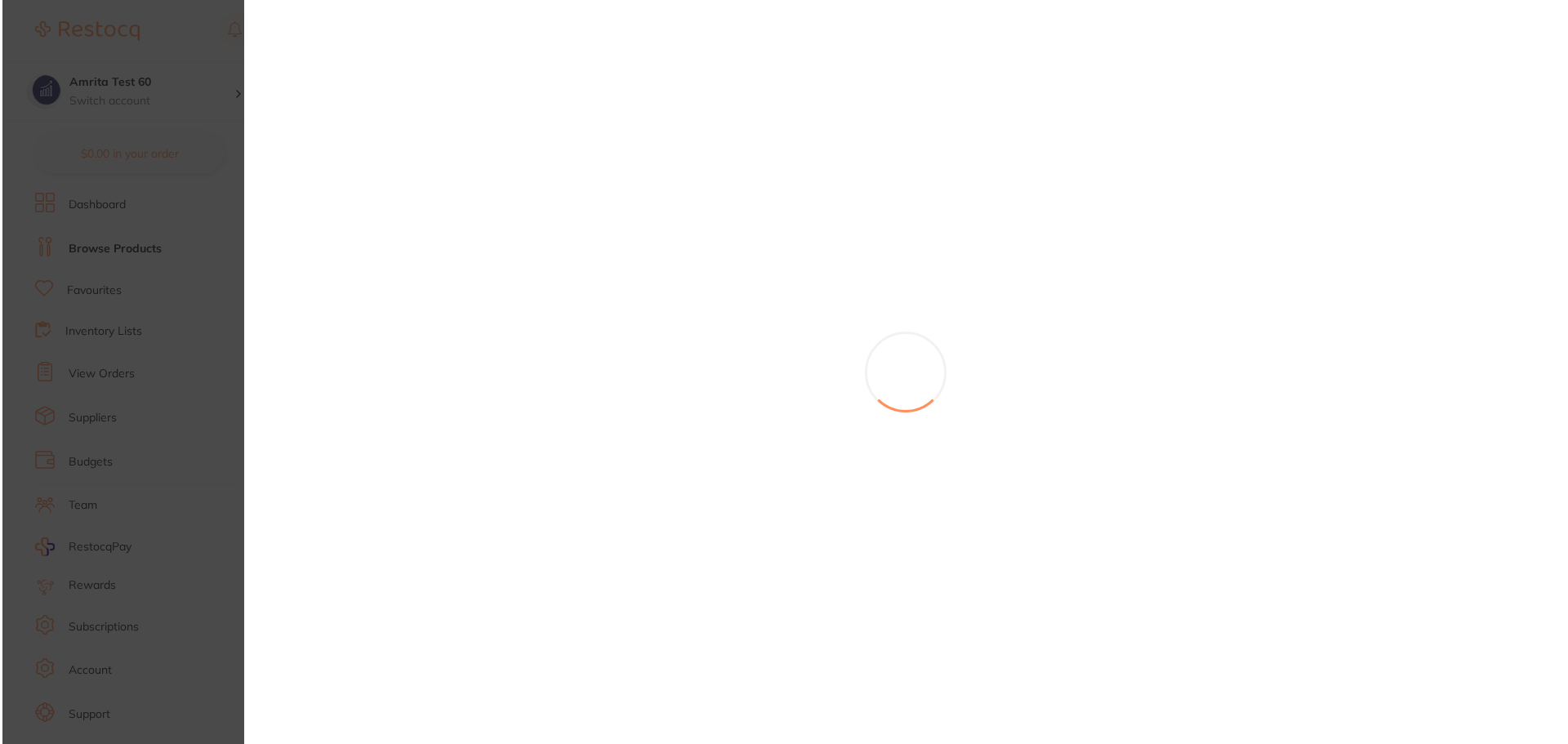 scroll, scrollTop: 0, scrollLeft: 0, axis: both 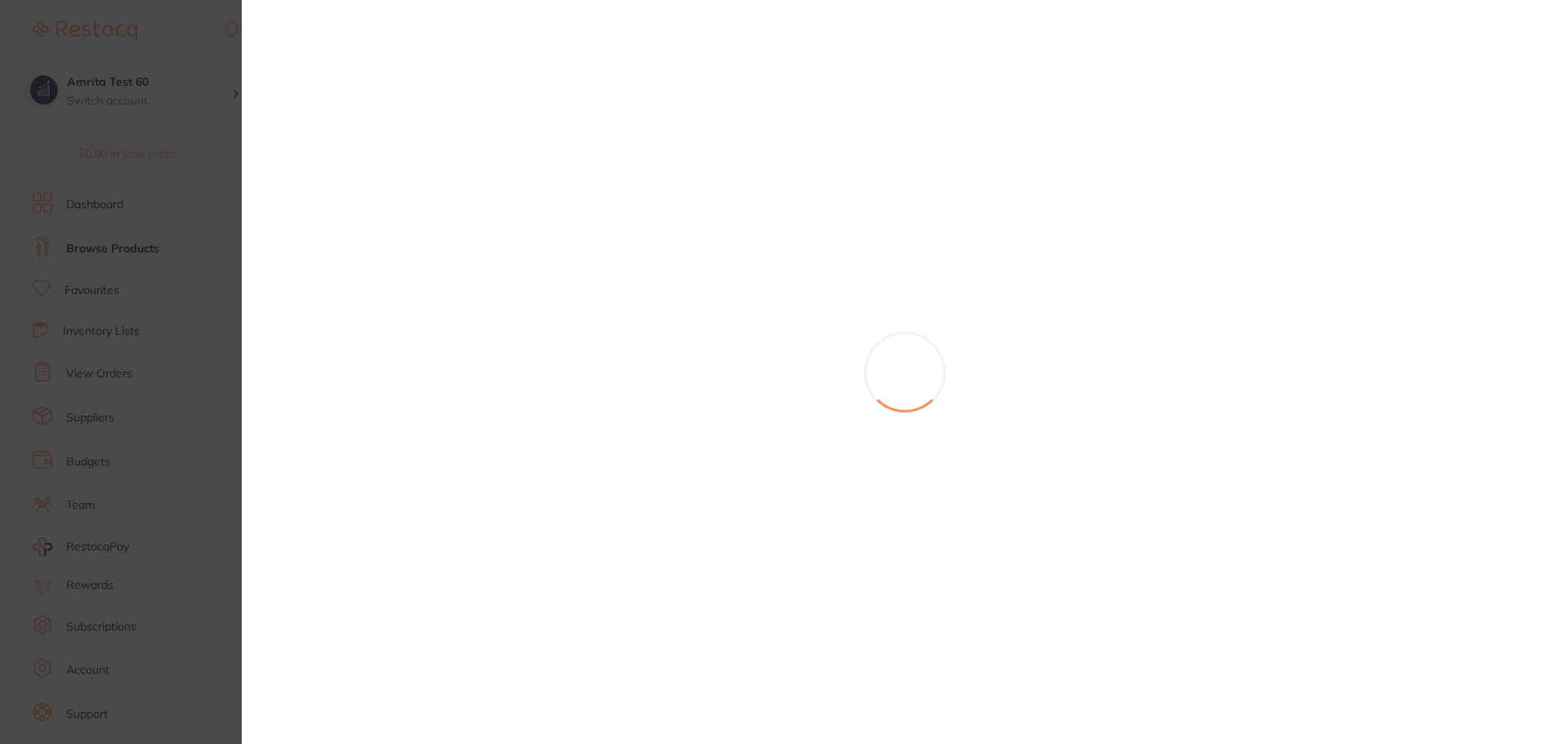 click at bounding box center [784, 372] 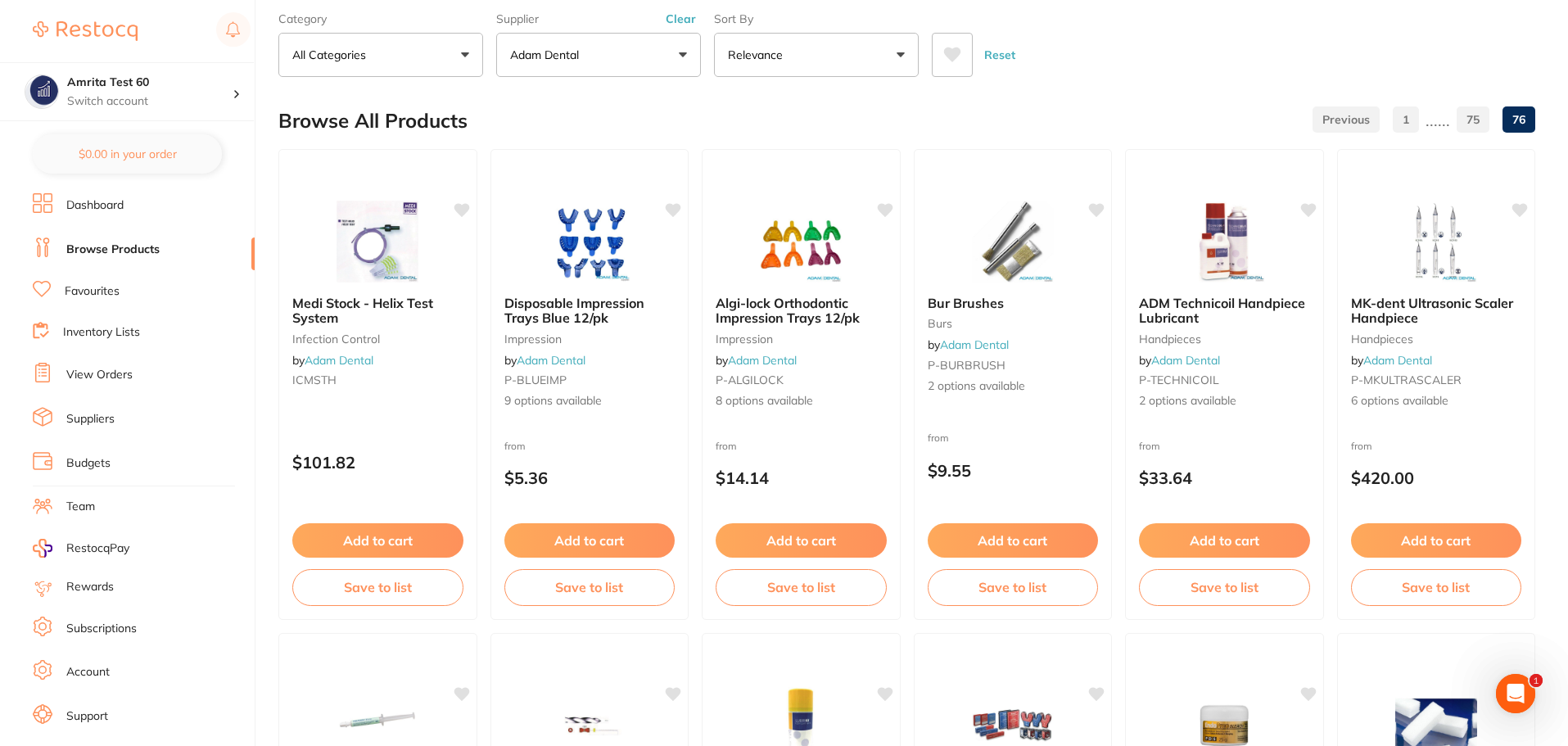 scroll, scrollTop: 573, scrollLeft: 0, axis: vertical 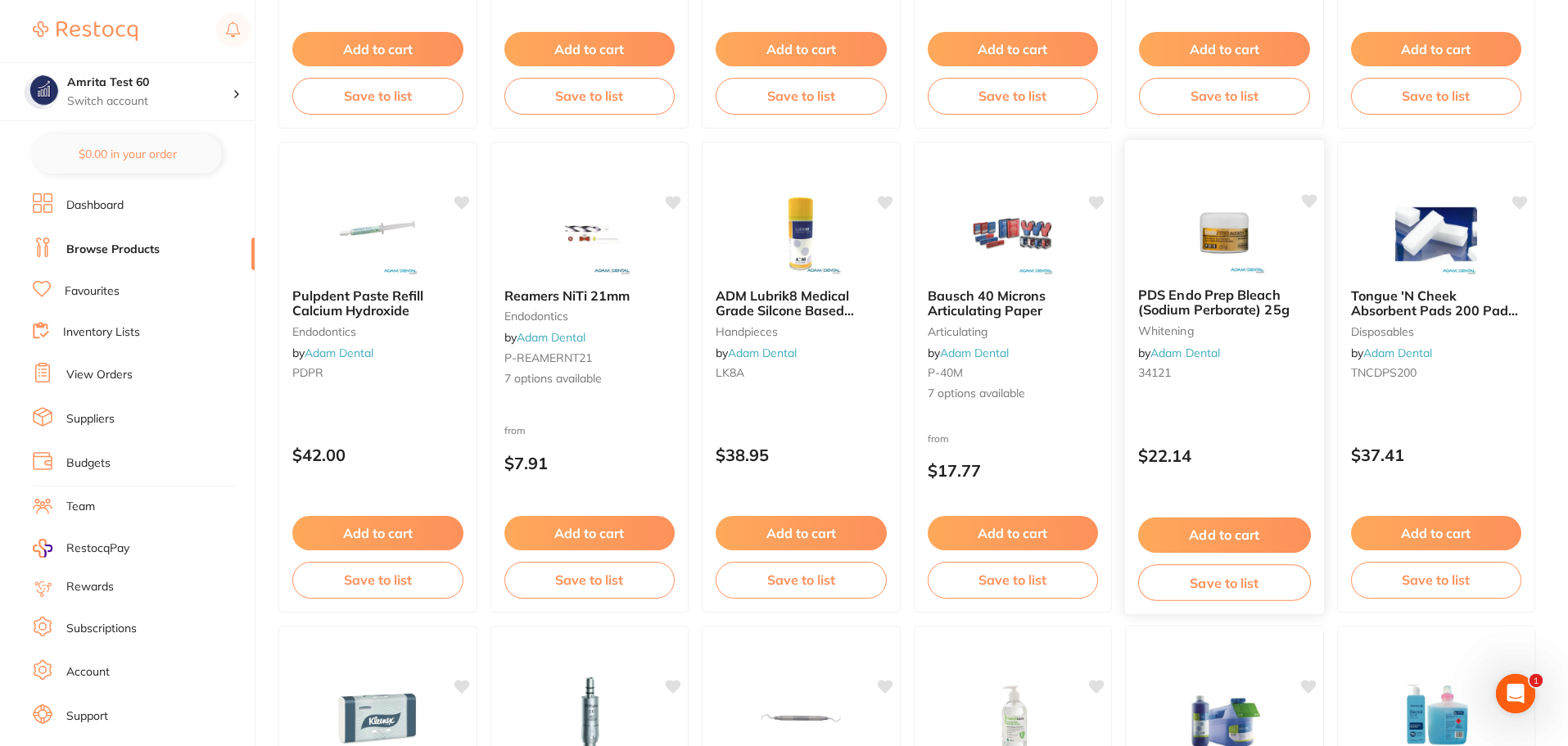 click on "PDS Endo Prep Bleach (Sodium Perborate) 25g   whitening by  Adam Dental 34121" at bounding box center (1224, 337) 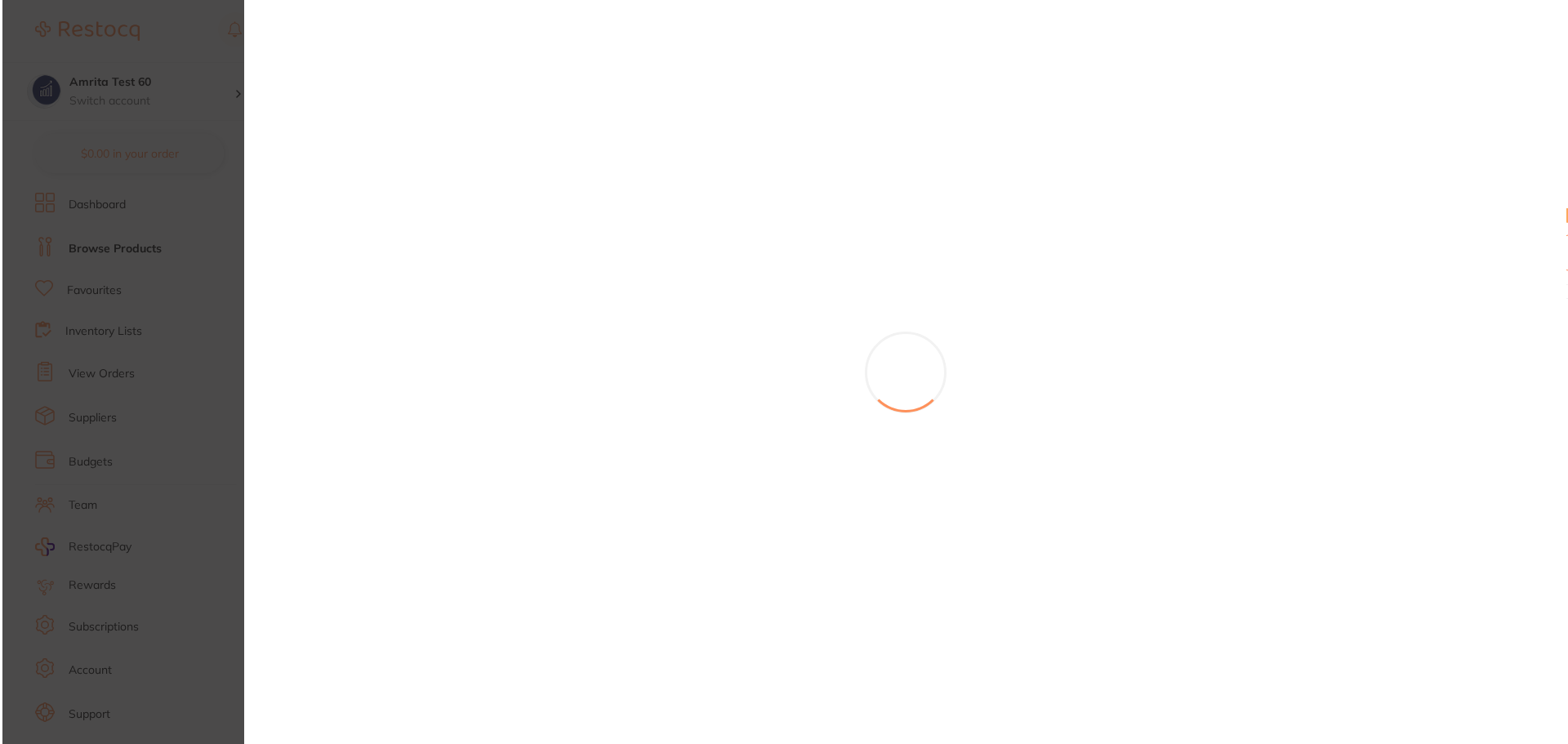 scroll, scrollTop: 0, scrollLeft: 0, axis: both 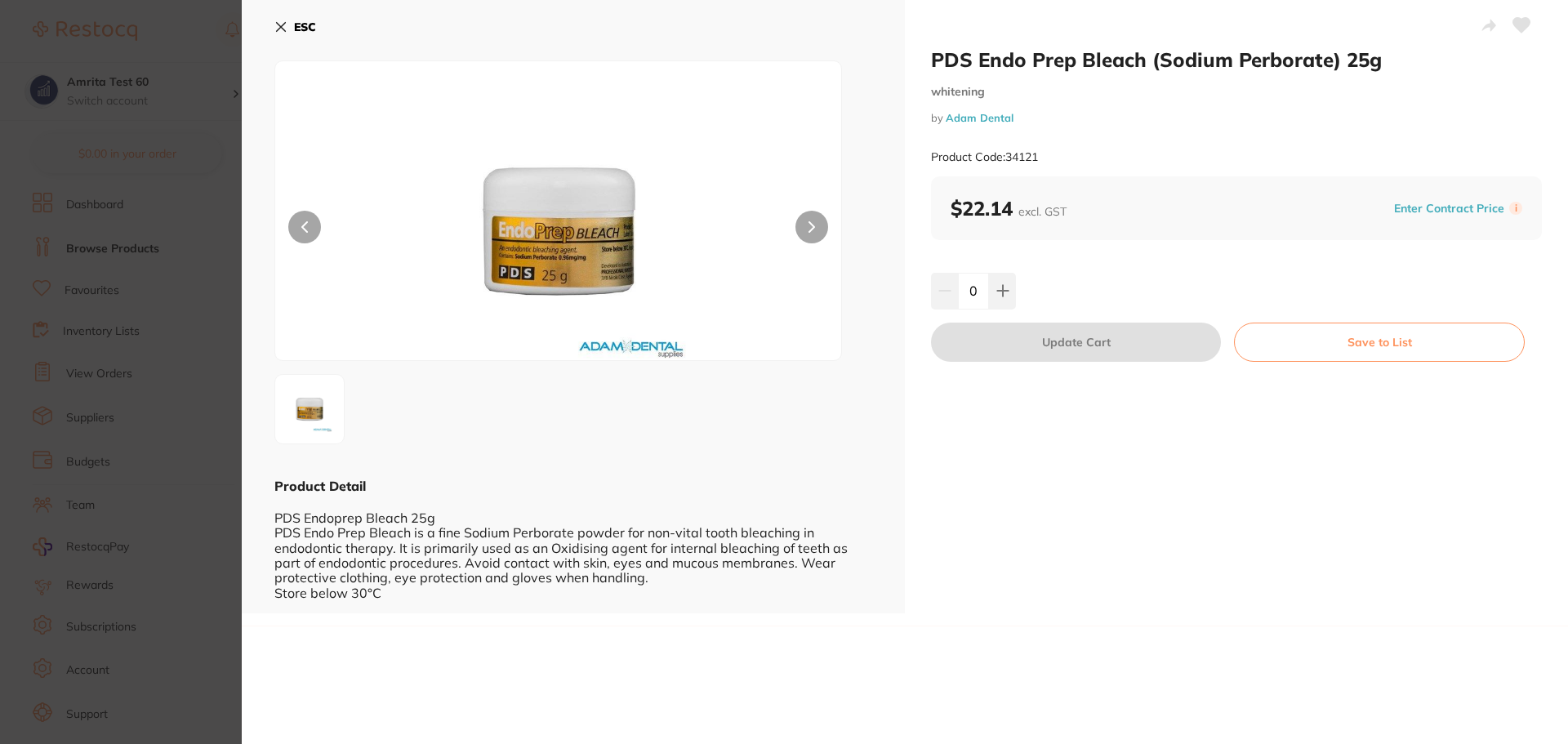 click on "PDS Endo Prep Bleach (Sodium Perborate) 25g whitening by   Adam Dental Product Code:  34121 $22.14     excl. GST Enter Contract Price i     0         Update Cart Save to List Update RRP Set your pre negotiated price for this item. Item Agreed RRP (excl. GST) PDS Endo Prep Bleach (Sodium Perborate) 25g $22.14 Update RRP ✕" at bounding box center [784, 372] 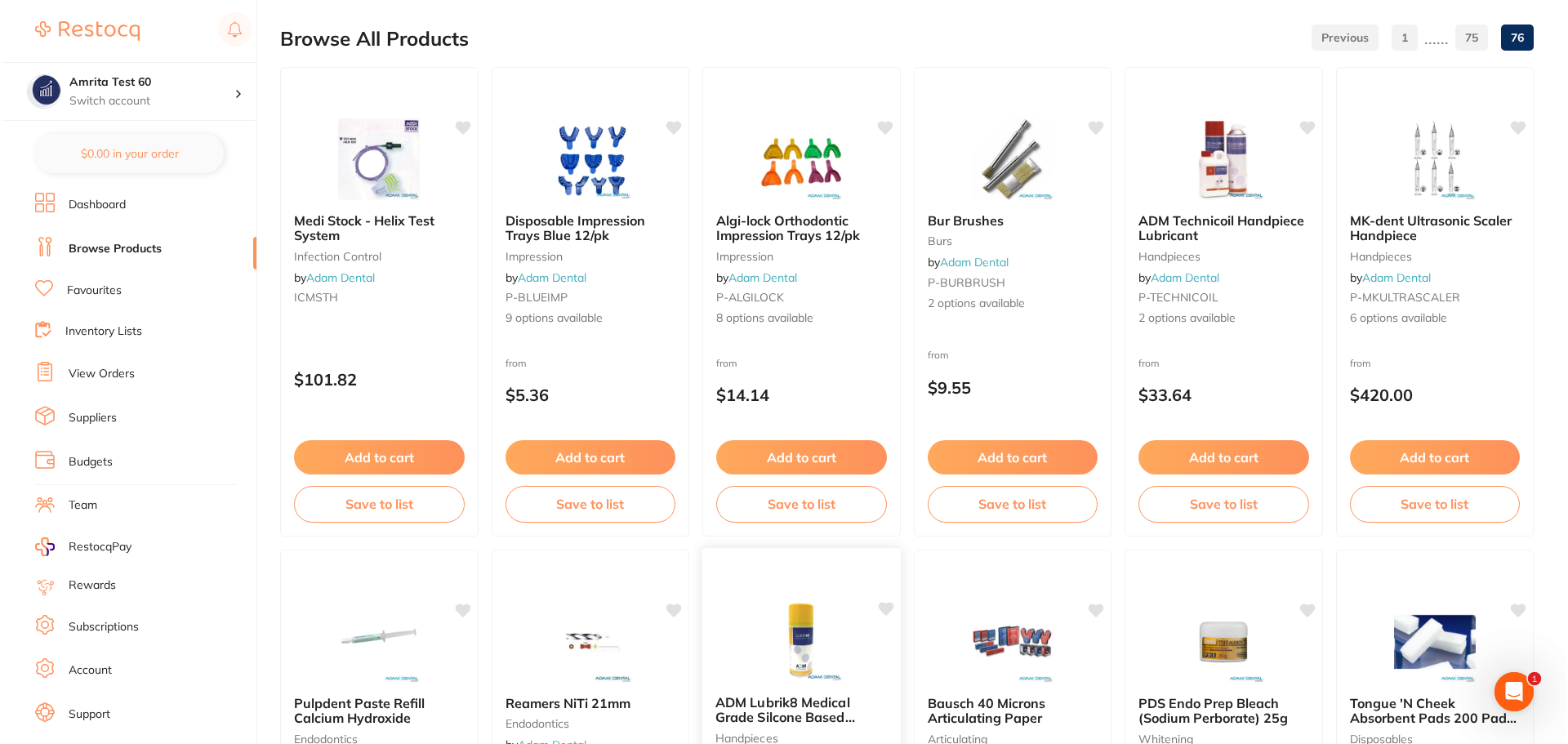 scroll, scrollTop: 0, scrollLeft: 0, axis: both 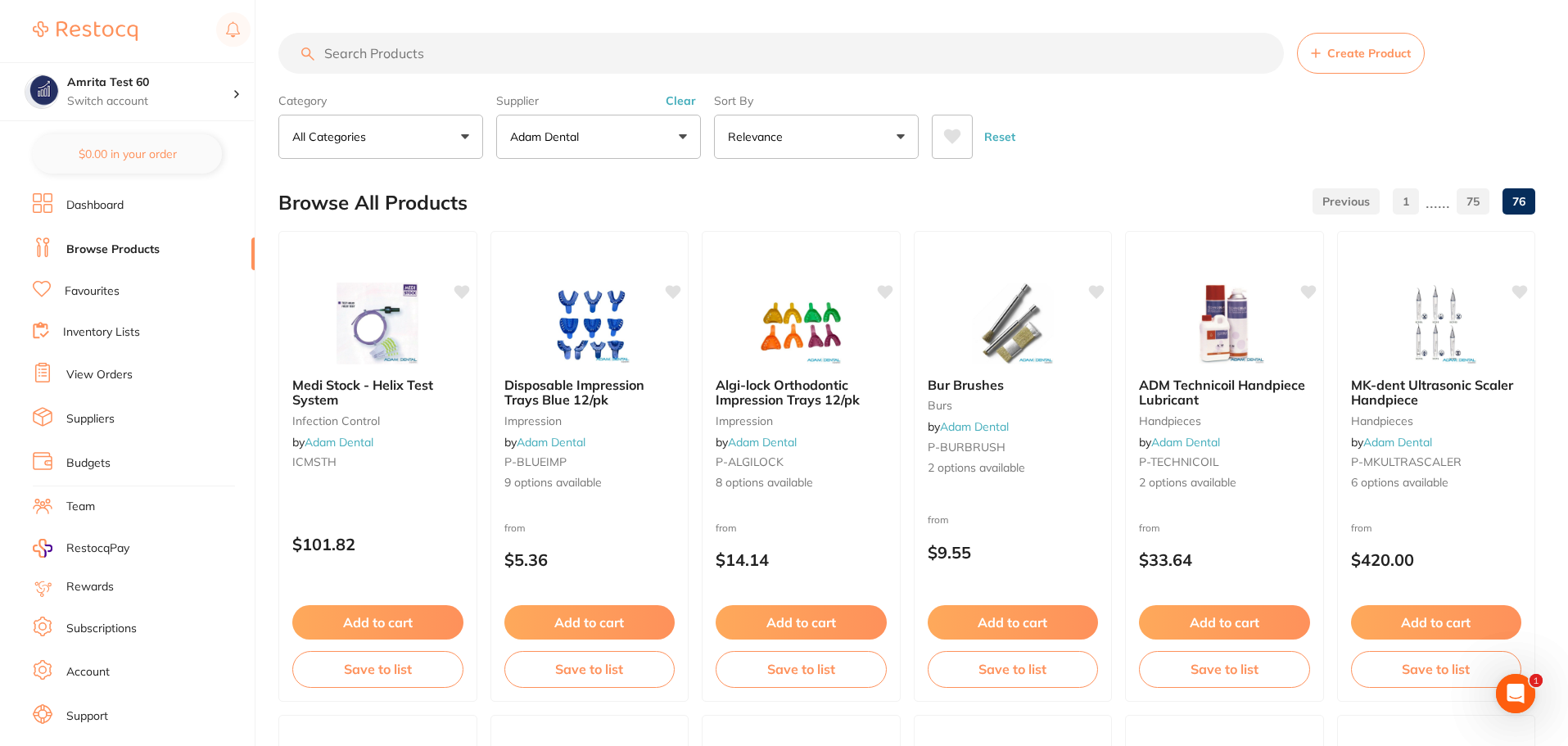click at bounding box center [781, 53] 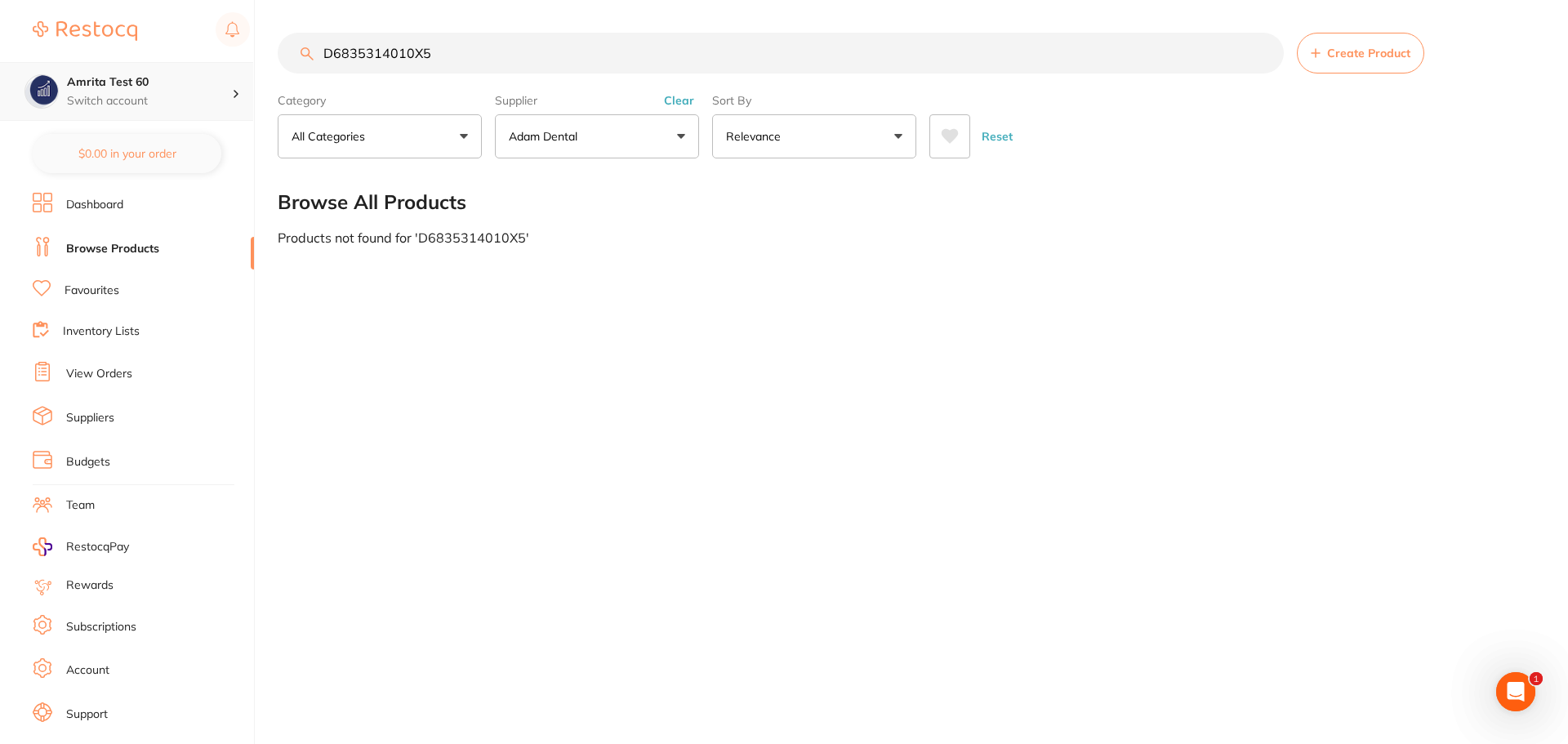 drag, startPoint x: 489, startPoint y: 49, endPoint x: 148, endPoint y: 62, distance: 341.24771 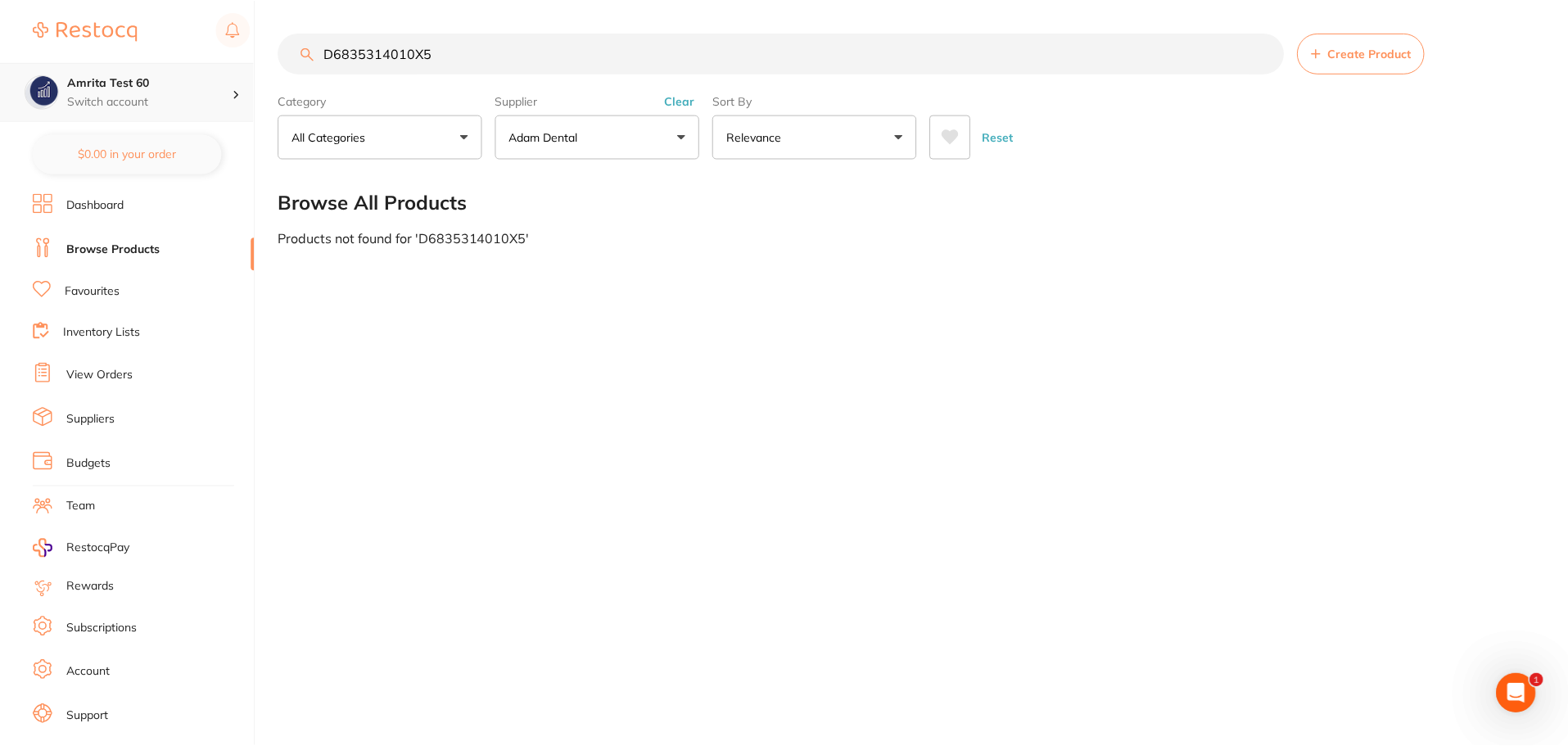 scroll, scrollTop: 1, scrollLeft: 0, axis: vertical 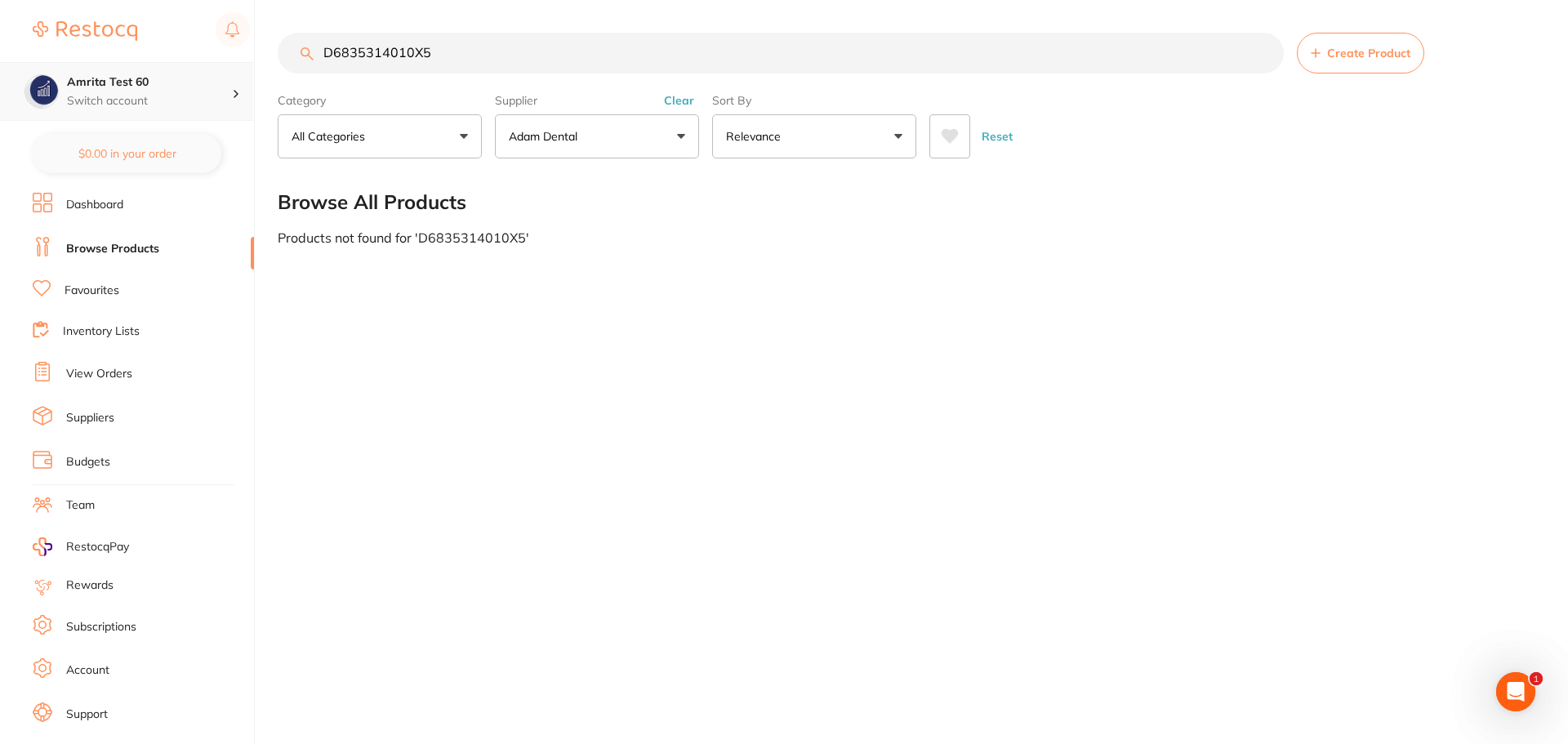 paste on "859314018" 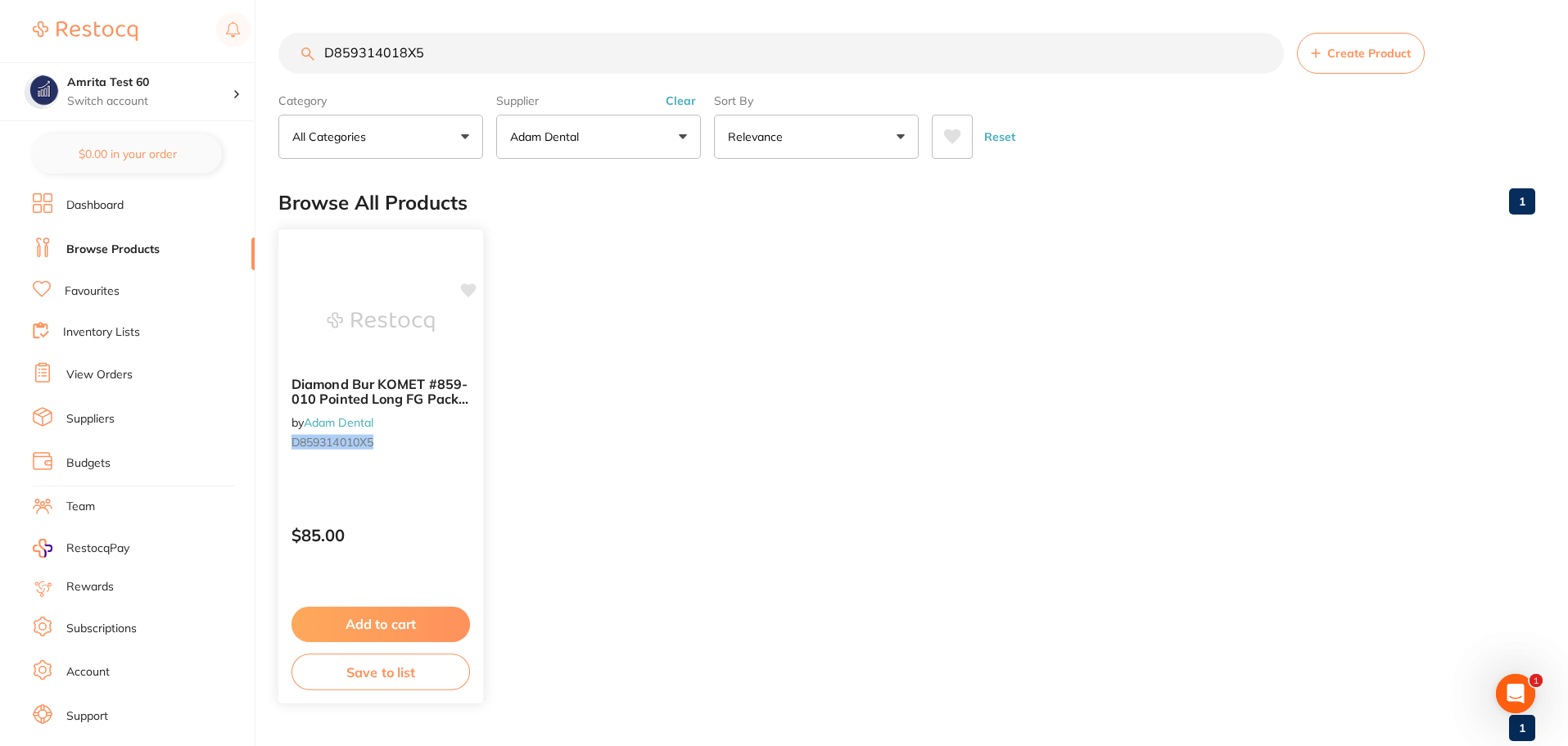 scroll, scrollTop: 0, scrollLeft: 0, axis: both 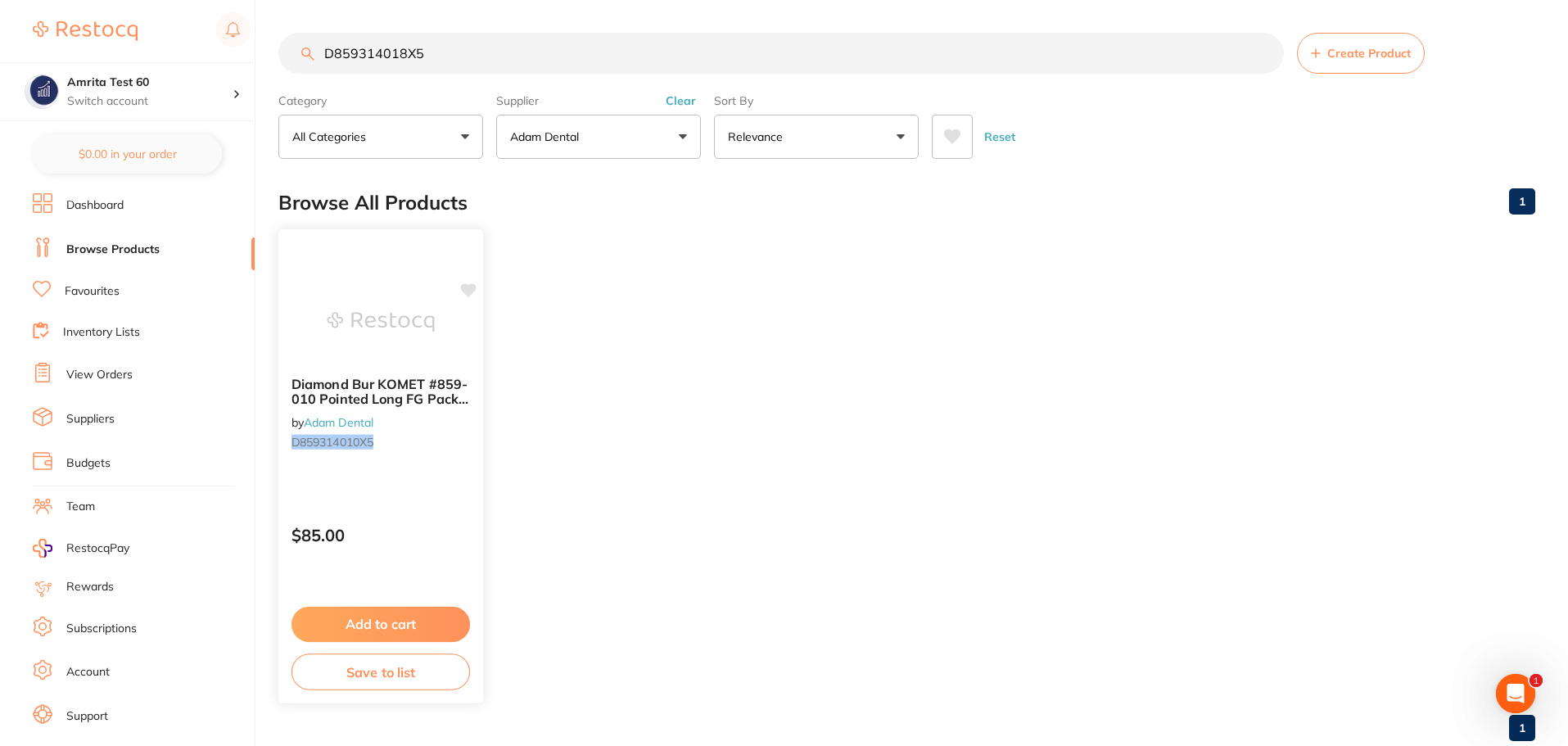 click at bounding box center [380, 322] 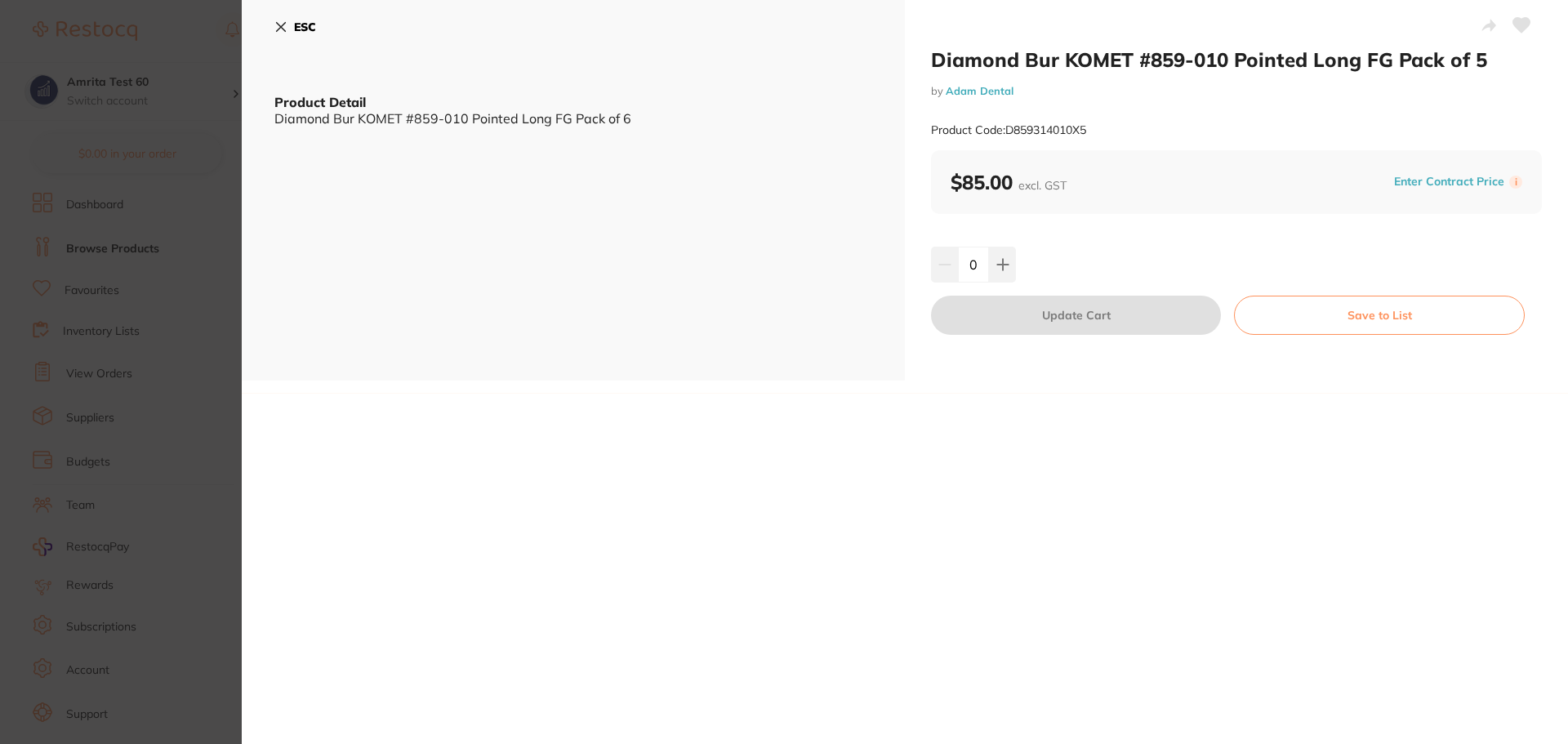 scroll, scrollTop: 0, scrollLeft: 0, axis: both 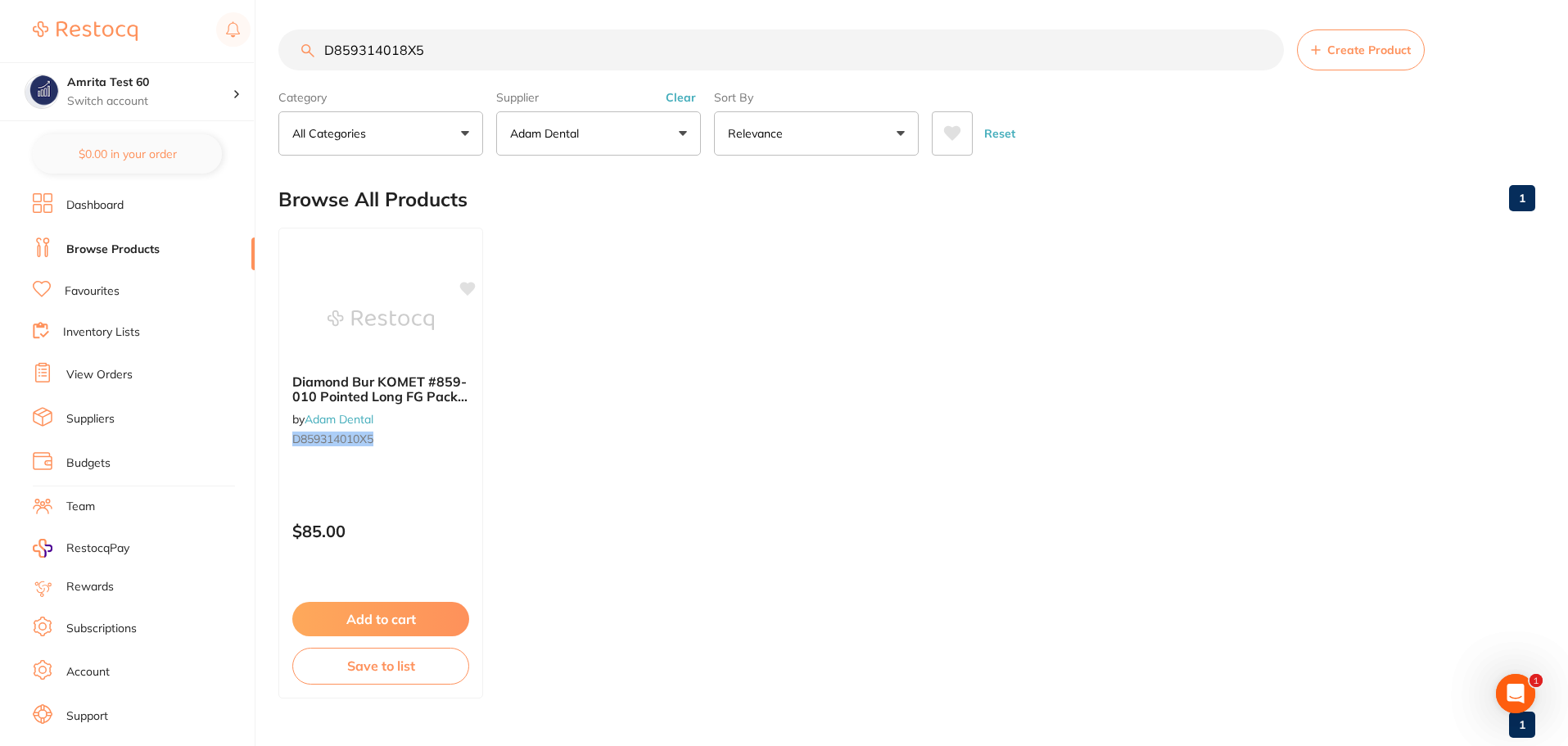 drag, startPoint x: 437, startPoint y: 44, endPoint x: 290, endPoint y: 47, distance: 147.031 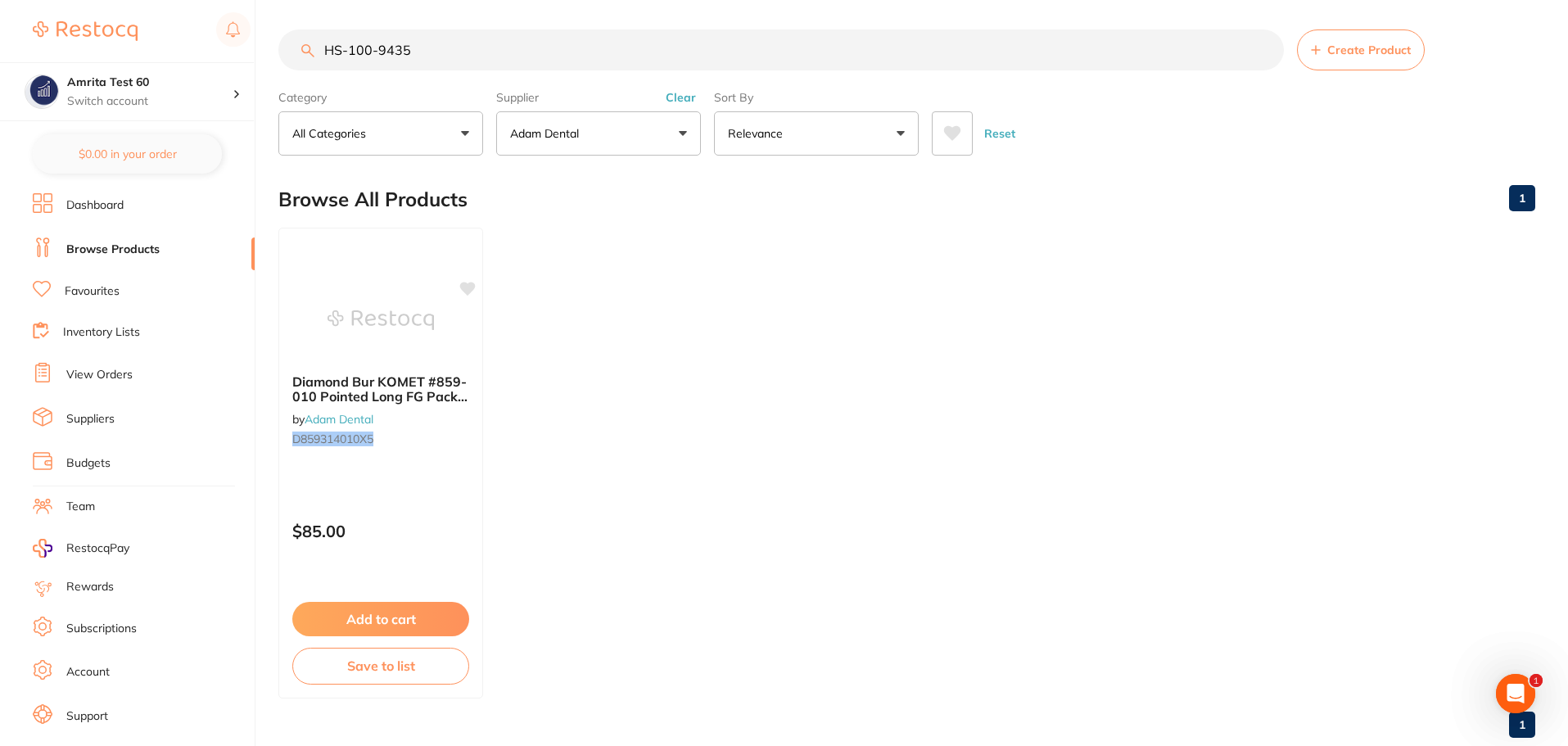 scroll, scrollTop: 0, scrollLeft: 0, axis: both 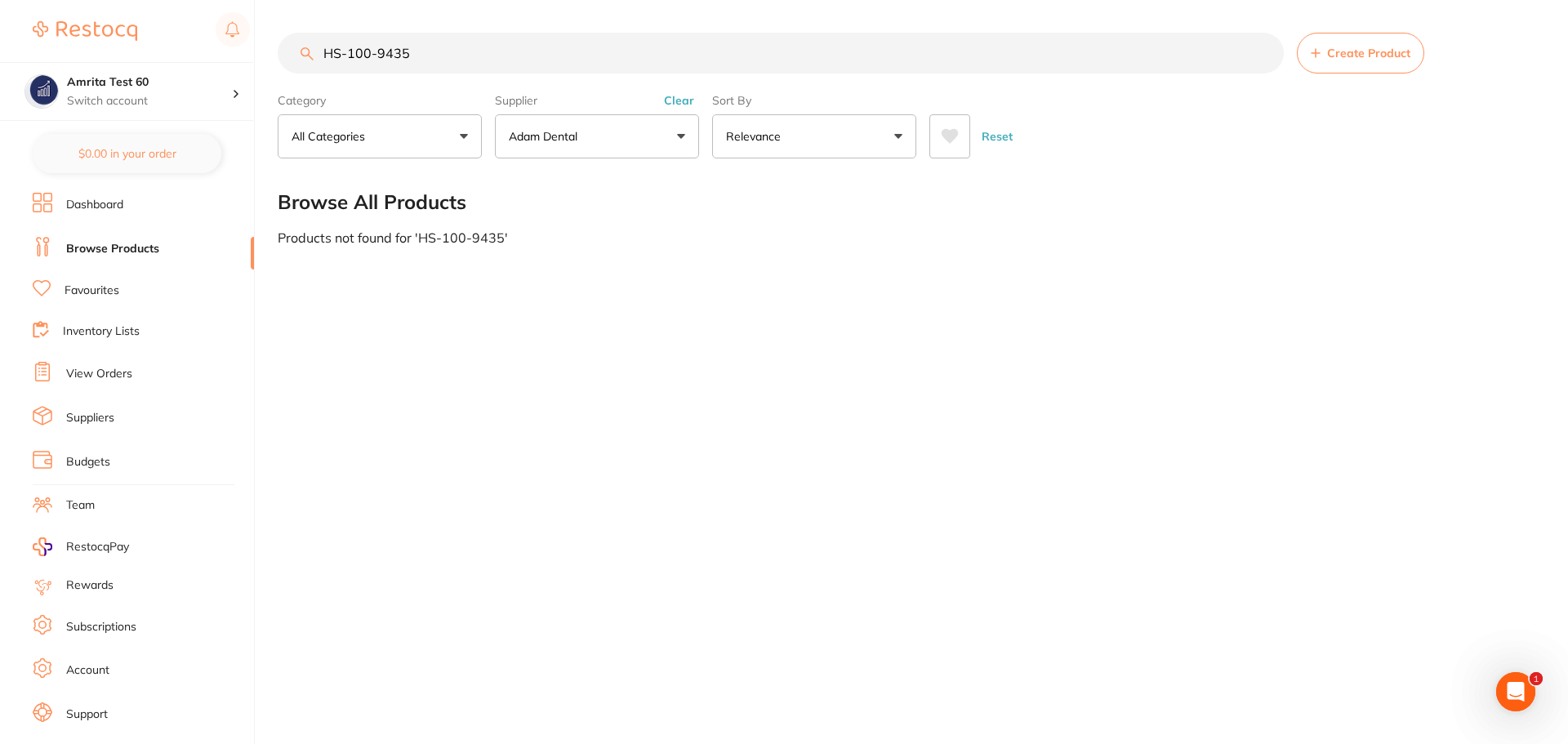drag, startPoint x: 436, startPoint y: 61, endPoint x: 202, endPoint y: 45, distance: 234.546 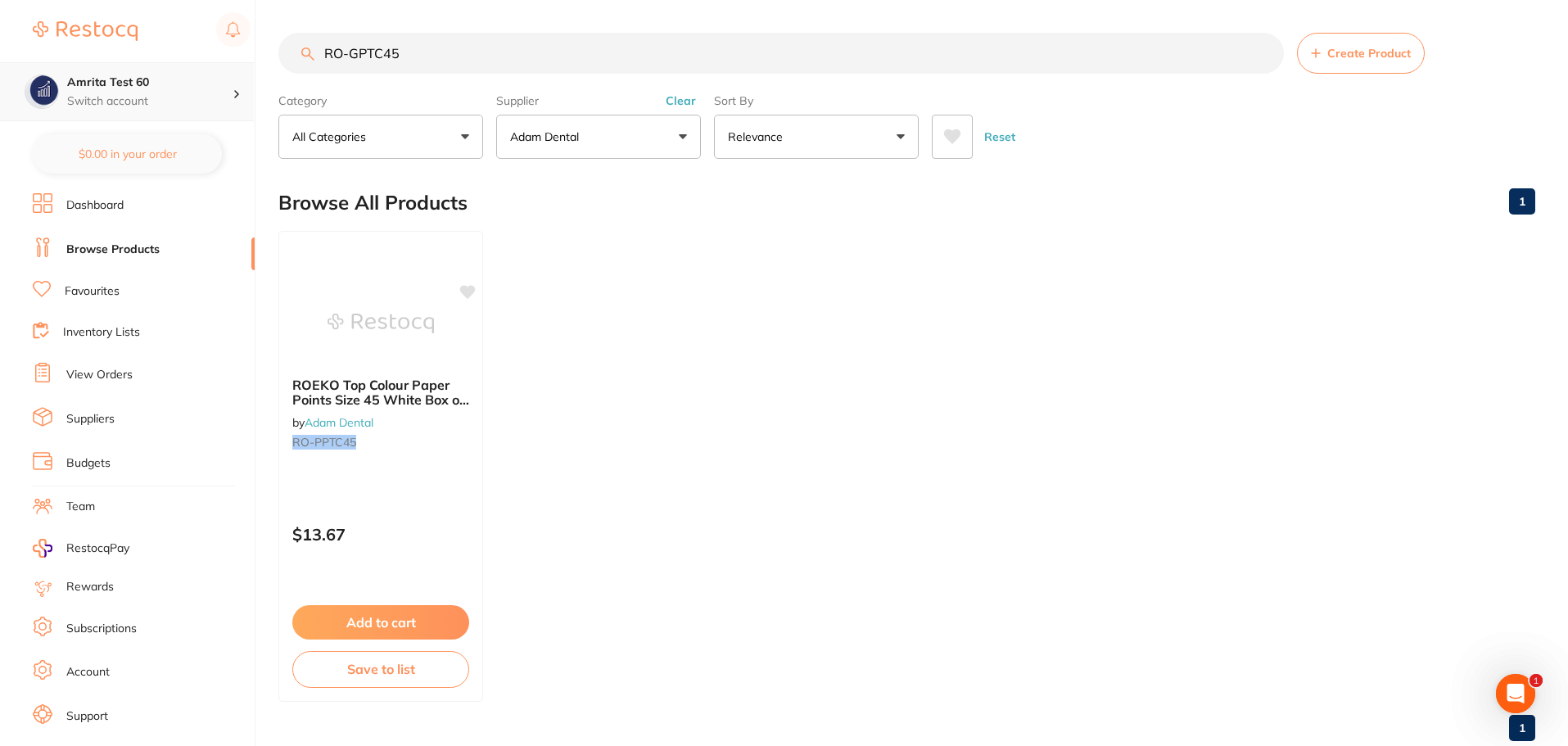 scroll, scrollTop: 0, scrollLeft: 0, axis: both 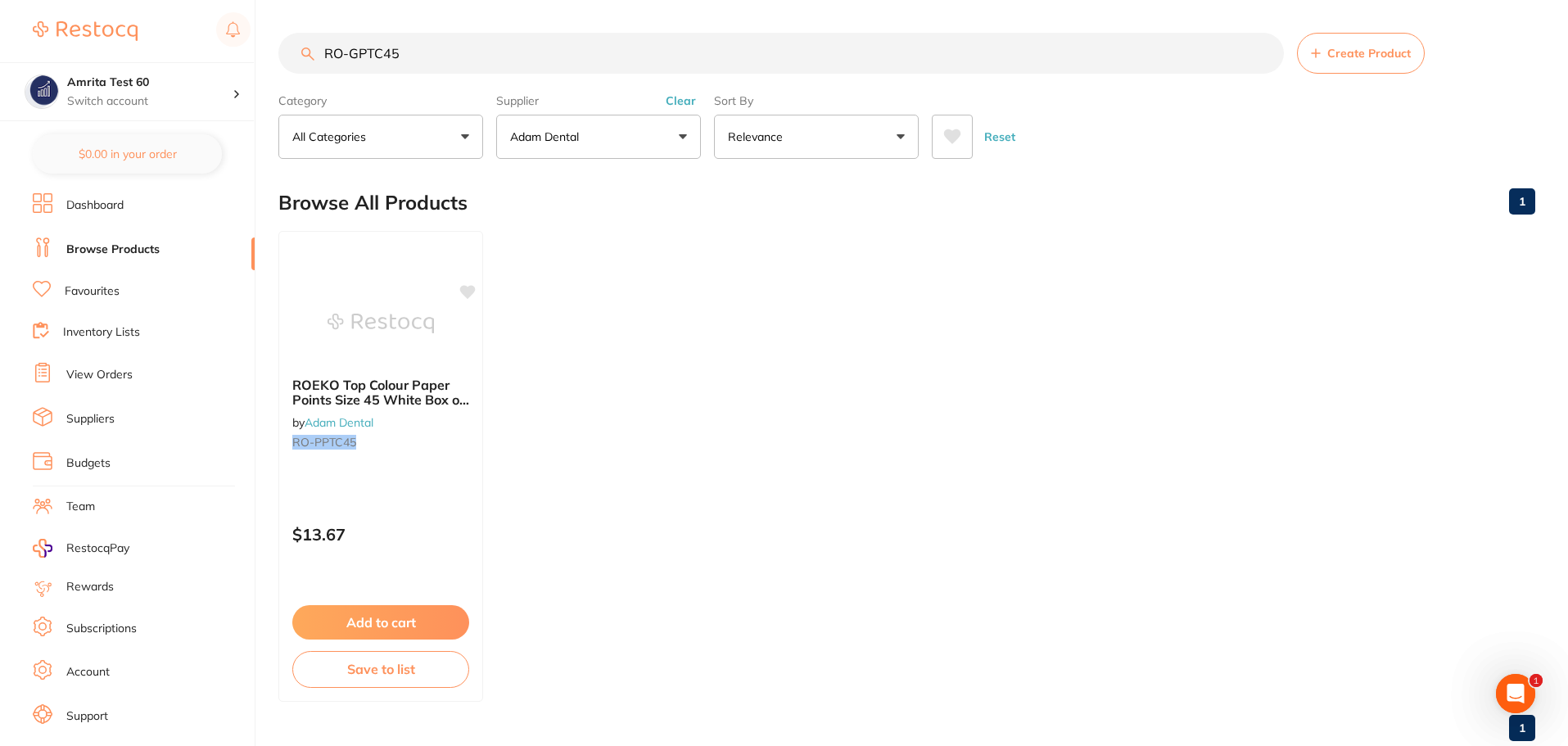 click on "Browse Products" at bounding box center (113, 250) 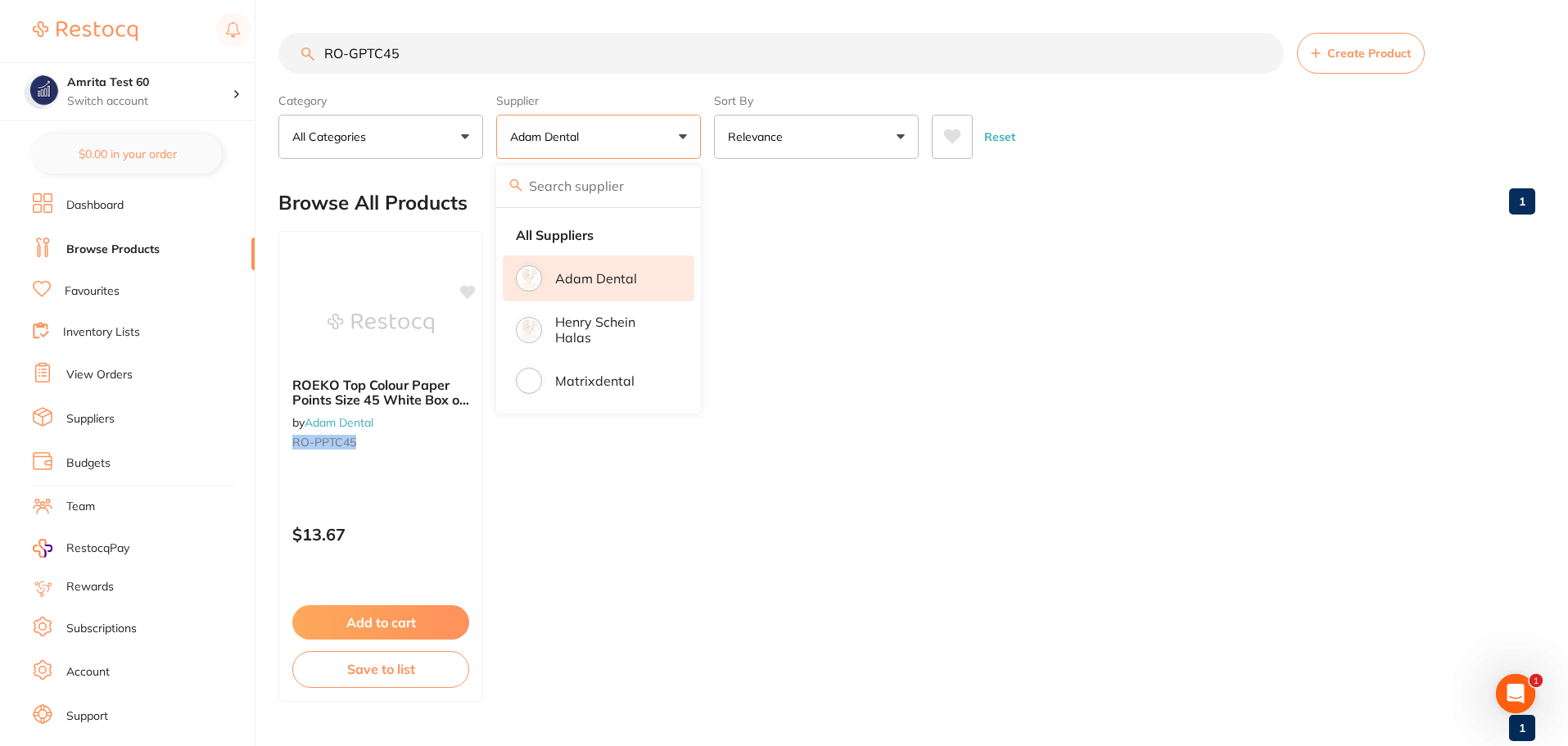 click on "Reset" at bounding box center [1000, 137] 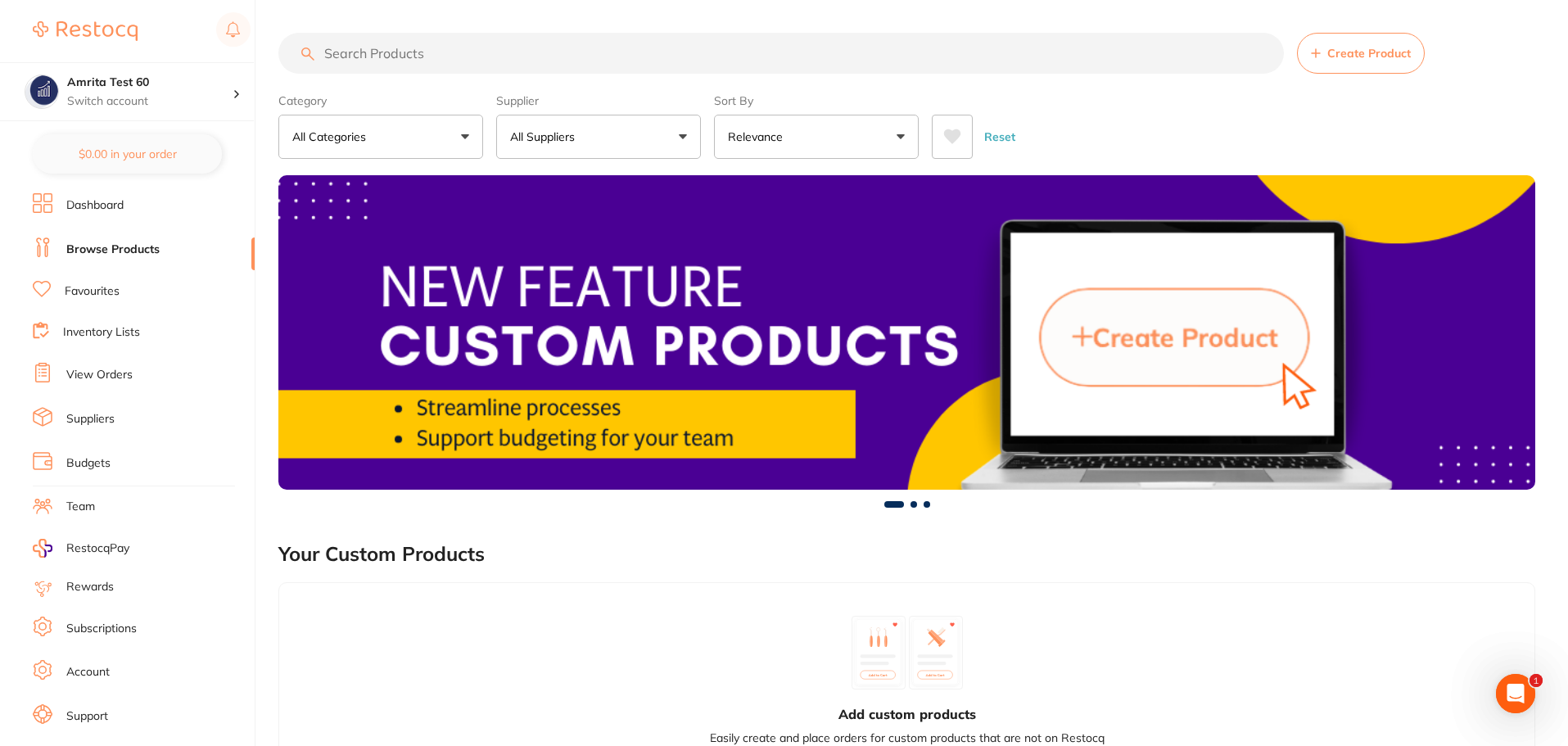 scroll, scrollTop: 0, scrollLeft: 0, axis: both 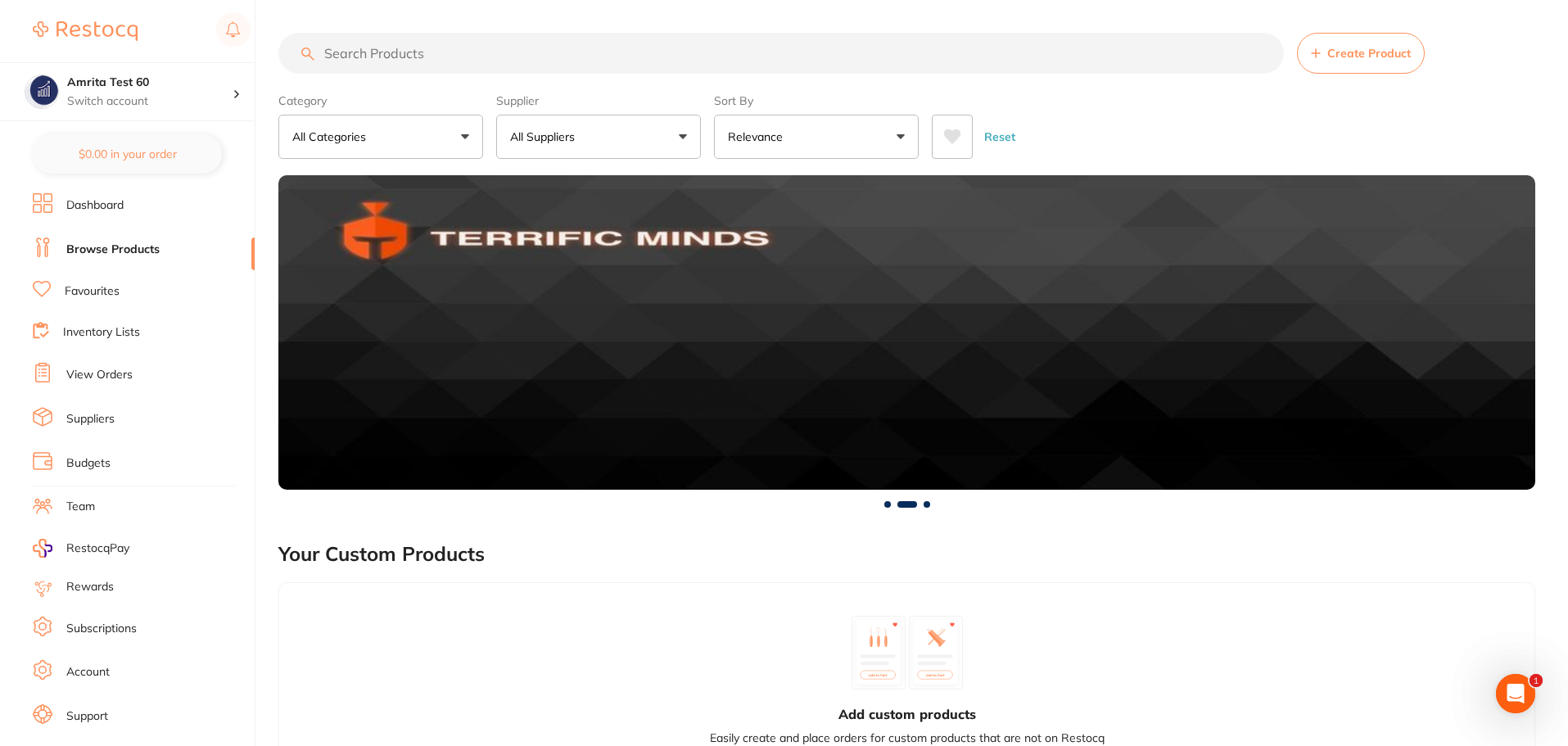 click on "All Suppliers" at bounding box center (599, 137) 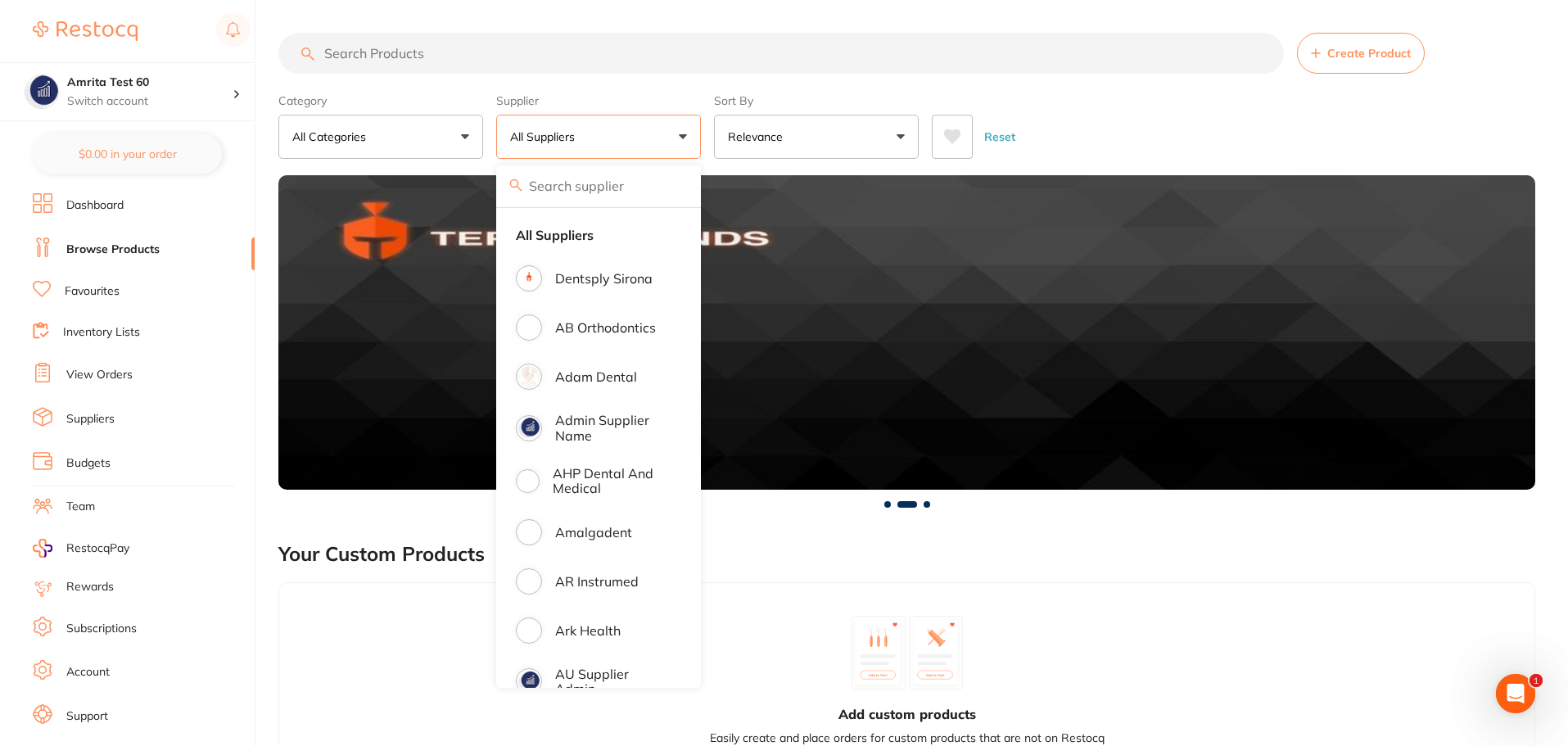 click on "Category All Categories All Categories 3D Printing anaesthetic articulating burs Burs CAD/CAM crown & bridge disposables Disposables education endodontics Endodontics equipment Equipment evacuation Evacuation finishing & polishing handpieces Handpieces implants impression infection control Infection Control instruments Instruments laboratory Laboratory miscellaneous Miscellaneous oral surgery orthodontics Orthodontics other photography preventative restorative & cosmetic rubber dam Rubber Dam specials & clearance TMJ whitening xrays/imaging Clear Category   false    All Categories Category All Categories 3D Printing anaesthetic articulating burs Burs CAD/CAM crown & bridge disposables Disposables education endodontics Endodontics equipment Equipment evacuation Evacuation finishing & polishing handpieces Handpieces implants impression infection control Infection Control instruments Instruments laboratory Laboratory miscellaneous Miscellaneous oral surgery orthodontics Orthodontics other photography rubber dam" at bounding box center (906, 123) 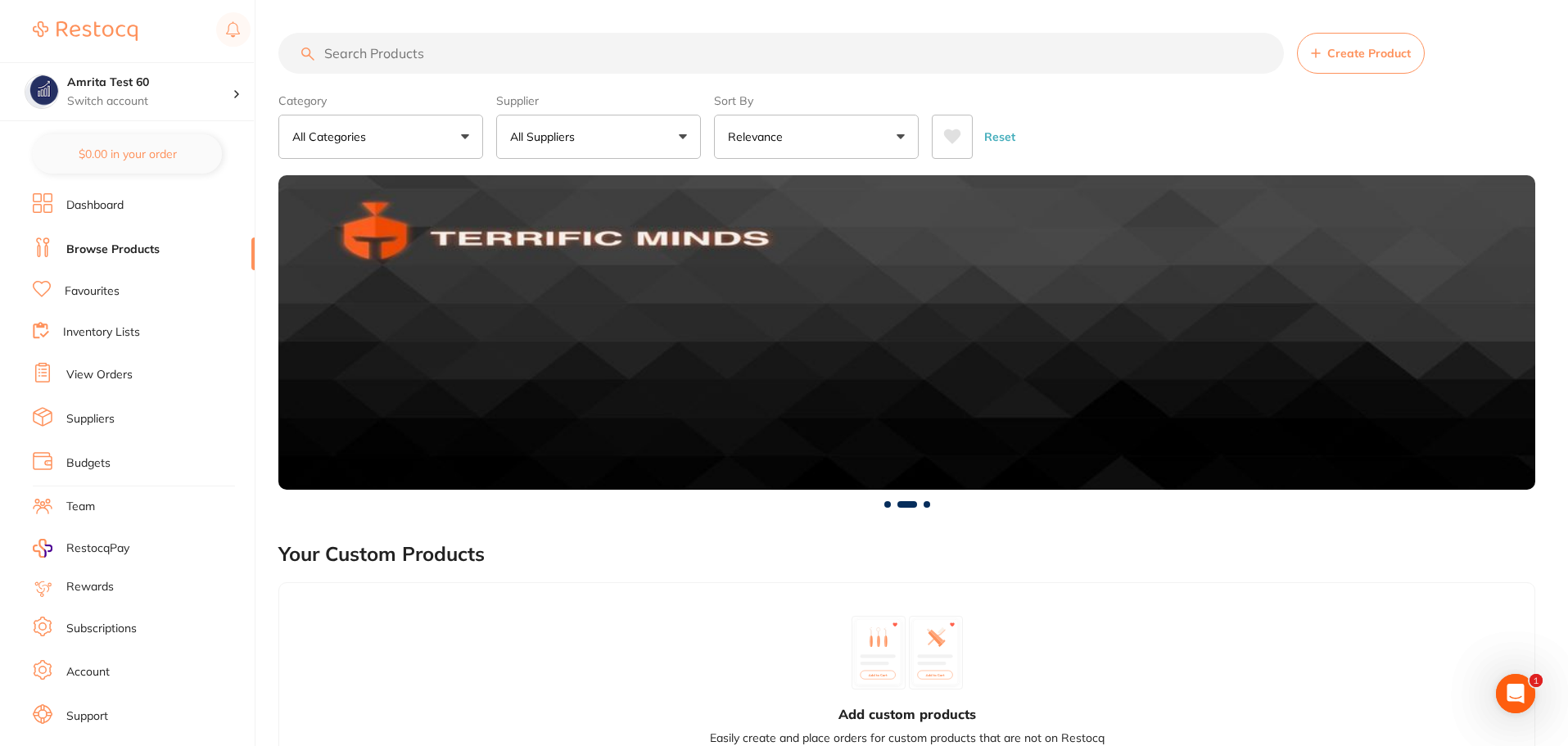 click on "All Suppliers" at bounding box center [599, 137] 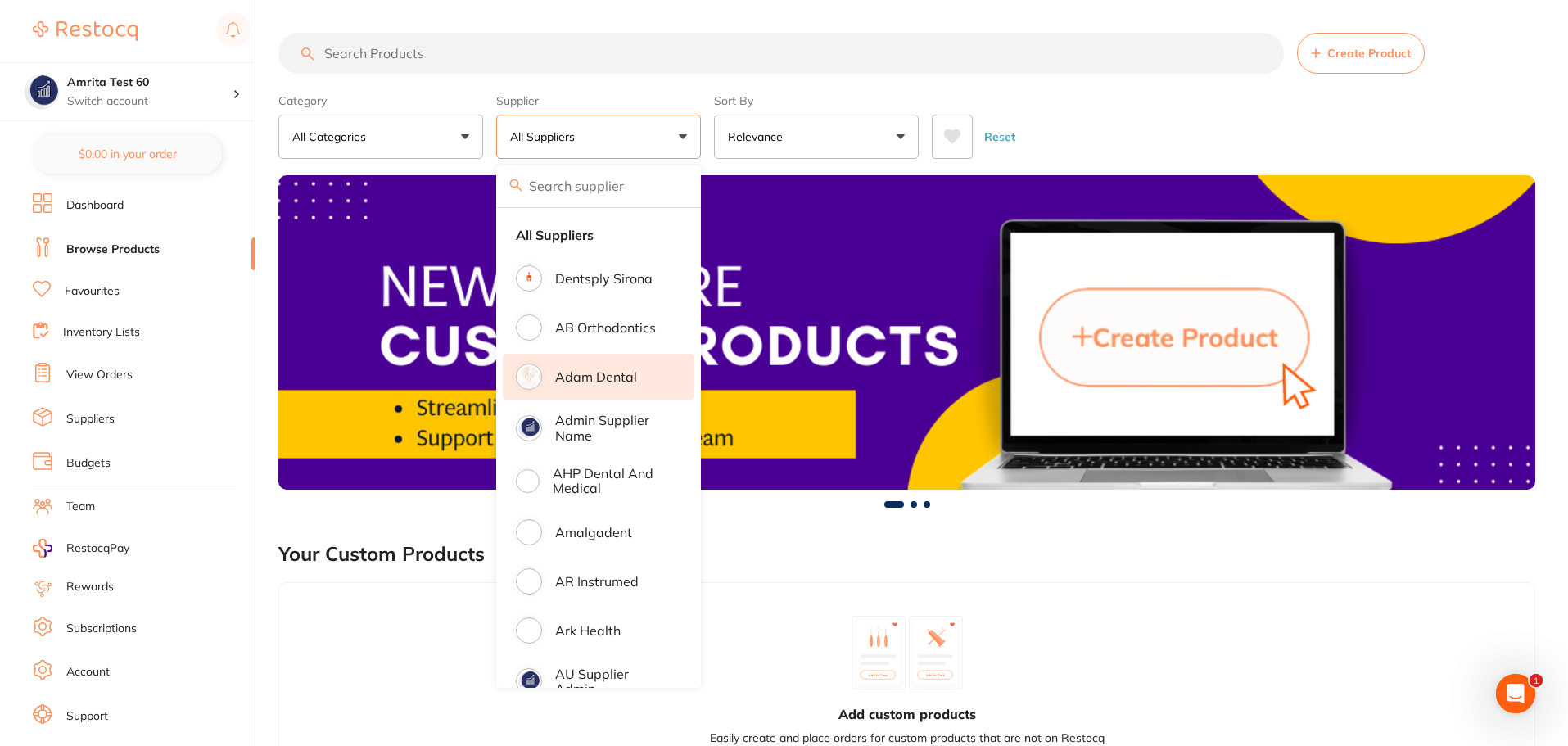 click on "Adam Dental" at bounding box center (596, 377) 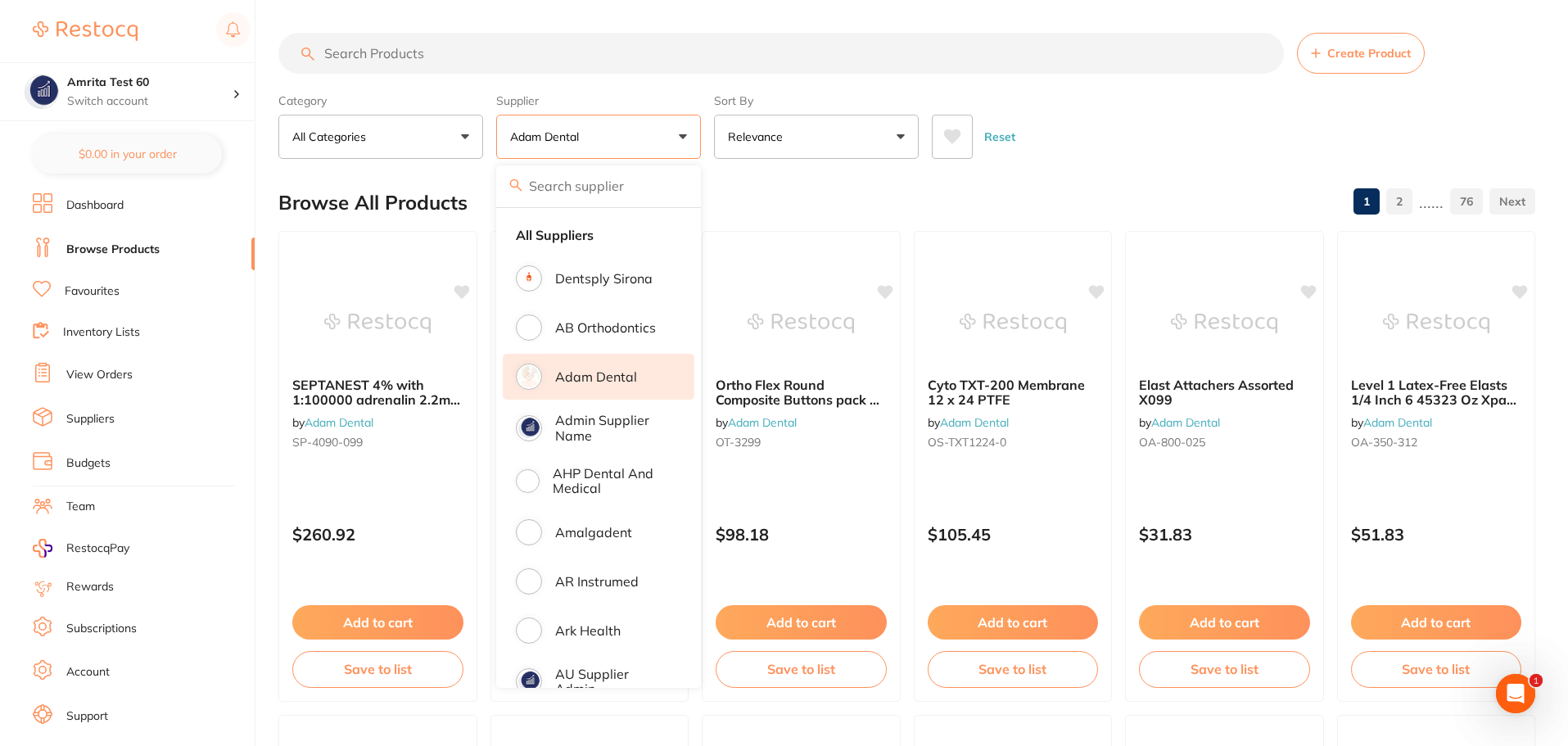 scroll, scrollTop: 0, scrollLeft: 0, axis: both 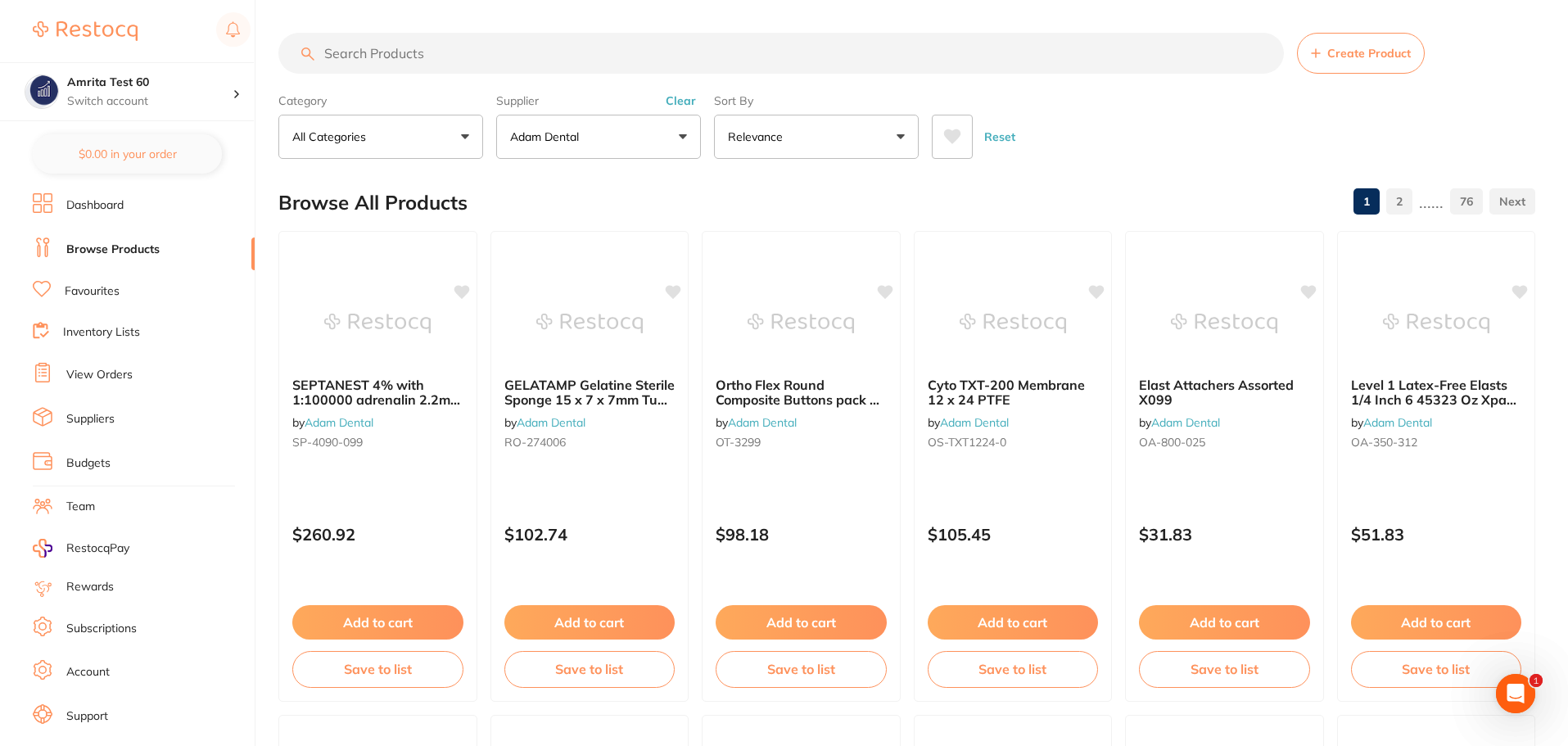 click on "Adam Dental" at bounding box center [599, 137] 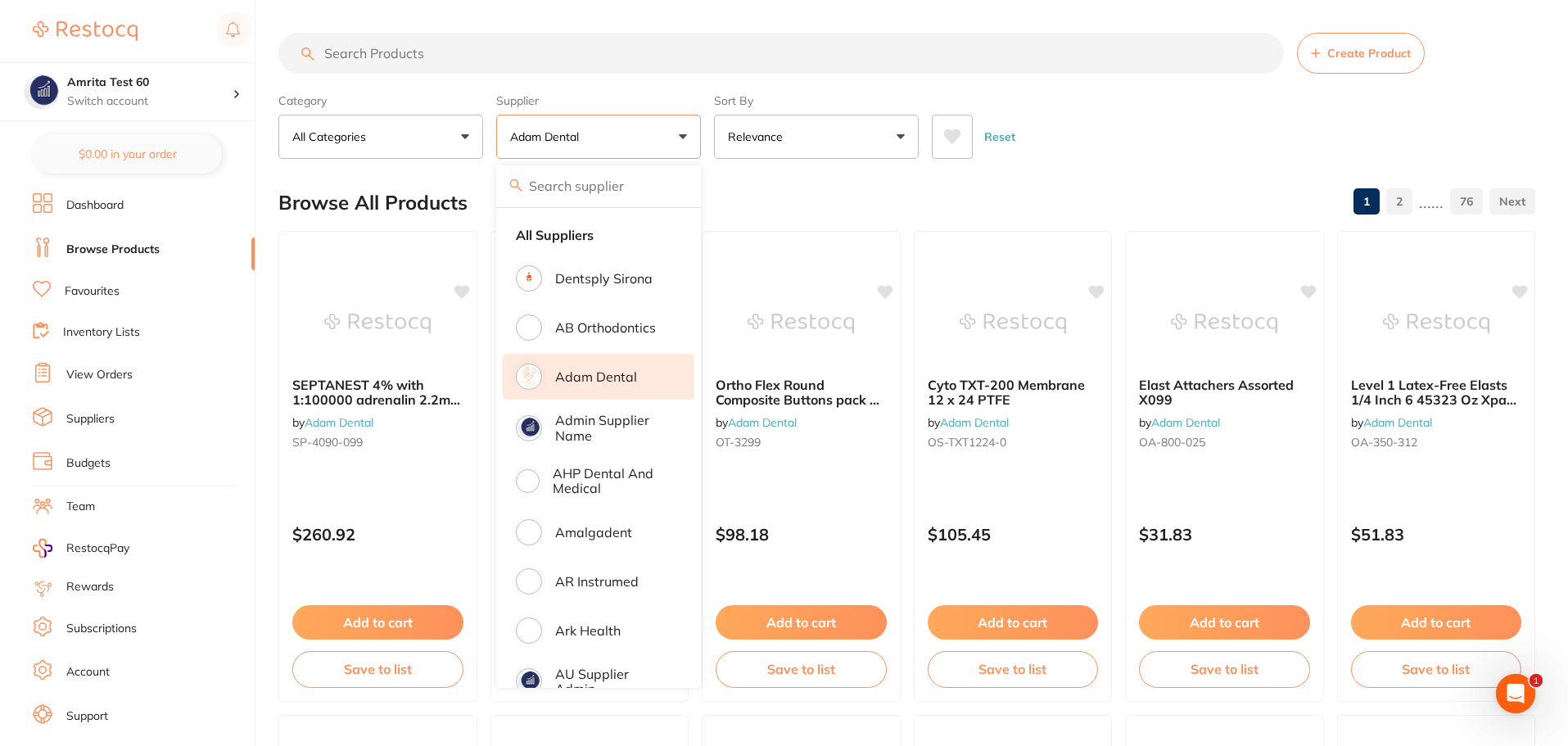 click on "Adam Dental" at bounding box center [596, 377] 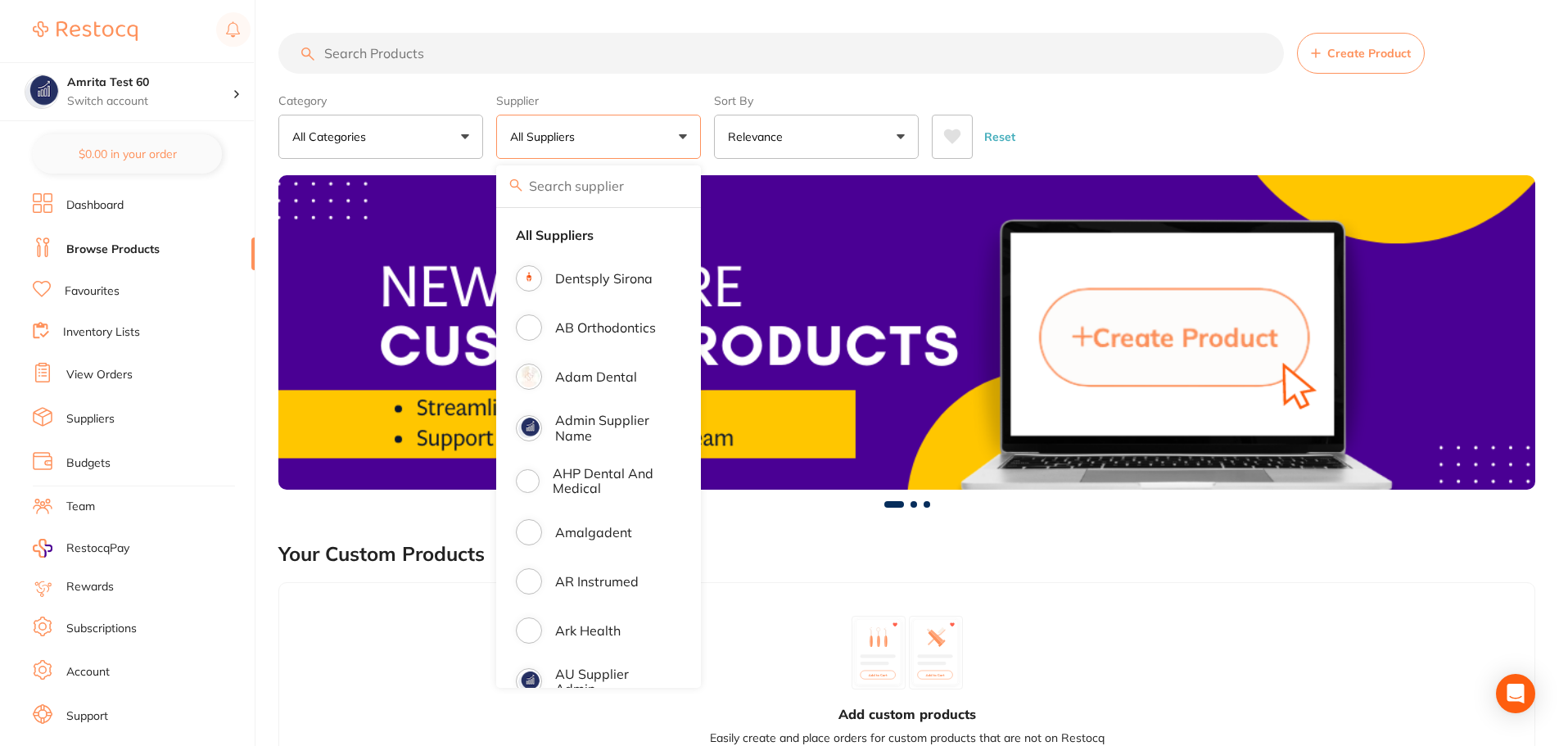 click on "All Suppliers" at bounding box center [599, 137] 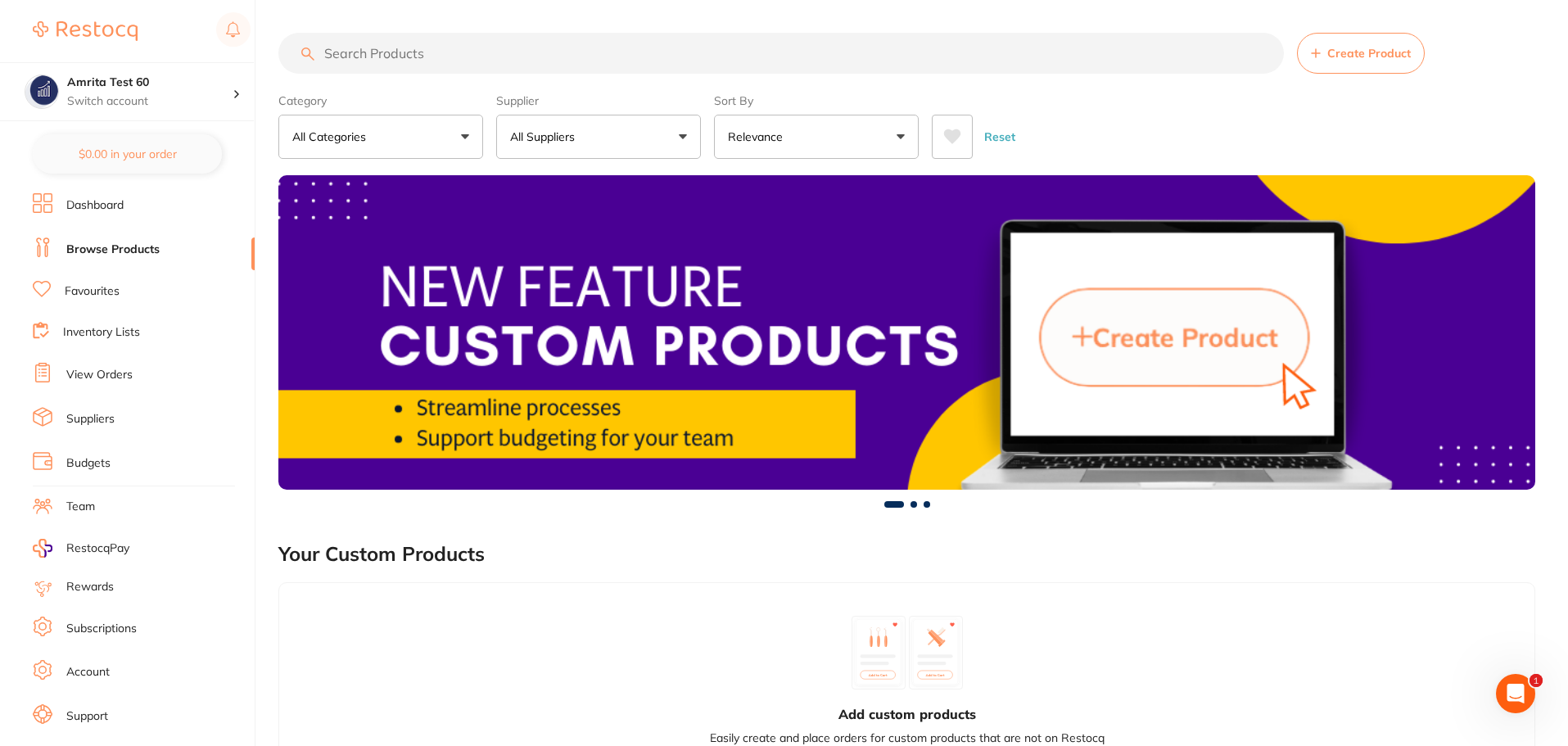 click on "All Suppliers" at bounding box center (599, 137) 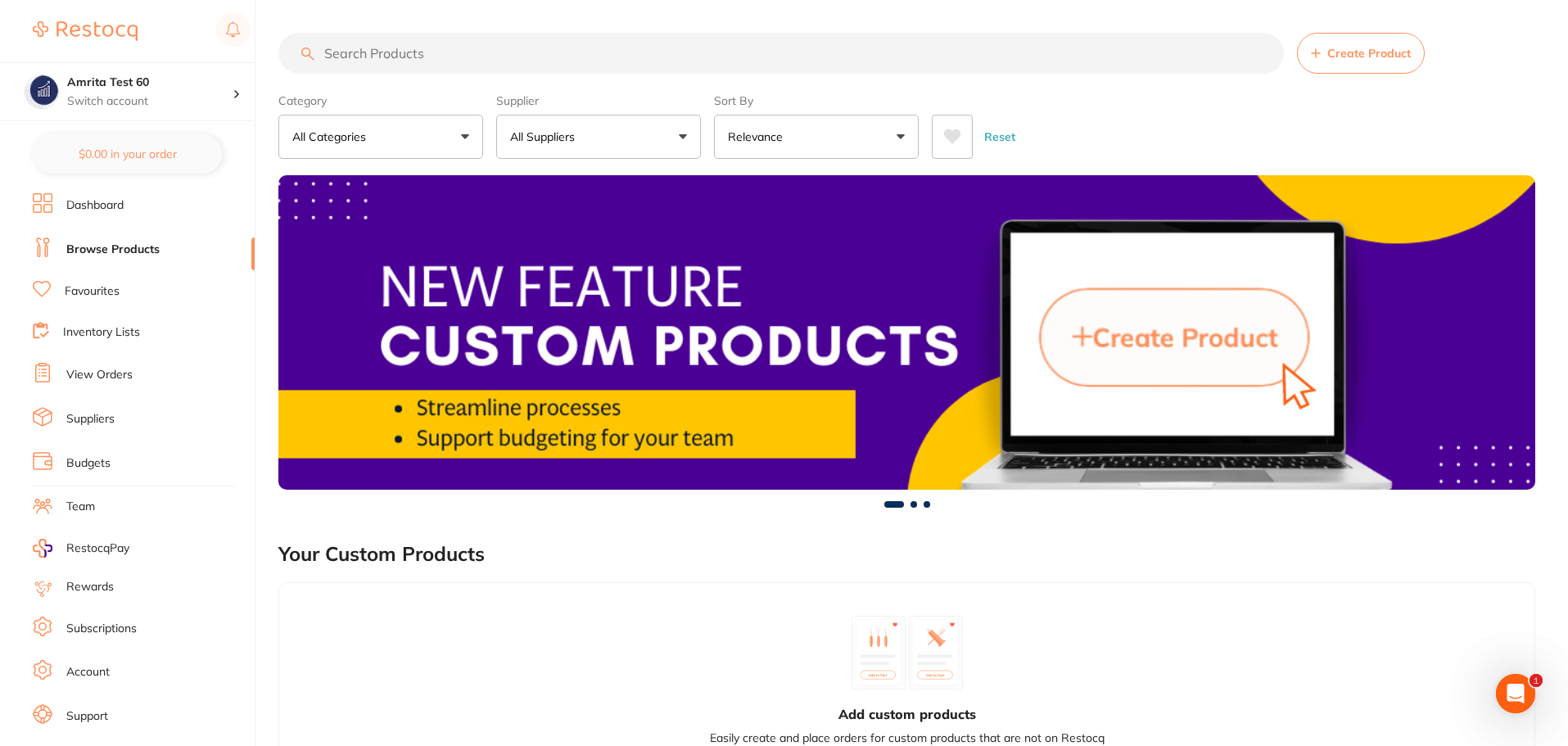 scroll, scrollTop: 0, scrollLeft: 0, axis: both 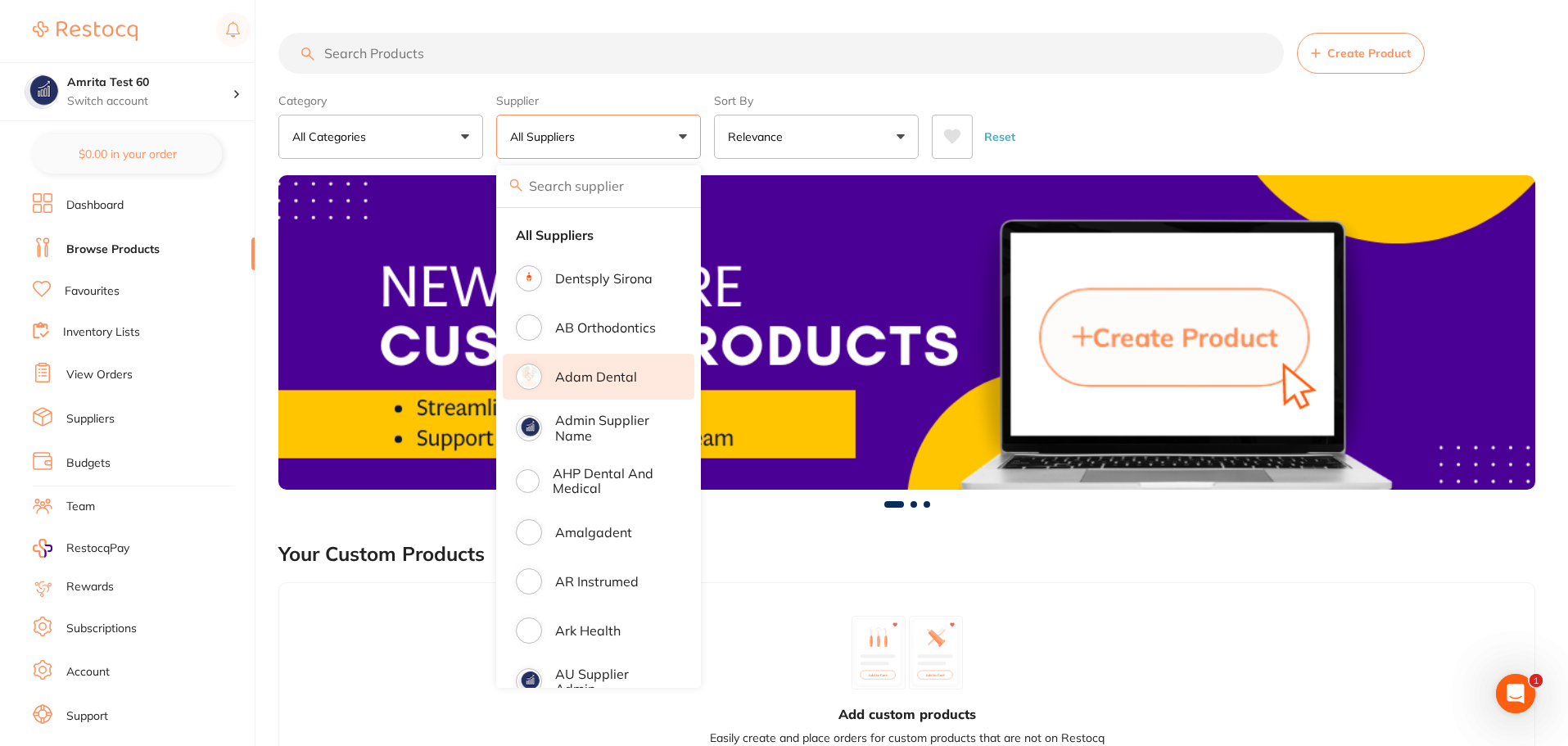 click on "Adam Dental" at bounding box center (596, 377) 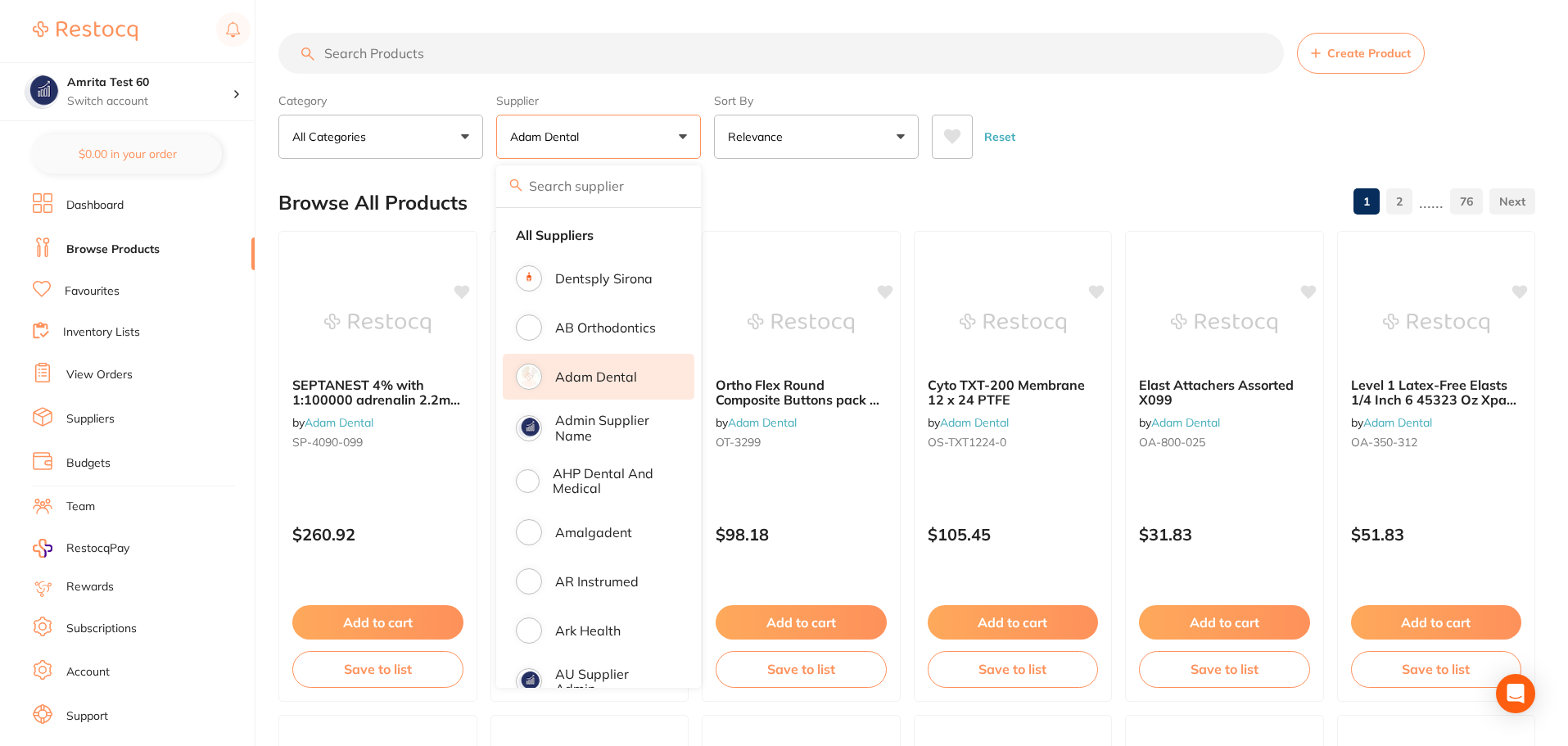 click on "Category All Categories All Categories anaesthetic articulating burs crown & bridge disposables endodontics equipment finishing & polishing handpieces impression infection control instruments laboratory oral surgery orthodontics photography preventative restorative & cosmetic rubber dam whitening xrays/imaging Clear Category   false    All Categories Category All Categories anaesthetic articulating burs crown & bridge disposables endodontics equipment finishing & polishing handpieces impression infection control instruments laboratory oral surgery orthodontics photography preventative restorative & cosmetic rubber dam whitening xrays/imaging Supplier Adam Dental All Suppliers Dentsply Sirona AB Orthodontics Adam Dental Admin supplier name AHP Dental and Medical Amalgadent AR Instrumed Ark Health AU Supplier Admin BioMeDent Pty Ltd CDS Dental Critical Dental David Melton mmmmmmmmmmmmmmmmmmmmmmmmmmmmm Dental Practice Supplies Dental Zone Erkodent Erskine Dental frontend Geistlich Healthware Australia MDS Dental" at bounding box center [906, 123] 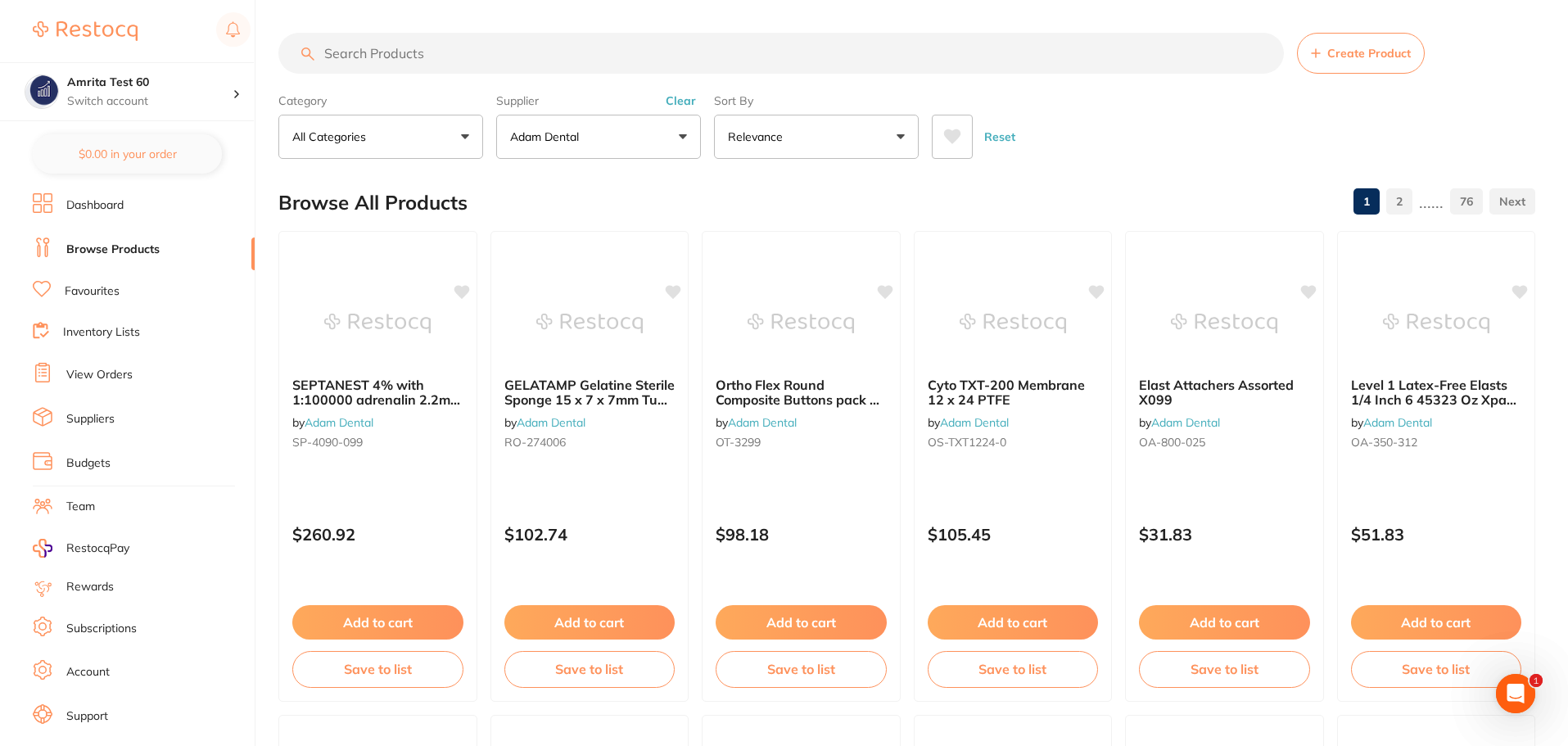 scroll, scrollTop: 0, scrollLeft: 0, axis: both 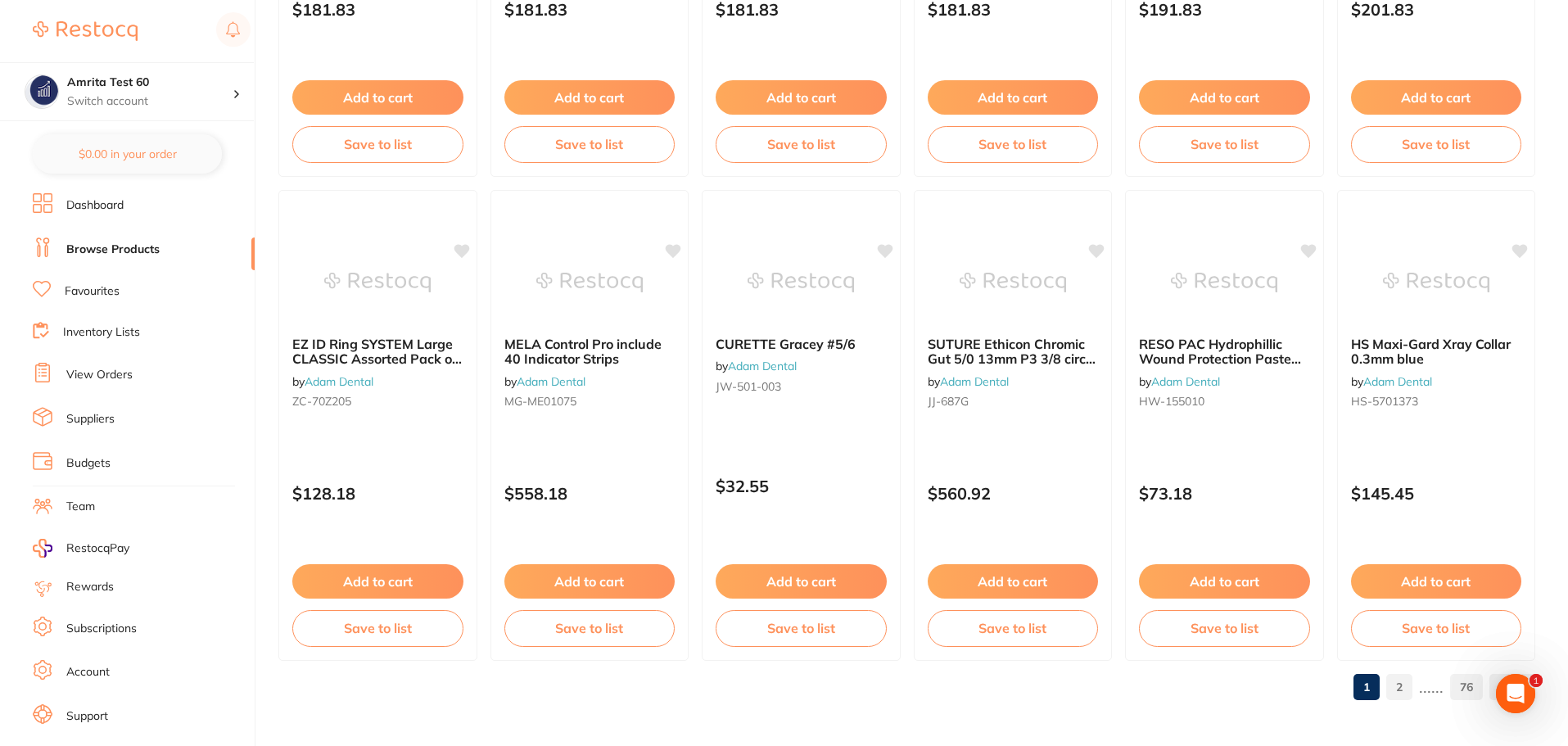 click on "76" at bounding box center (1466, 687) 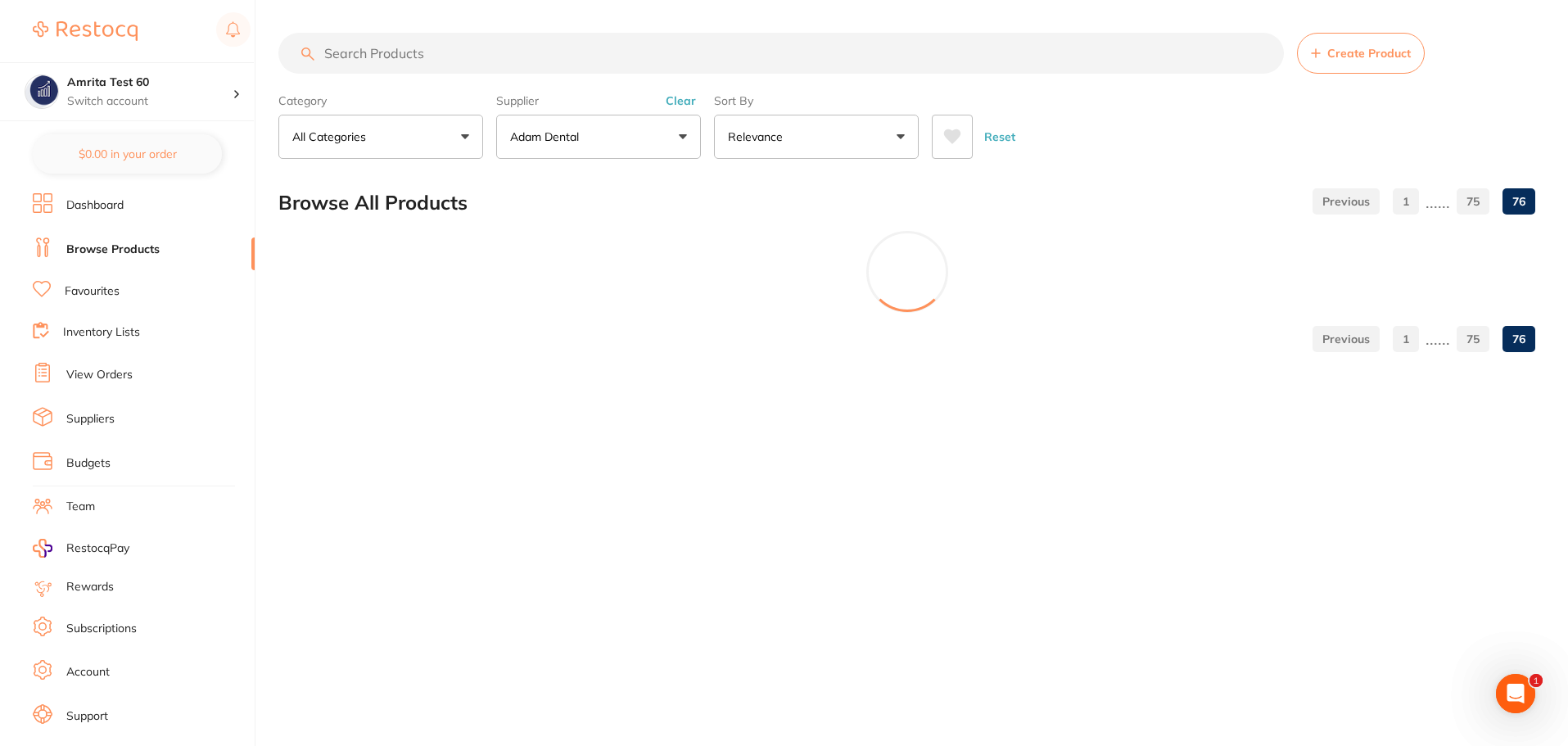 scroll, scrollTop: 0, scrollLeft: 0, axis: both 